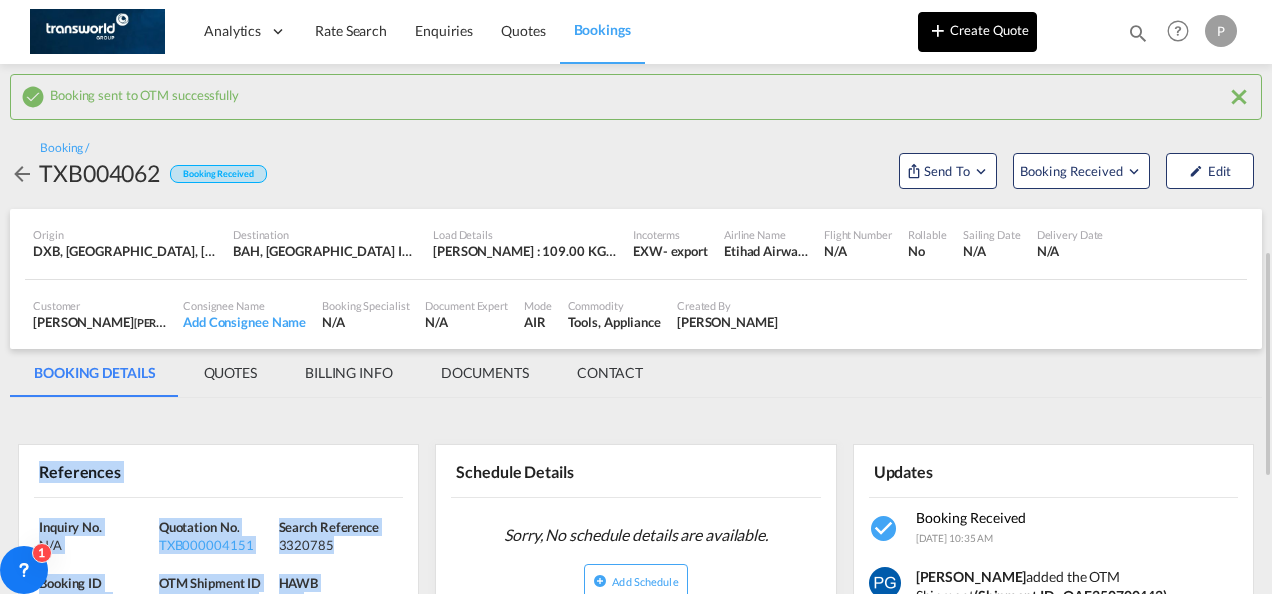 scroll, scrollTop: 0, scrollLeft: 0, axis: both 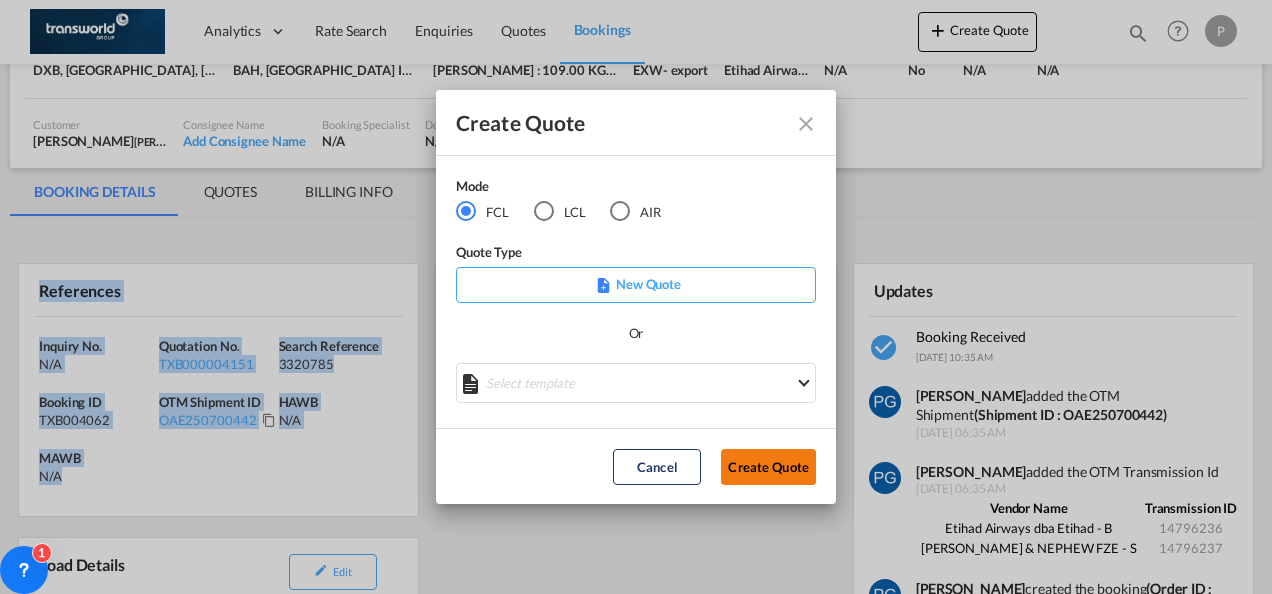 click on "Create Quote" 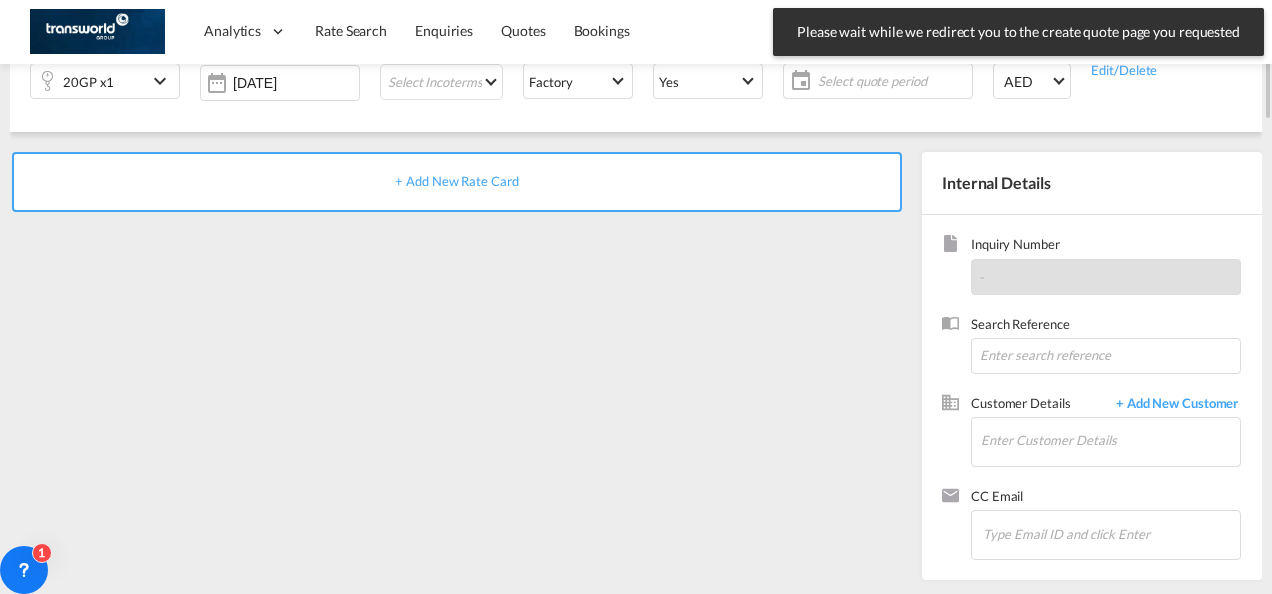scroll, scrollTop: 0, scrollLeft: 0, axis: both 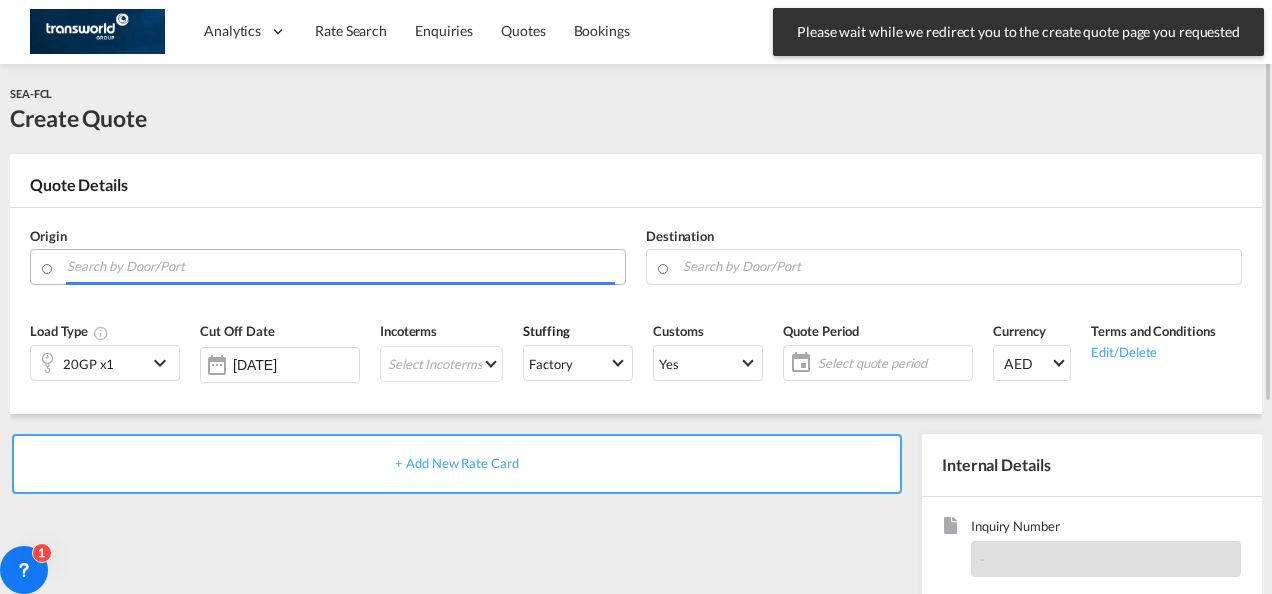 click at bounding box center (341, 266) 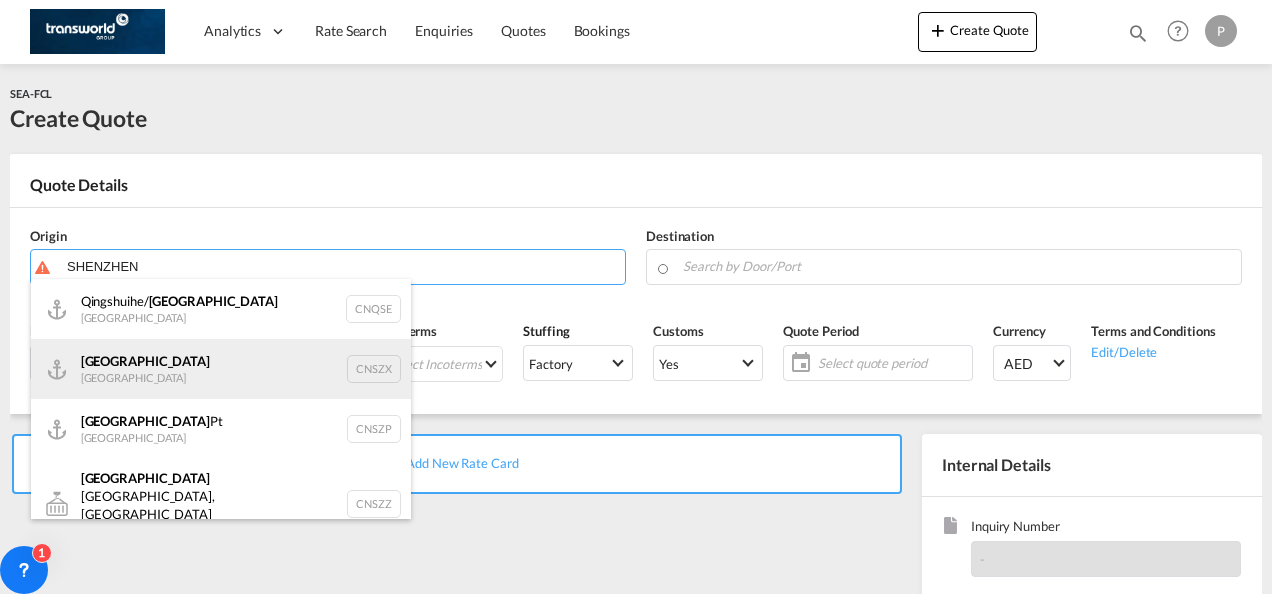 click on "Shenzhen [GEOGRAPHIC_DATA]
CNSZX" at bounding box center (221, 369) 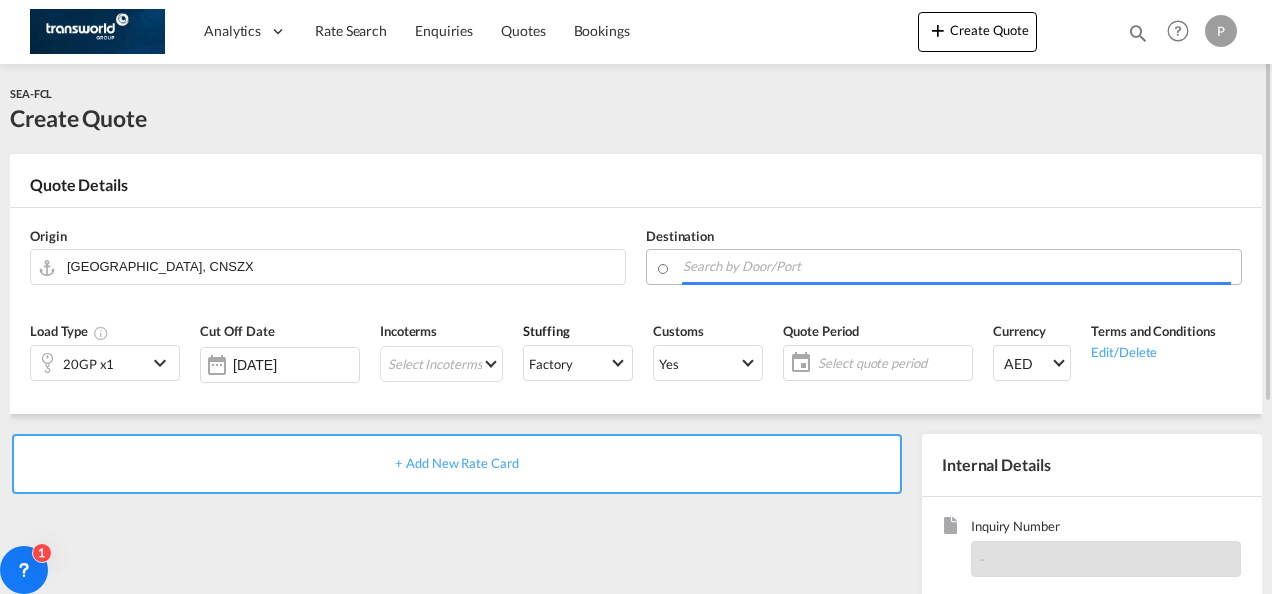 click at bounding box center [957, 266] 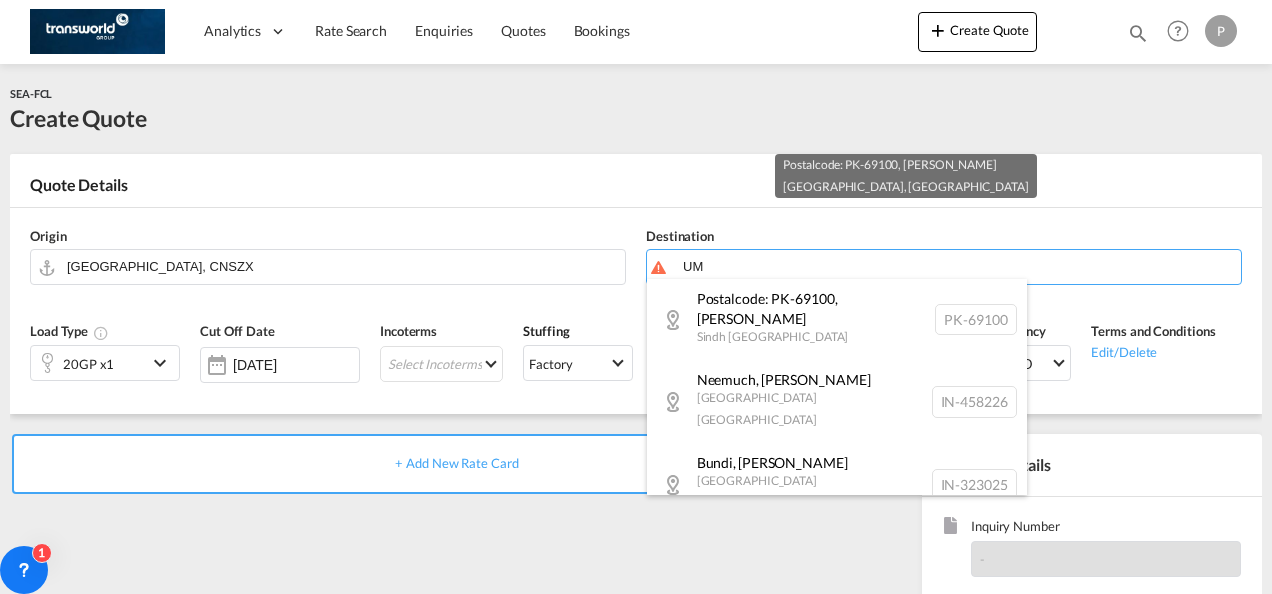 type on "U" 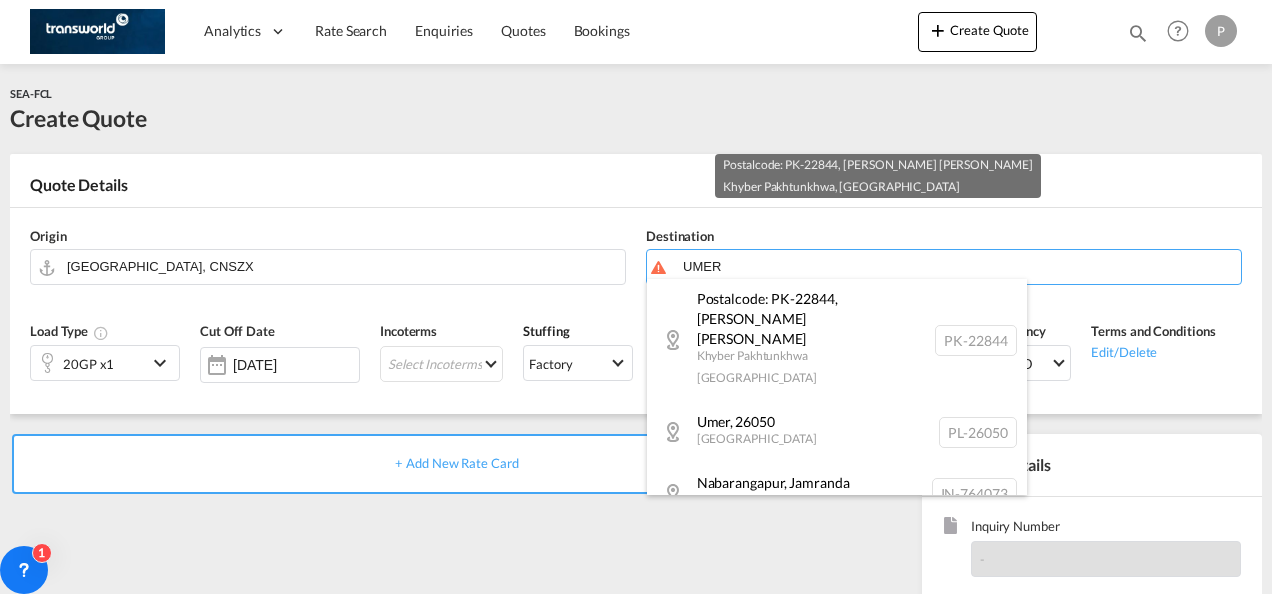 type on "UMER" 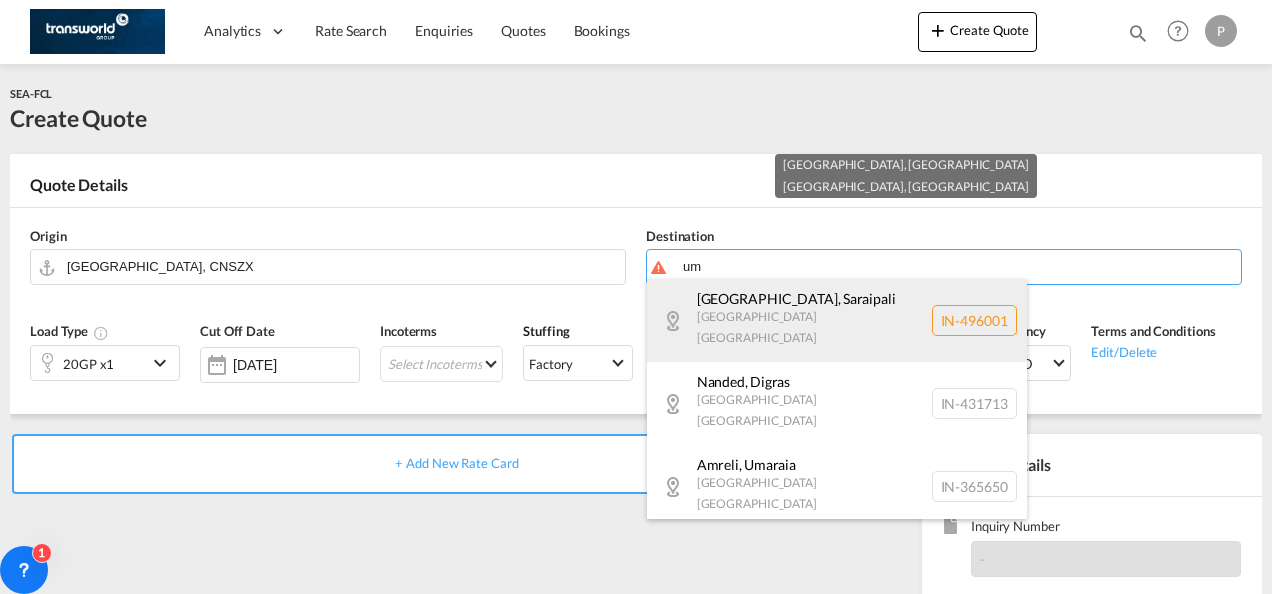 type on "u" 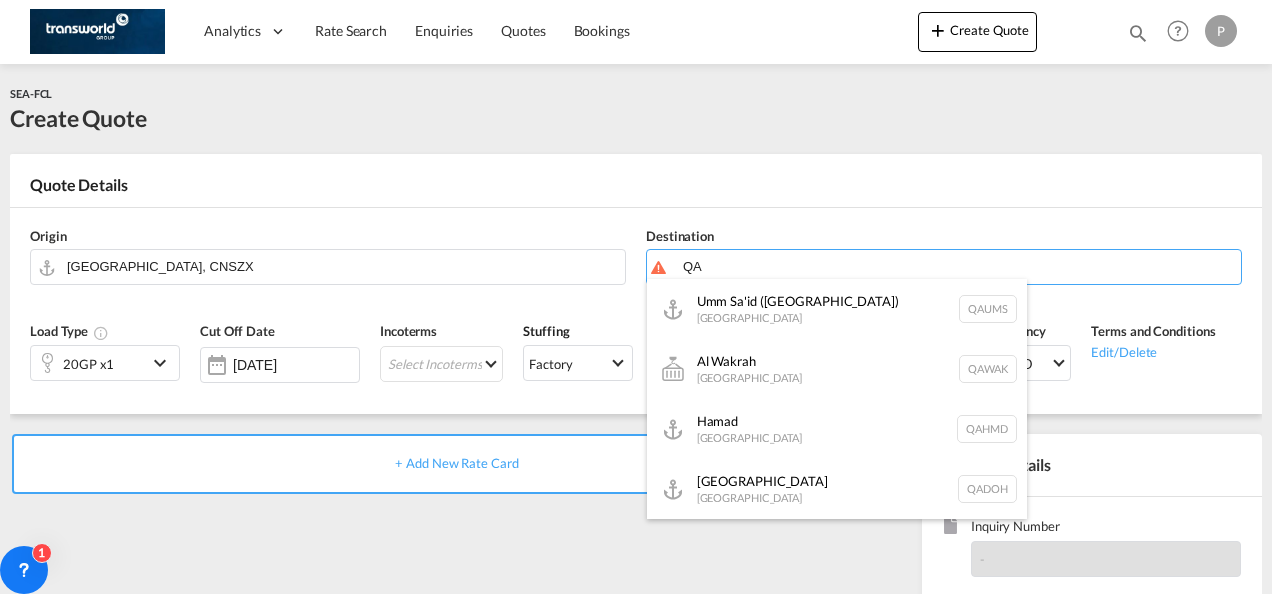 type on "Q" 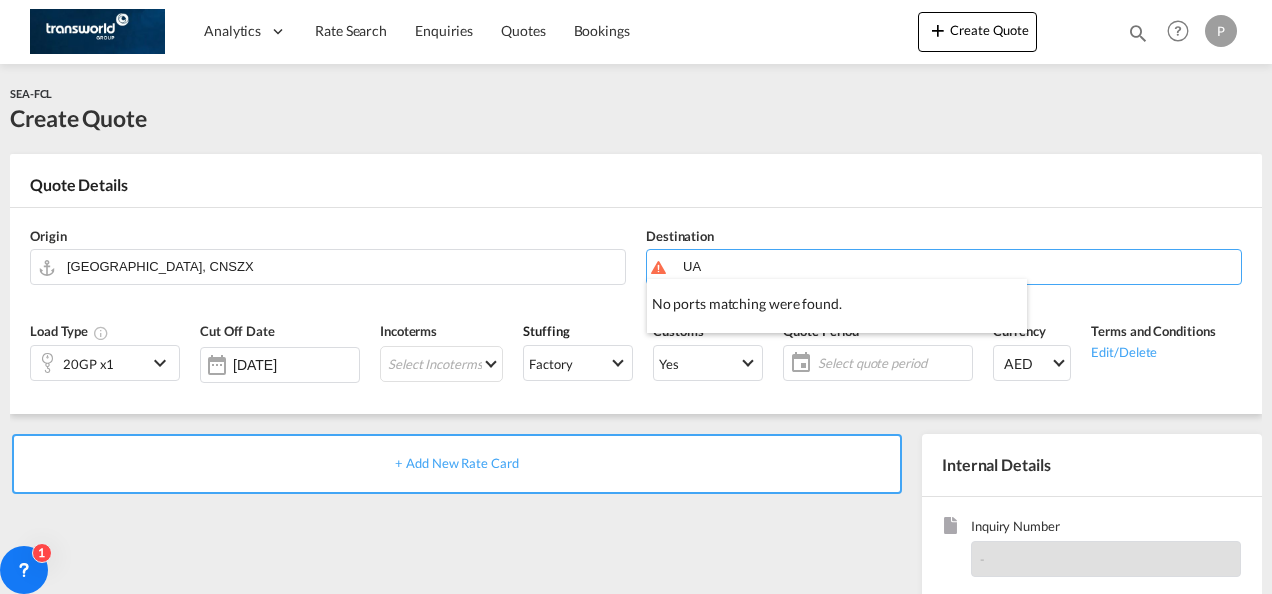 type on "U" 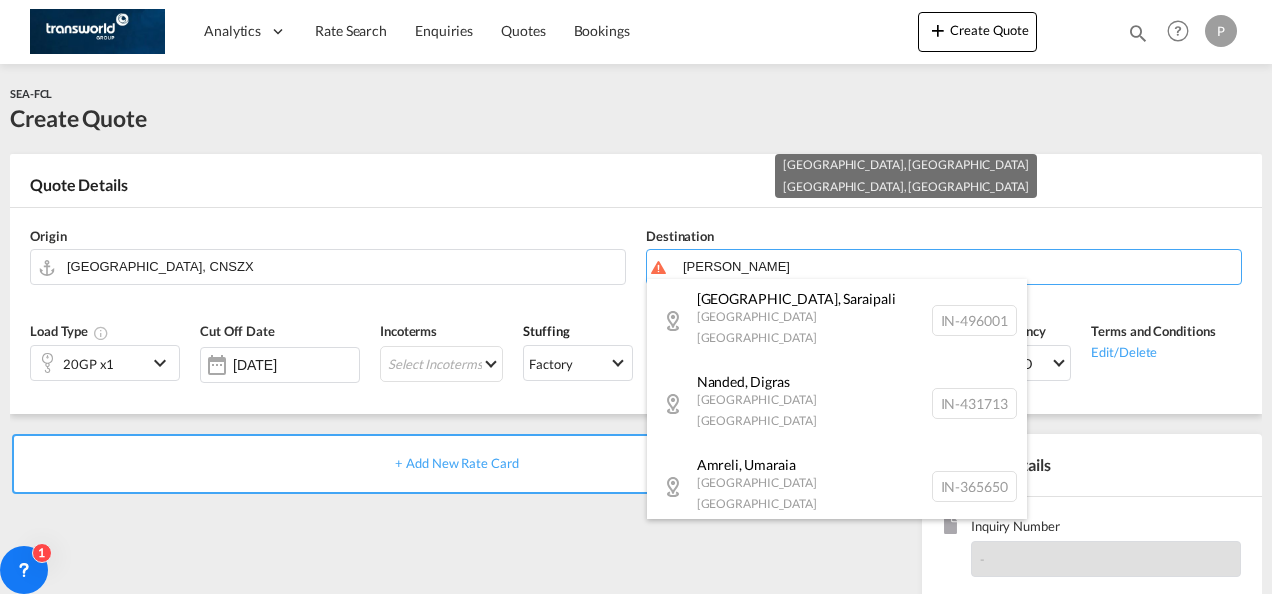 type on "[PERSON_NAME]" 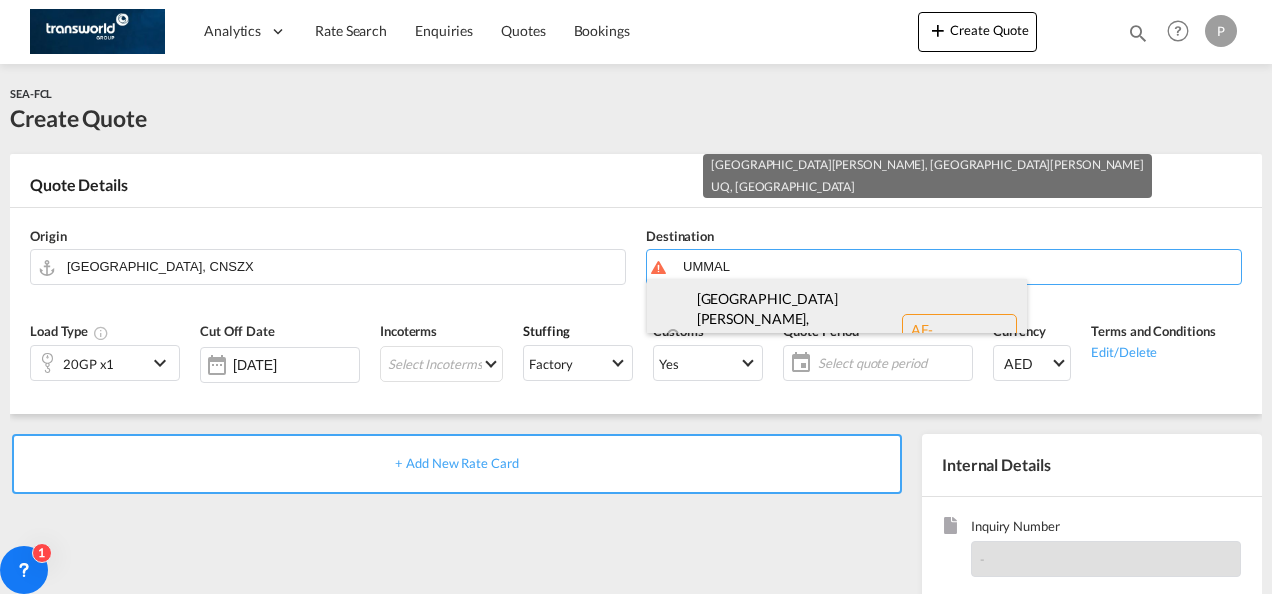 click on "[GEOGRAPHIC_DATA][PERSON_NAME] ,
[GEOGRAPHIC_DATA][PERSON_NAME]
[GEOGRAPHIC_DATA] AE-[GEOGRAPHIC_DATA]" at bounding box center (837, 339) 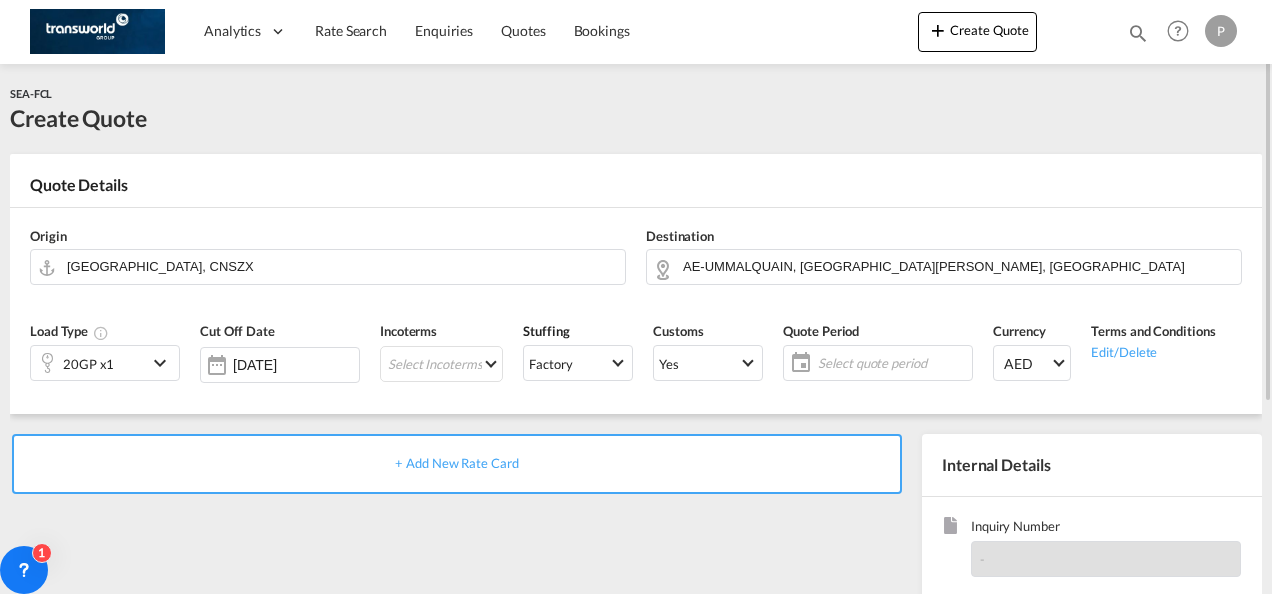 click at bounding box center (163, 363) 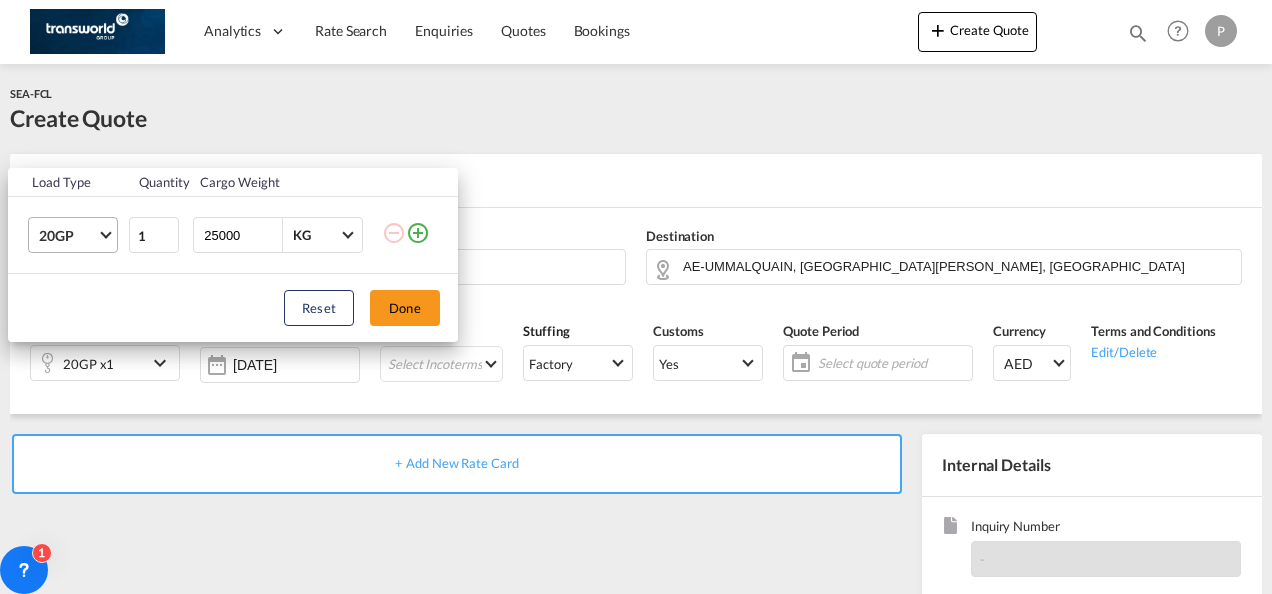 click at bounding box center (105, 233) 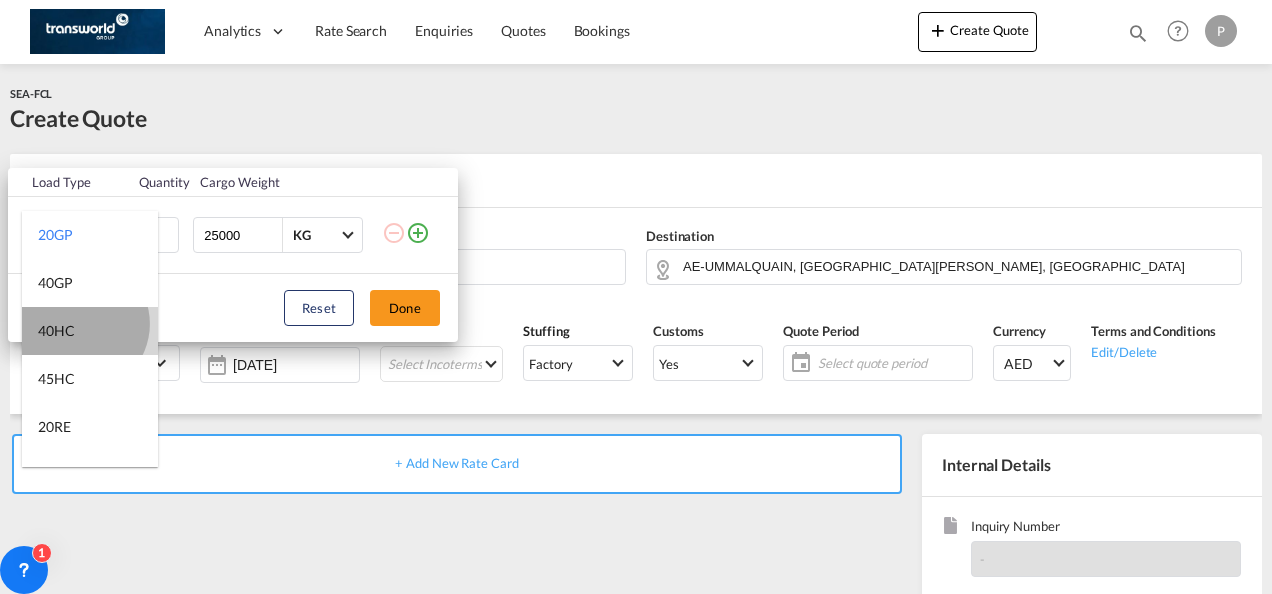 click on "40HC" at bounding box center (90, 331) 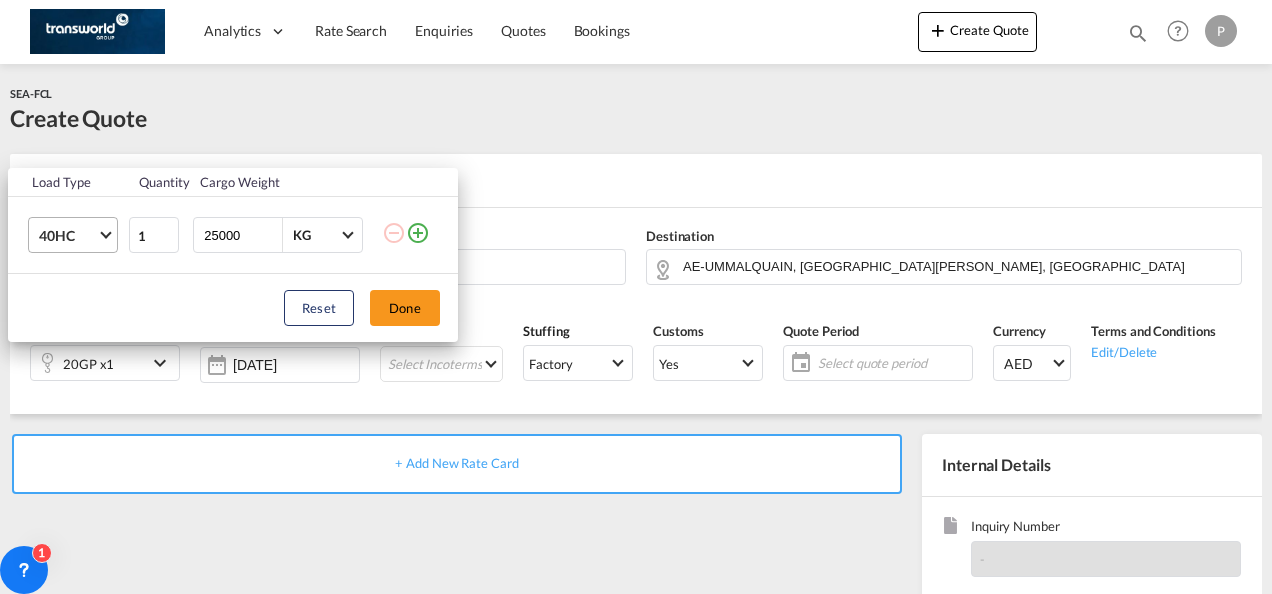 click at bounding box center [105, 233] 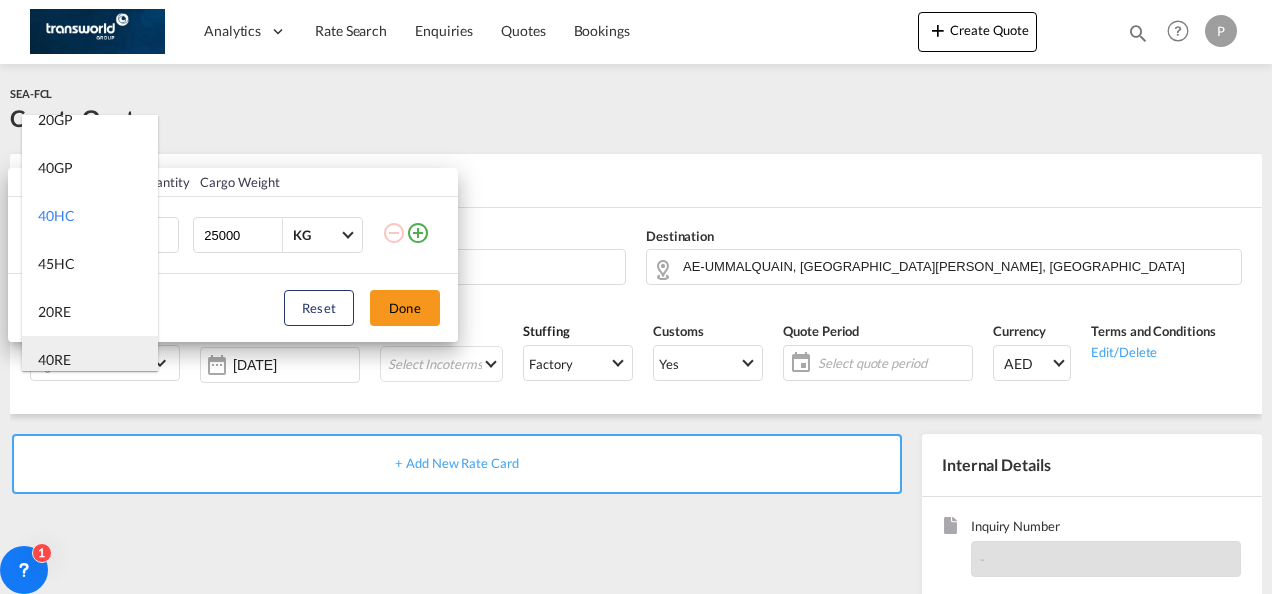 scroll, scrollTop: 0, scrollLeft: 0, axis: both 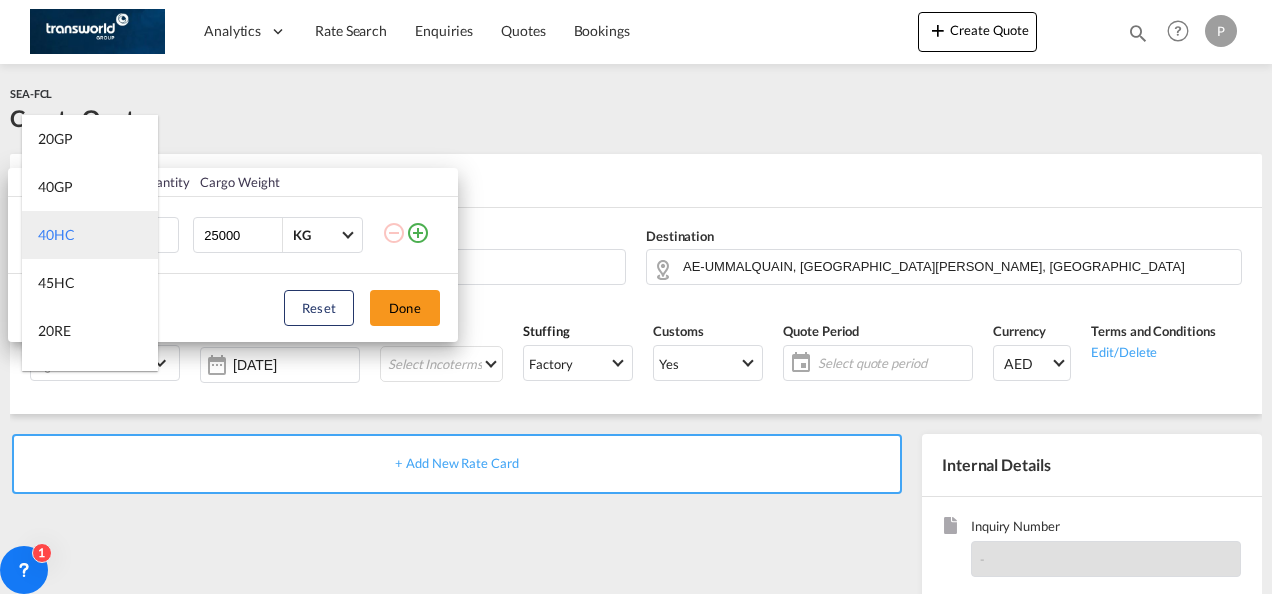 click on "40HC" at bounding box center [90, 235] 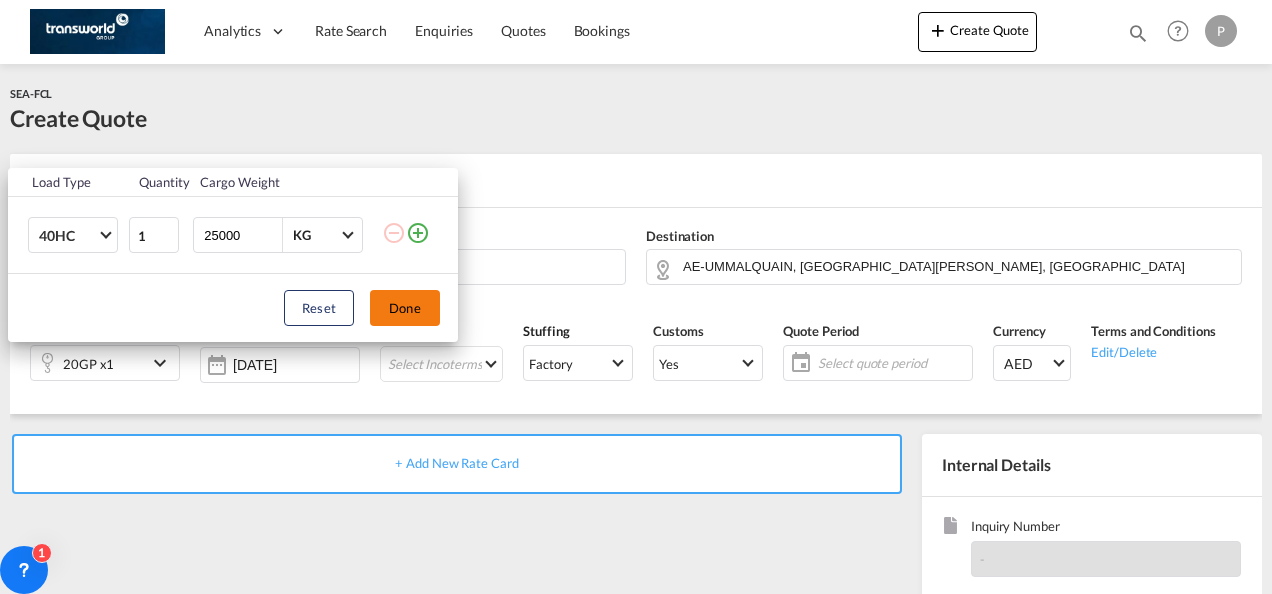 click on "Done" at bounding box center (405, 308) 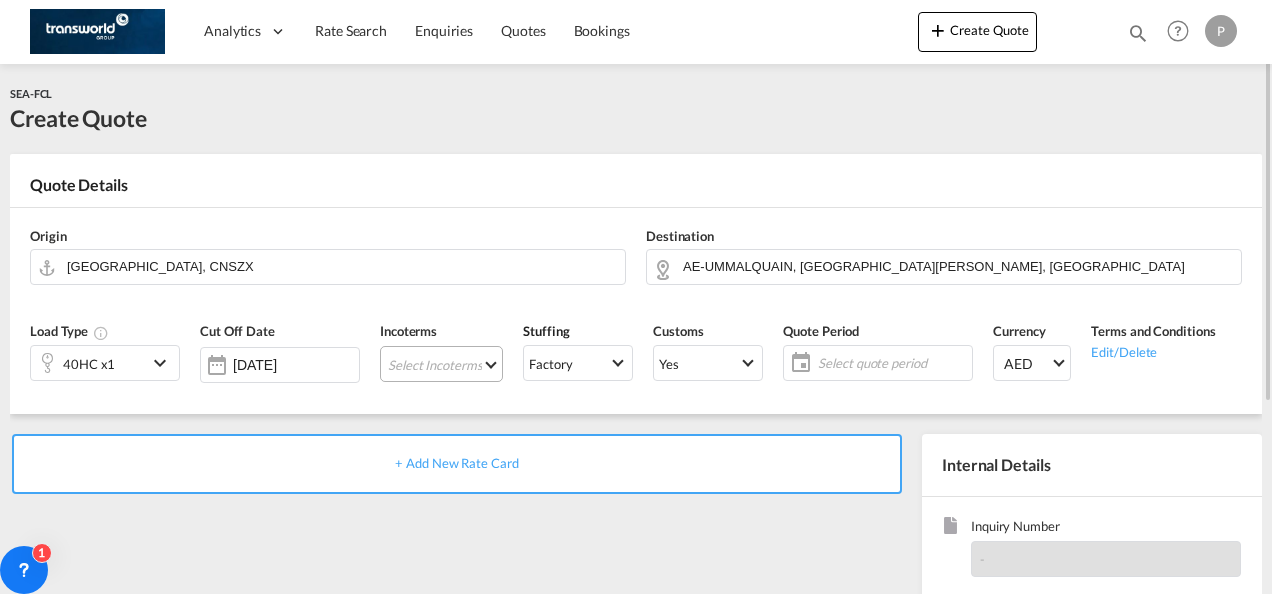 click on "Select Incoterms
CIF - import
Cost,Insurance and Freight FAS - export
Free Alongside Ship FCA - import
Free Carrier EXW - import
Ex Works CFR - export
Cost and Freight EXW - export
Ex Works CIP - import
Carriage and Insurance Paid to DPU - import
Delivery at Place Unloaded DAP - import
Delivered at Place CFR - import
Cost and Freight CPT - import
Carrier Paid to CPT - export
Carrier Paid to DPU - export
Delivery at Place Unloaded DAP - export
Delivered at Place FAS - import
Free Alongside Ship FCA - export
Free Carrier FOB - export
Free on Board CIF - export
Cost,Insurance and Freight FOB - import
Free on Board DDP - export
Delivery Duty Paid CIP - export
Carriage and Insurance Paid to" at bounding box center (441, 364) 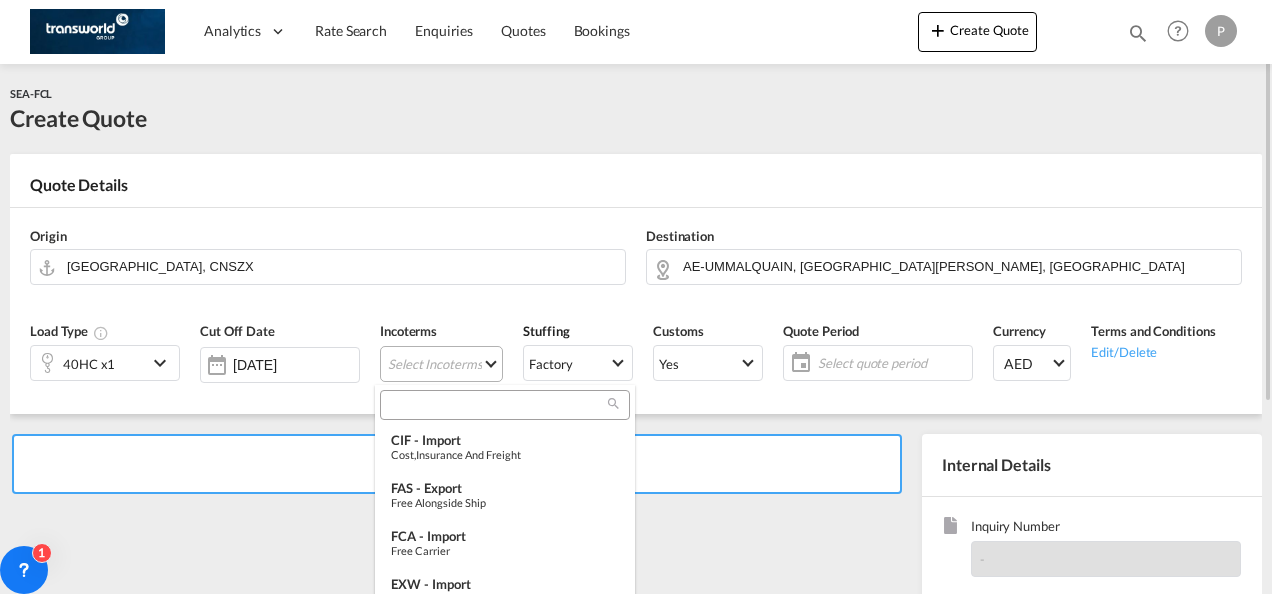 type on "[object Object]" 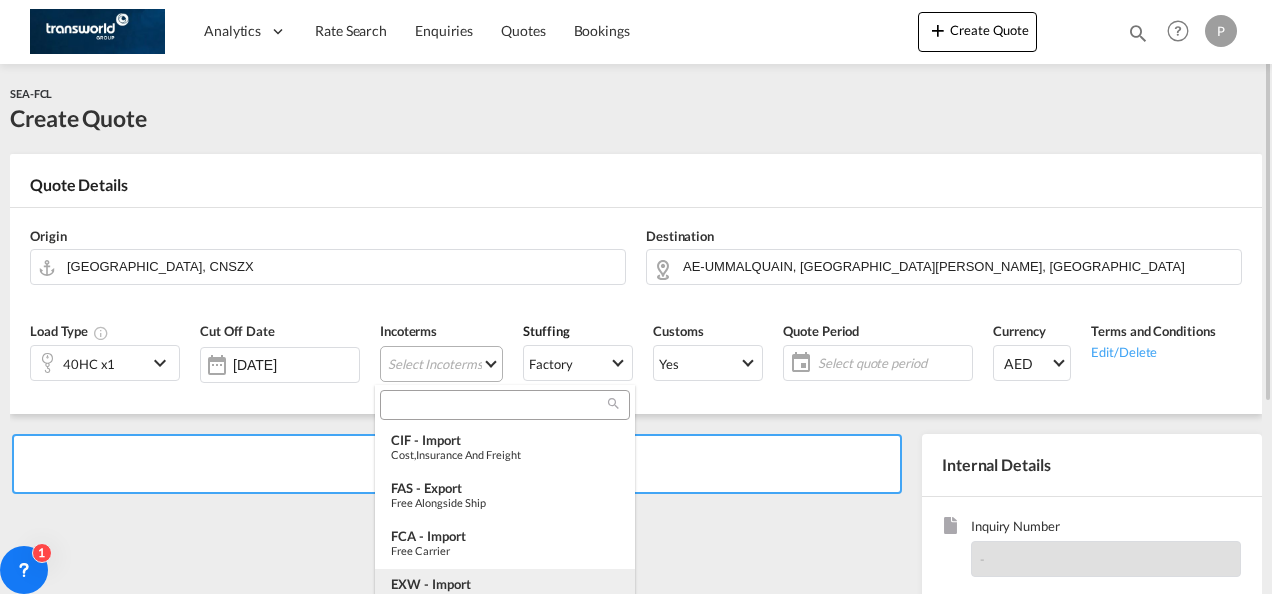 type on "[object Object]" 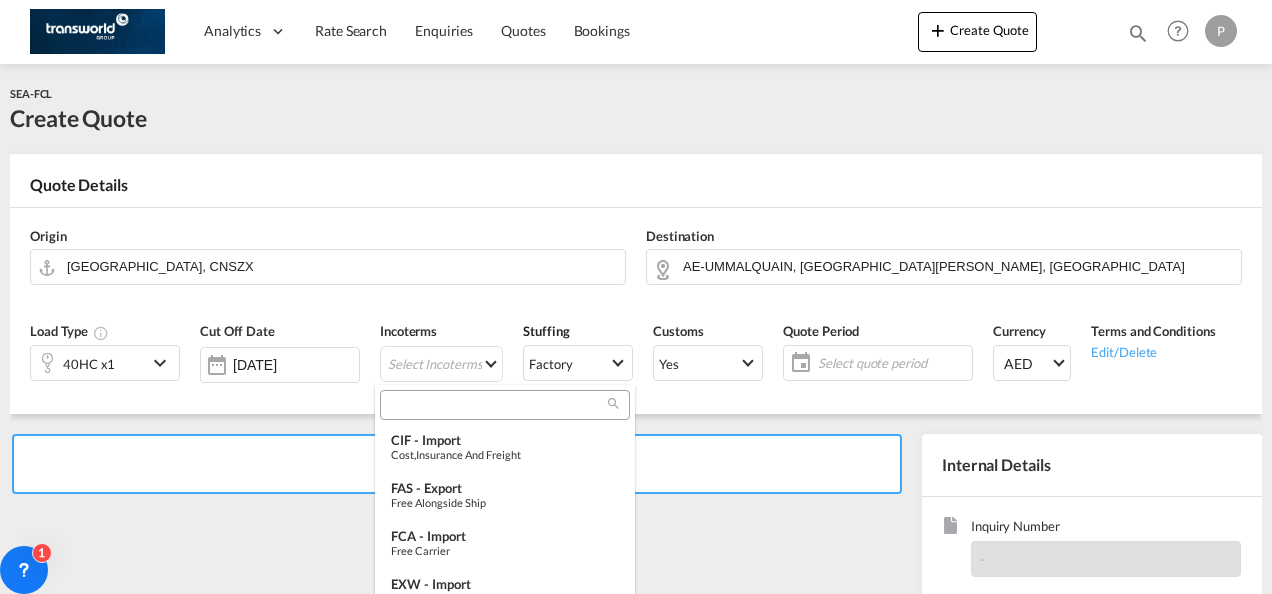 click at bounding box center (505, 405) 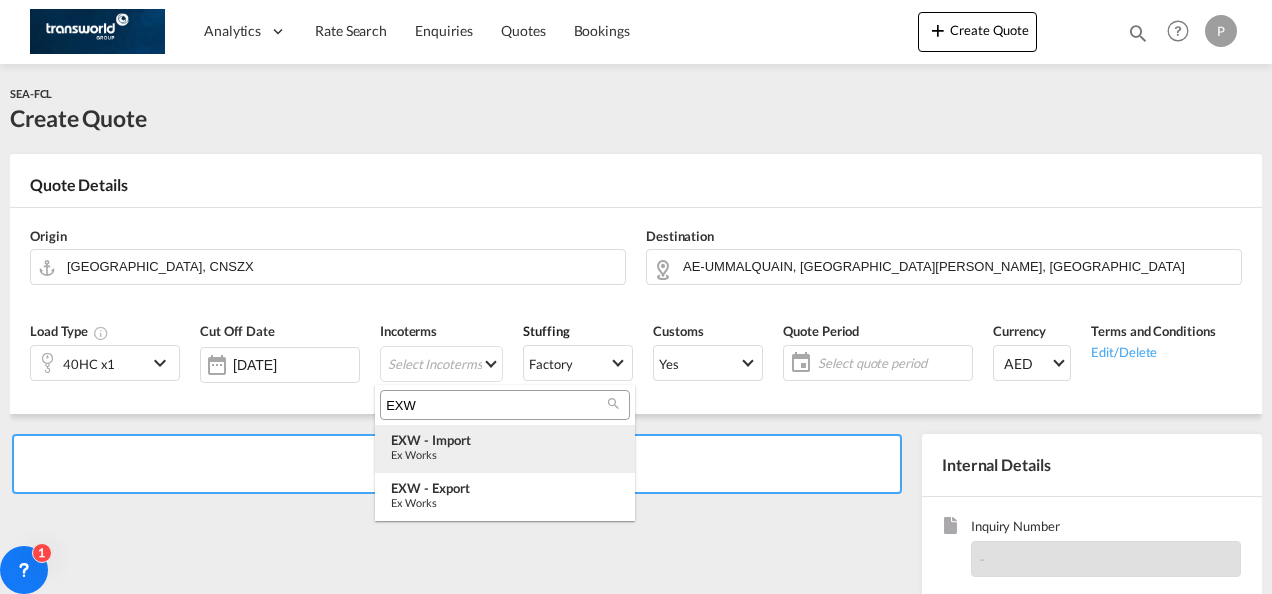 type on "EXW" 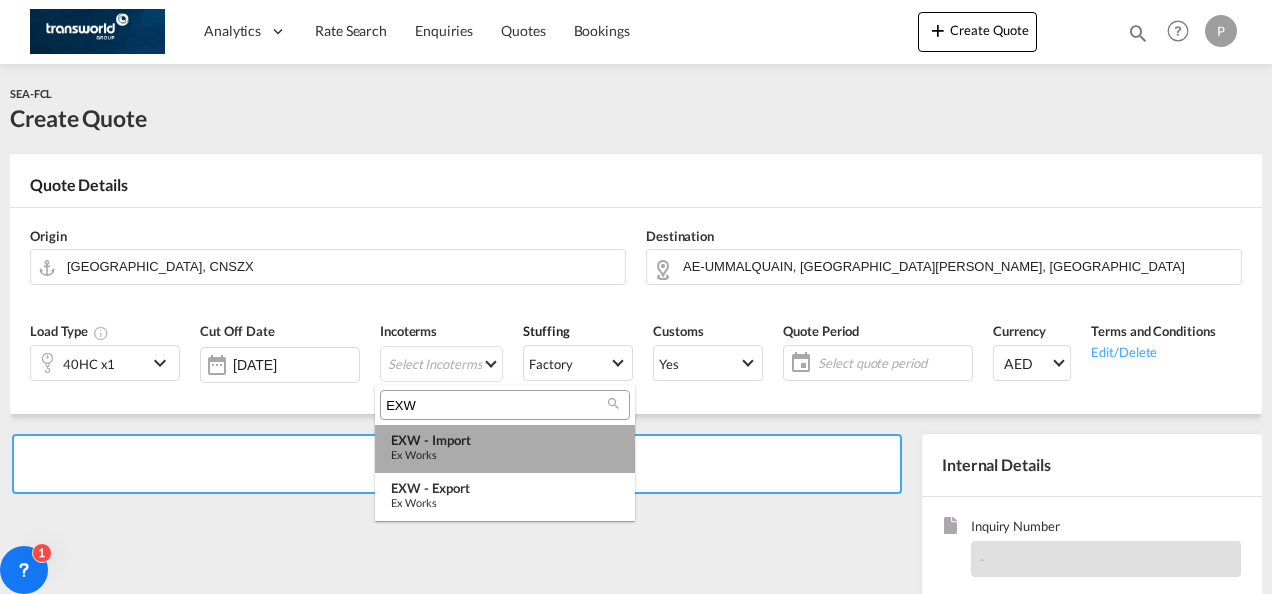 click on "Ex Works" at bounding box center [505, 454] 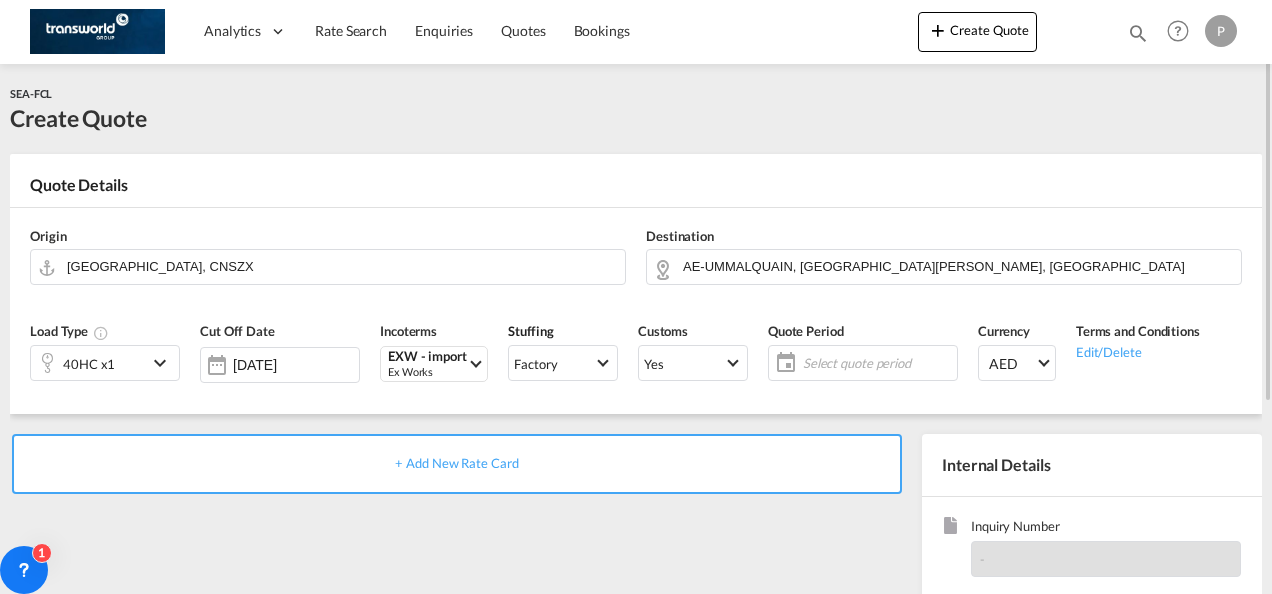 click on "Select quote period" 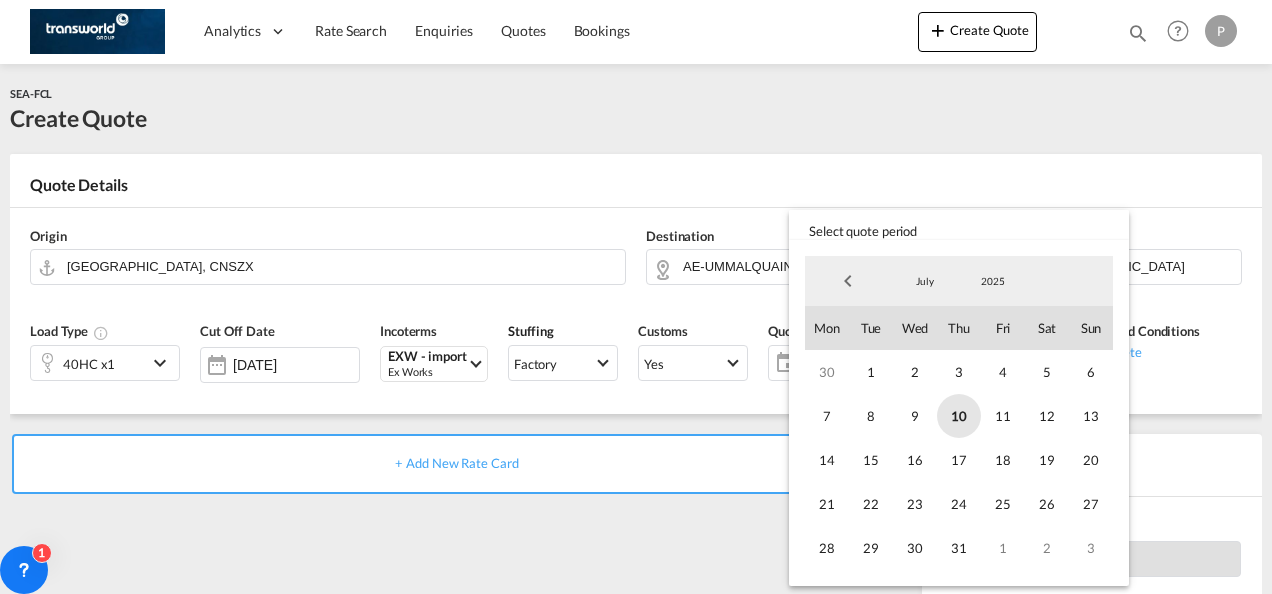 click on "10" at bounding box center [959, 416] 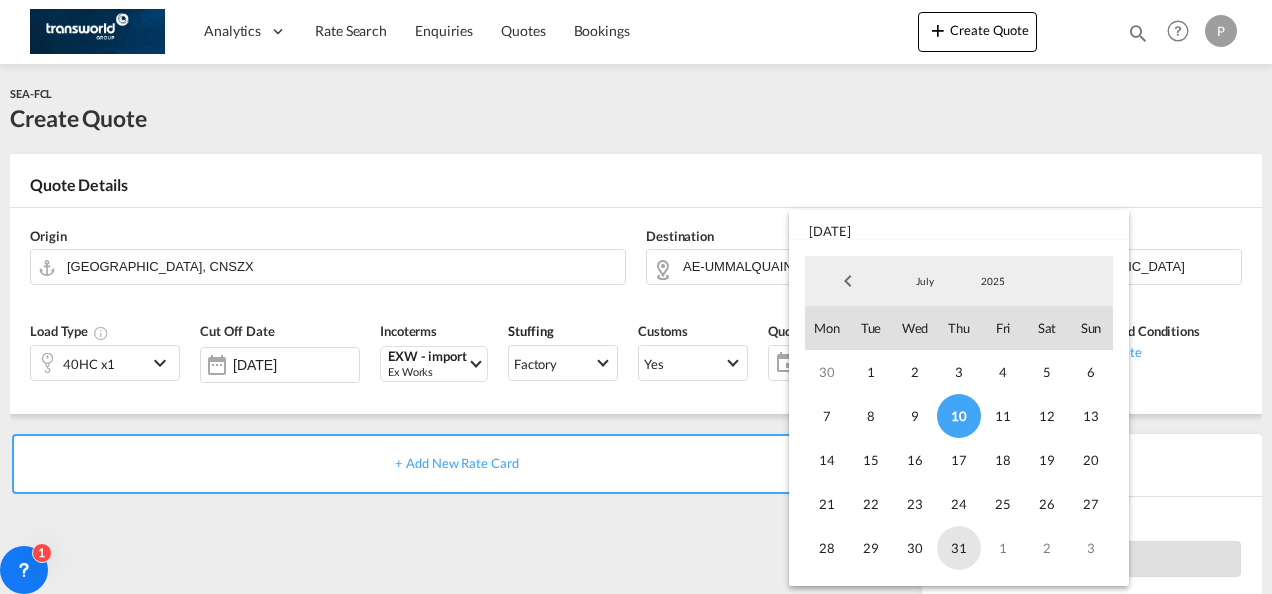 click on "31" at bounding box center (959, 548) 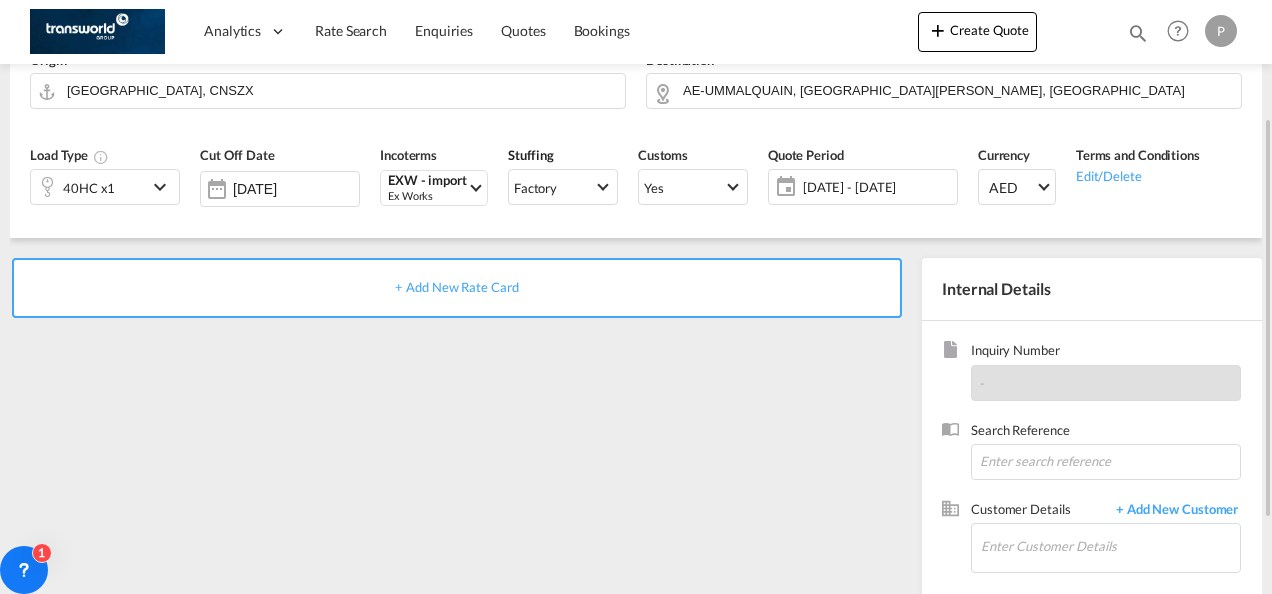 scroll, scrollTop: 186, scrollLeft: 0, axis: vertical 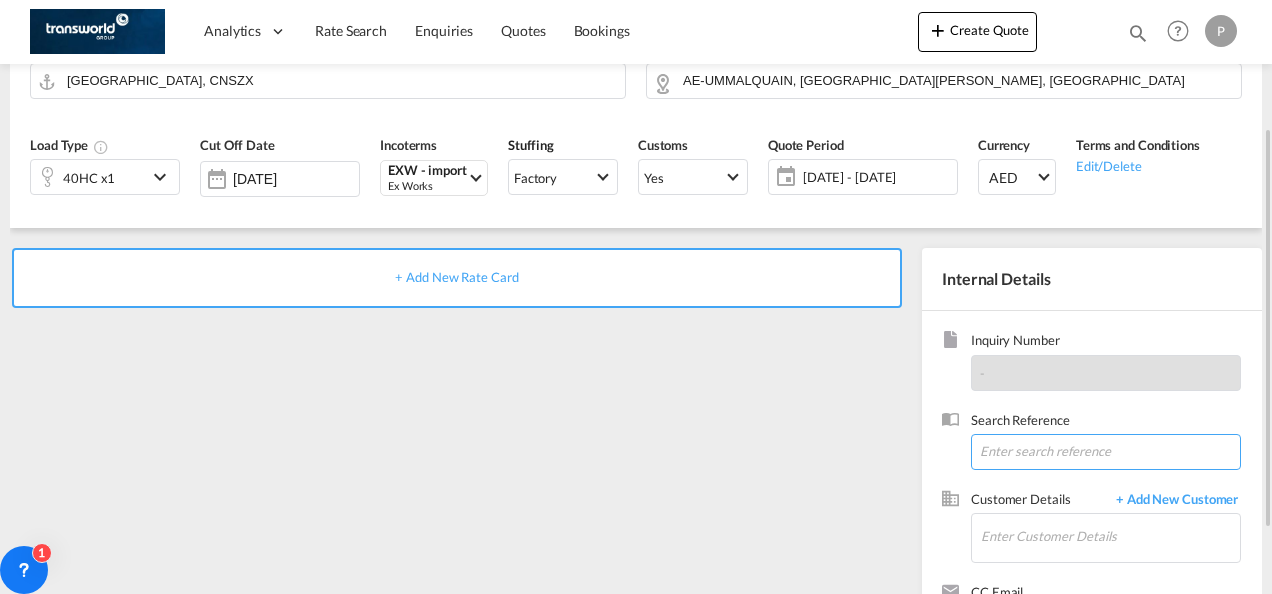 click at bounding box center (1106, 452) 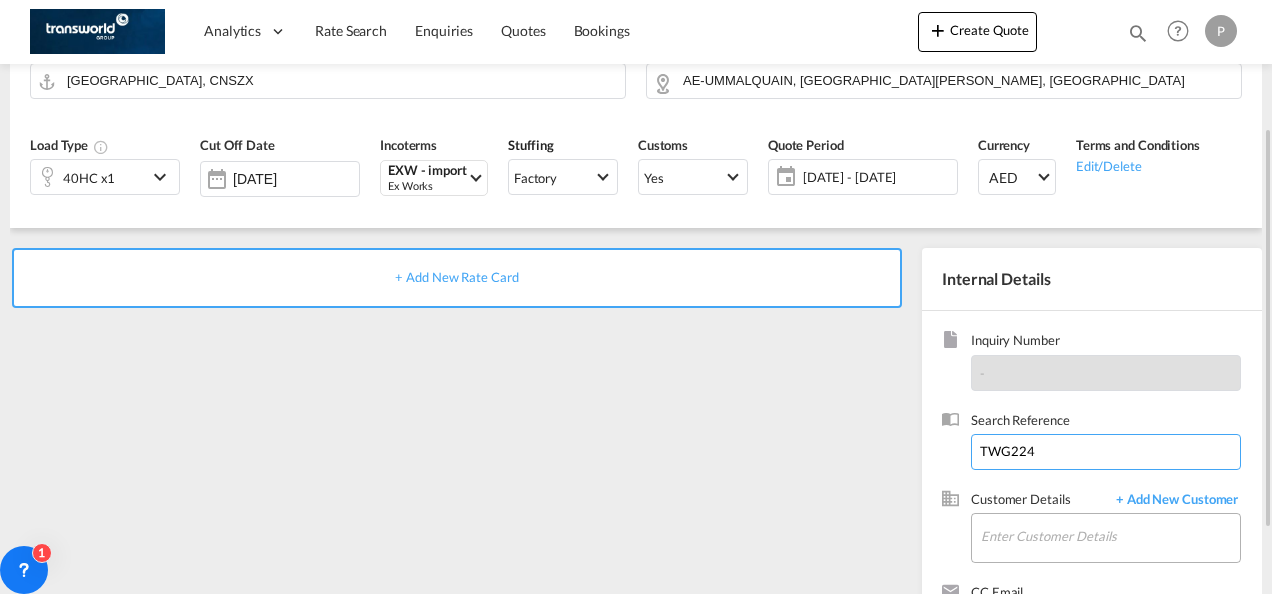 type on "TWG224" 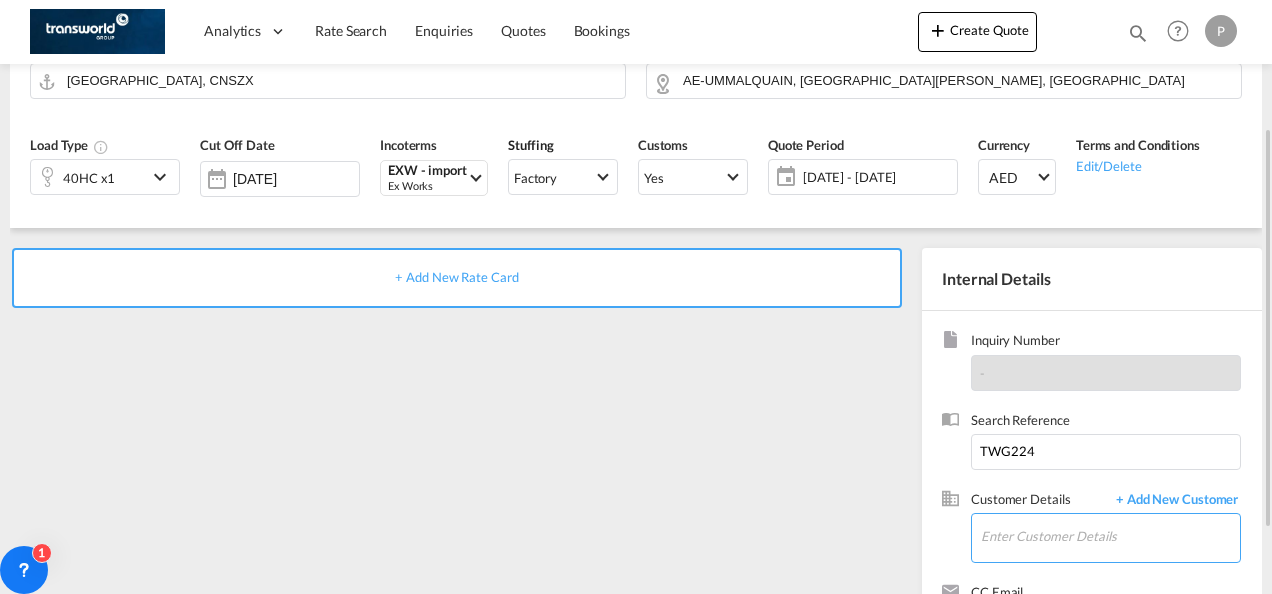 click on "Enter Customer Details" at bounding box center [1110, 536] 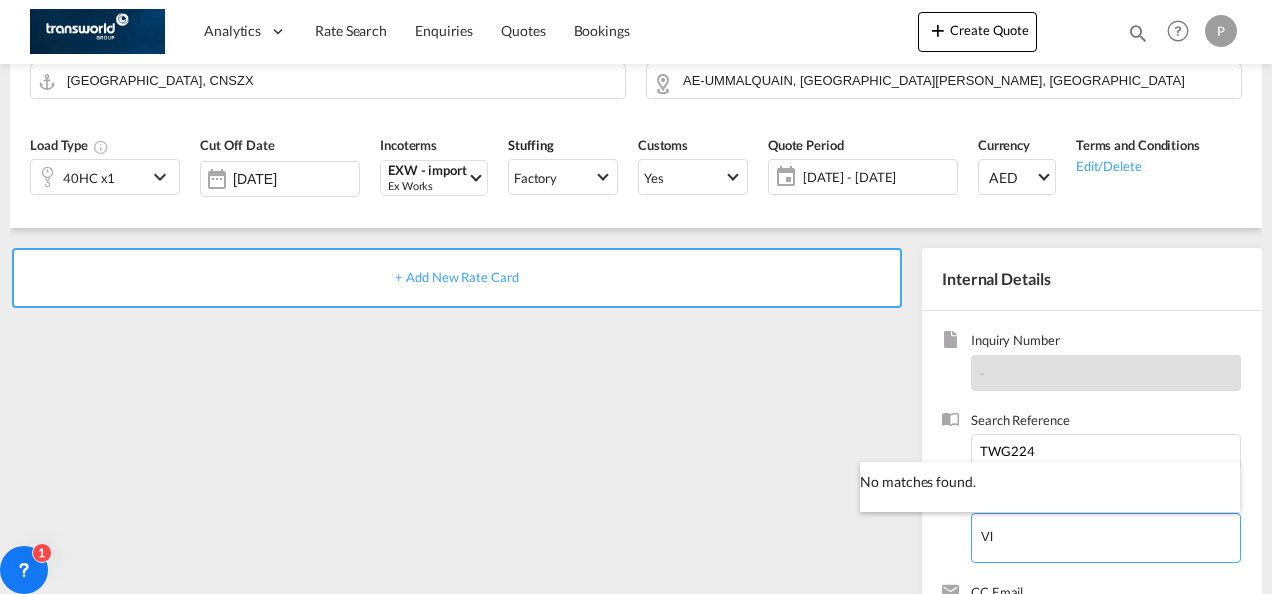 type on "V" 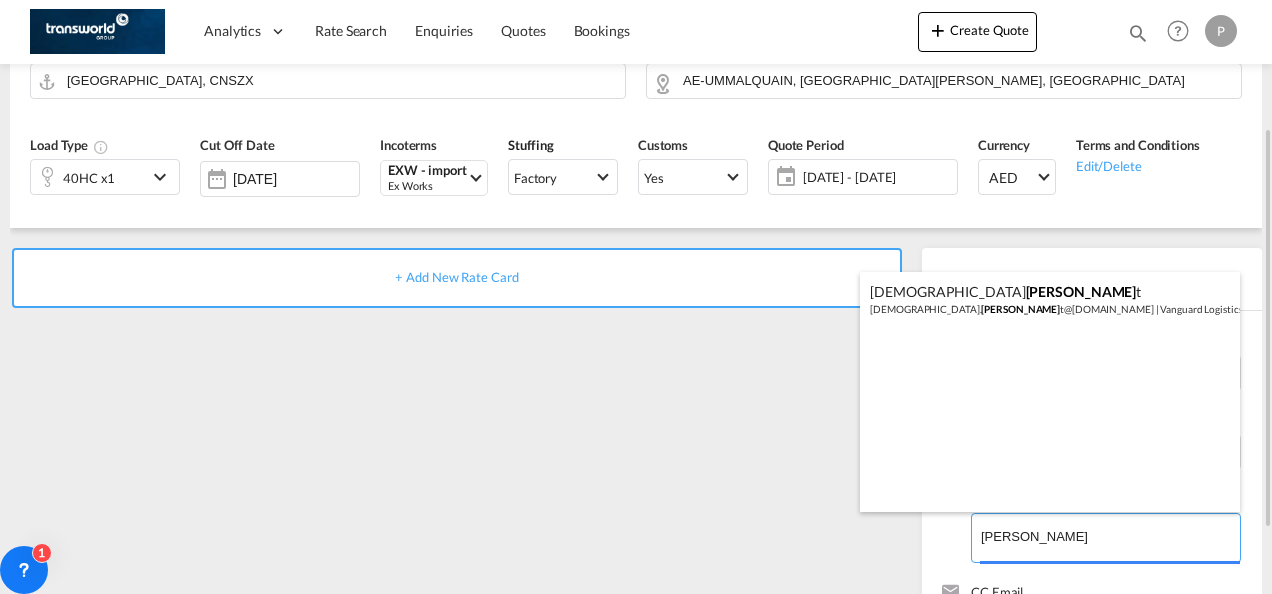 click on "Analytics
Dashboard
Rate Search
Enquiries
Quotes
Bookings" at bounding box center [636, 297] 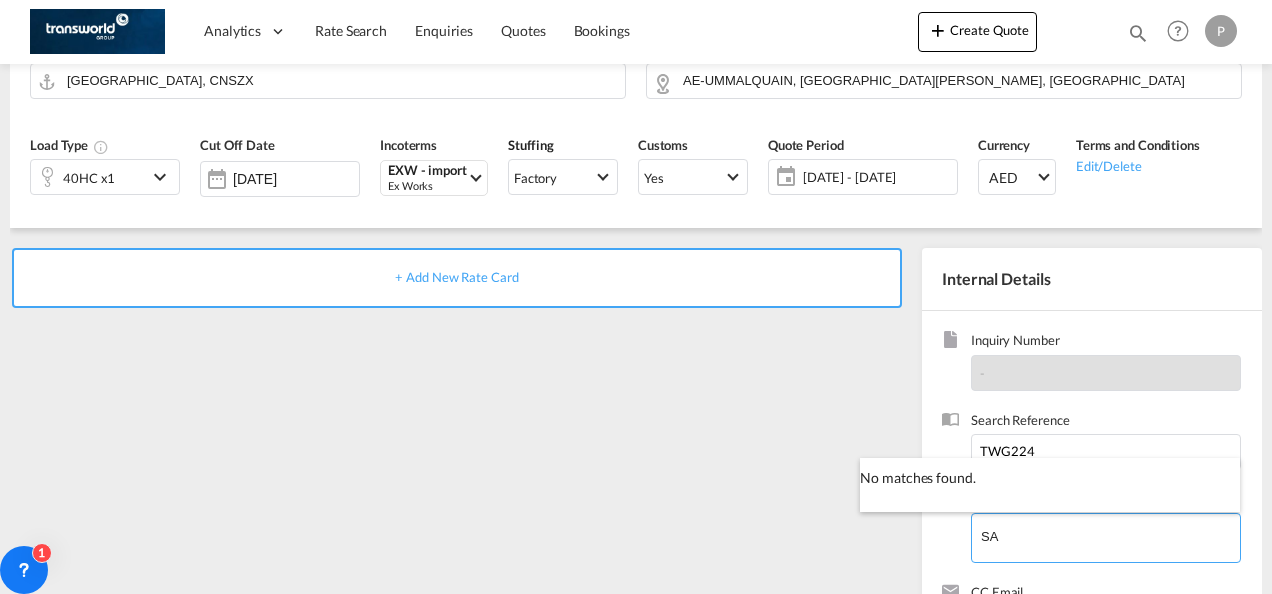 type on "S" 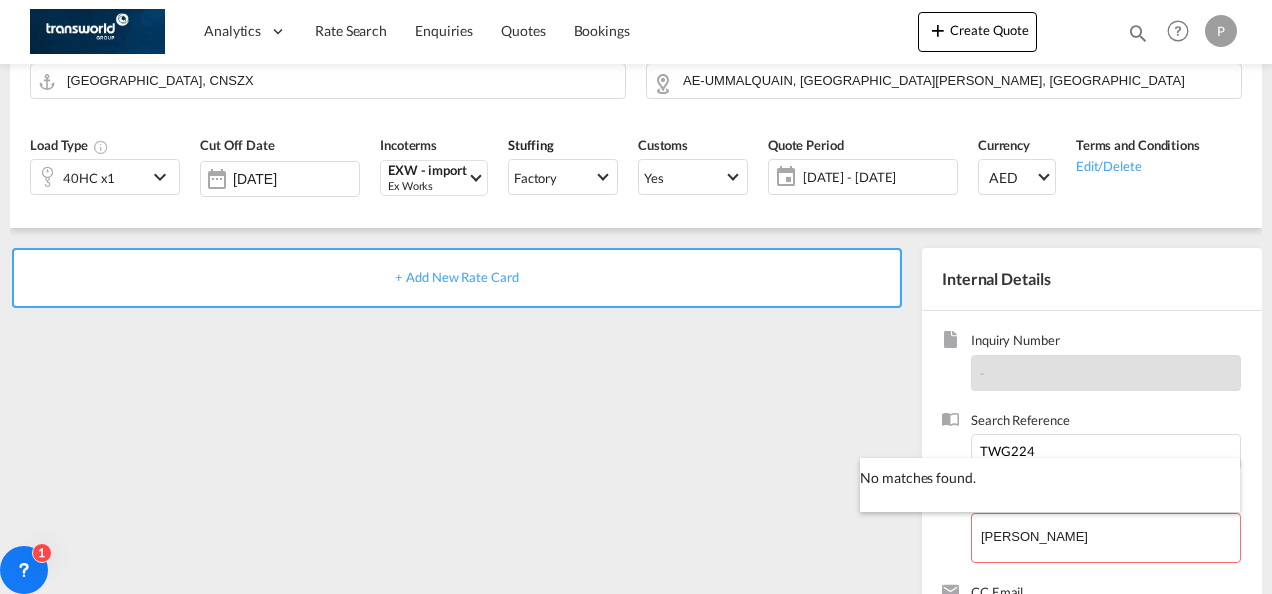 scroll, scrollTop: 282, scrollLeft: 0, axis: vertical 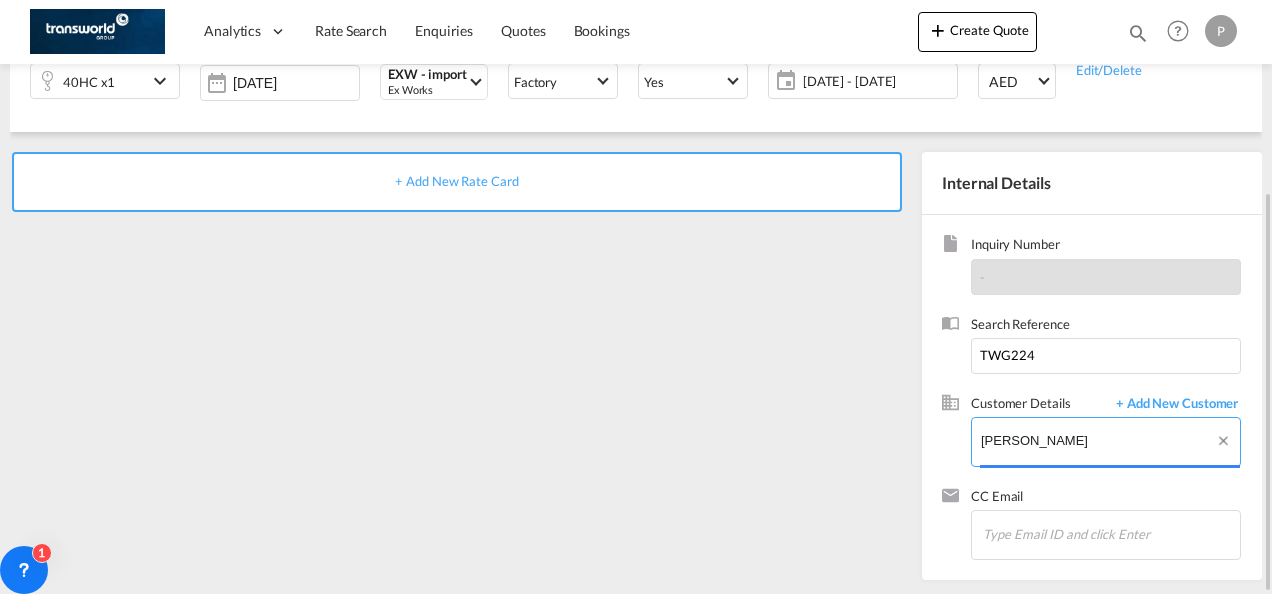 click on "[PERSON_NAME]" at bounding box center (1110, 440) 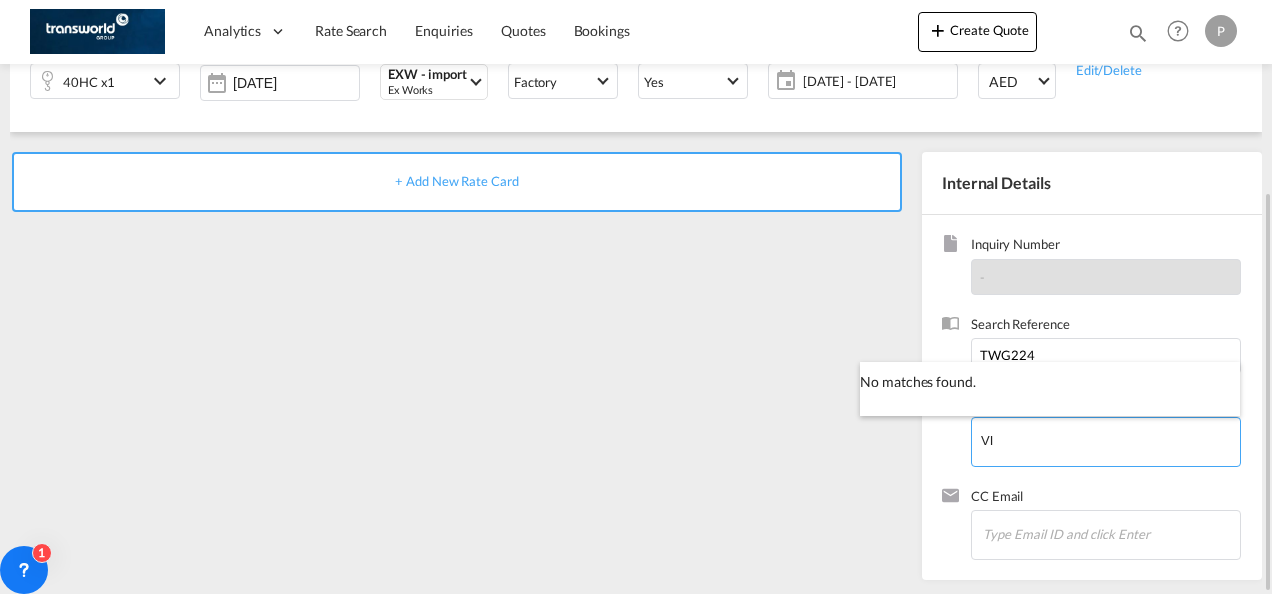 type on "V" 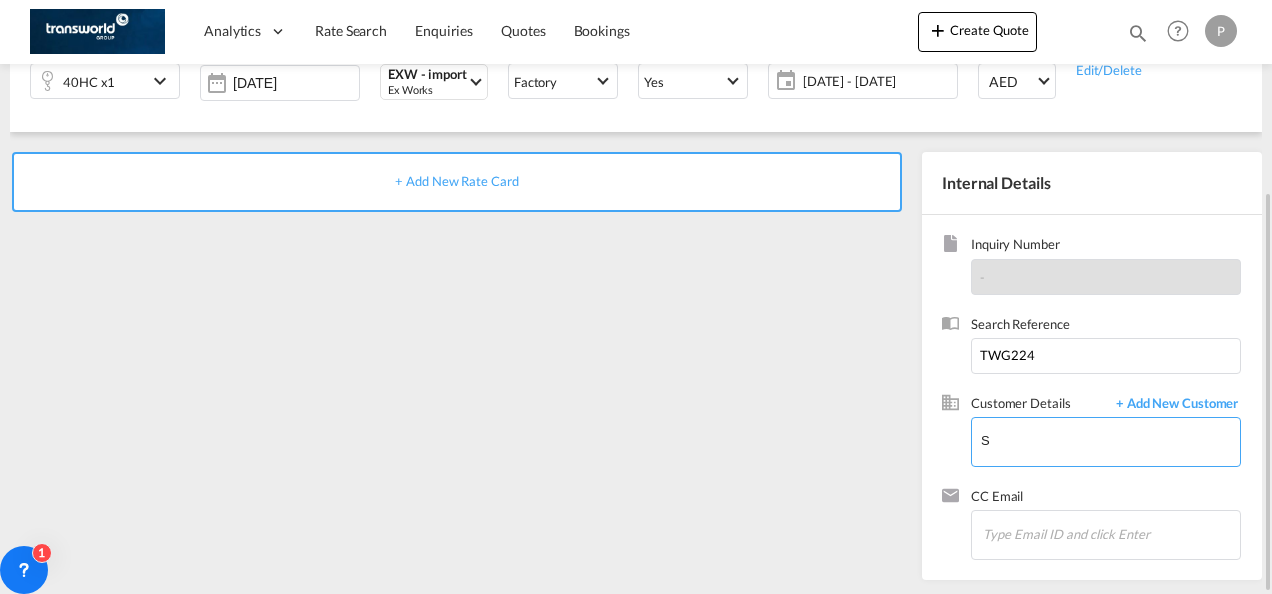 type on "S" 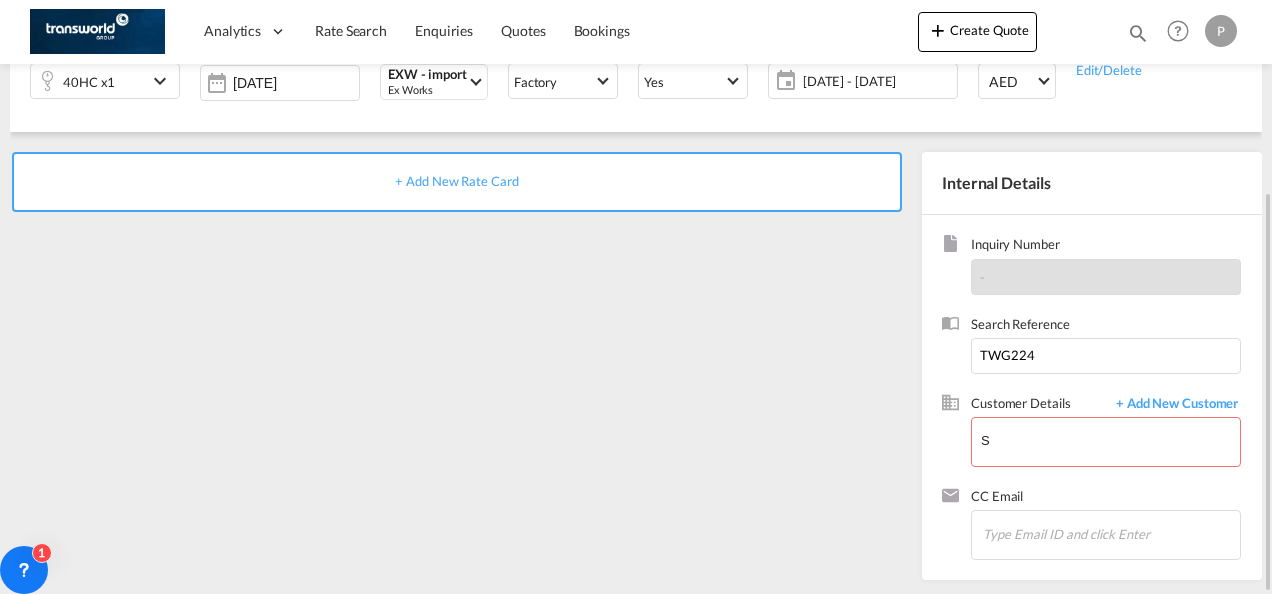click on "+ Add New Rate Card" at bounding box center [461, 361] 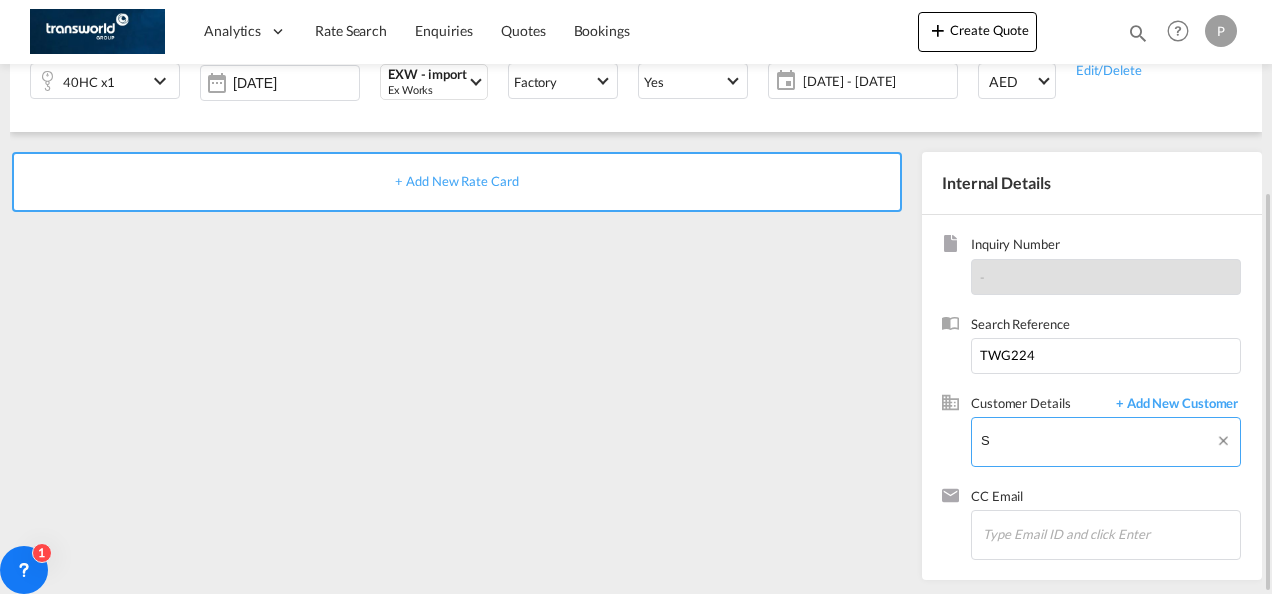 drag, startPoint x: 1043, startPoint y: 462, endPoint x: 1009, endPoint y: 430, distance: 46.69047 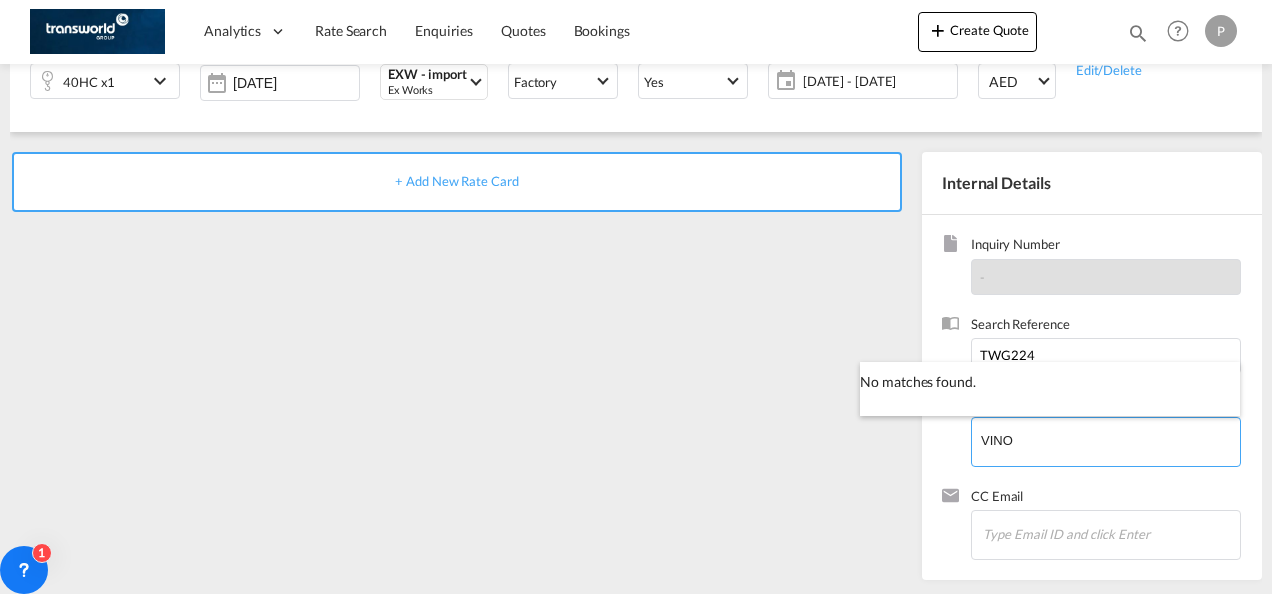 type on "VINO" 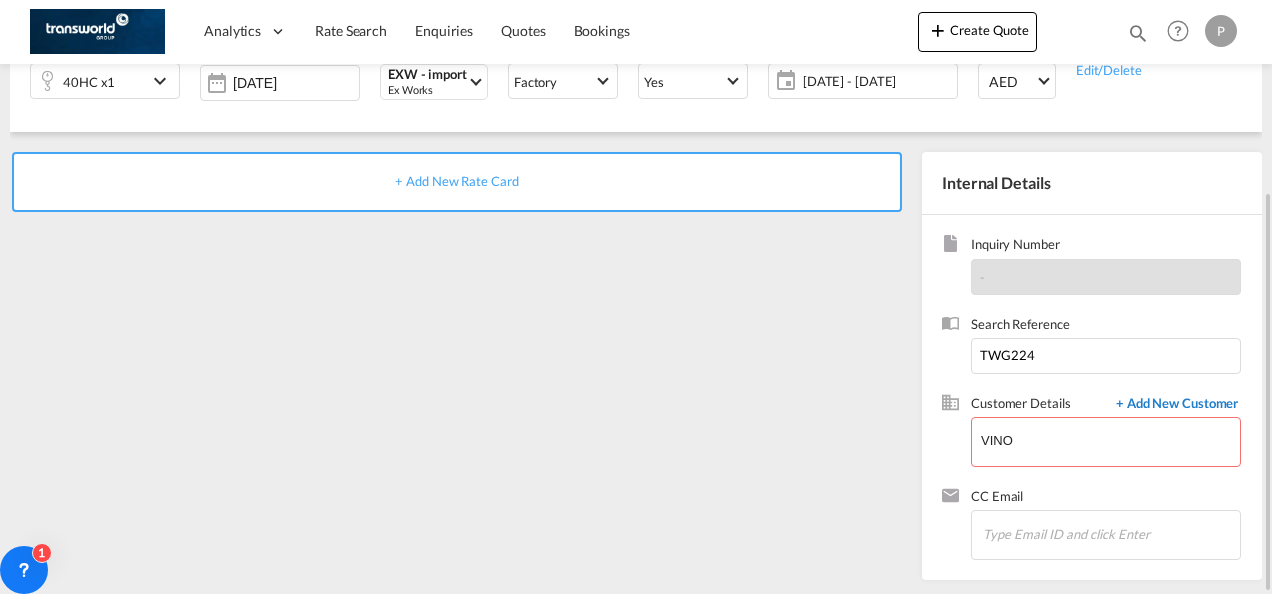 click on "+ Add New Customer" at bounding box center (1173, 405) 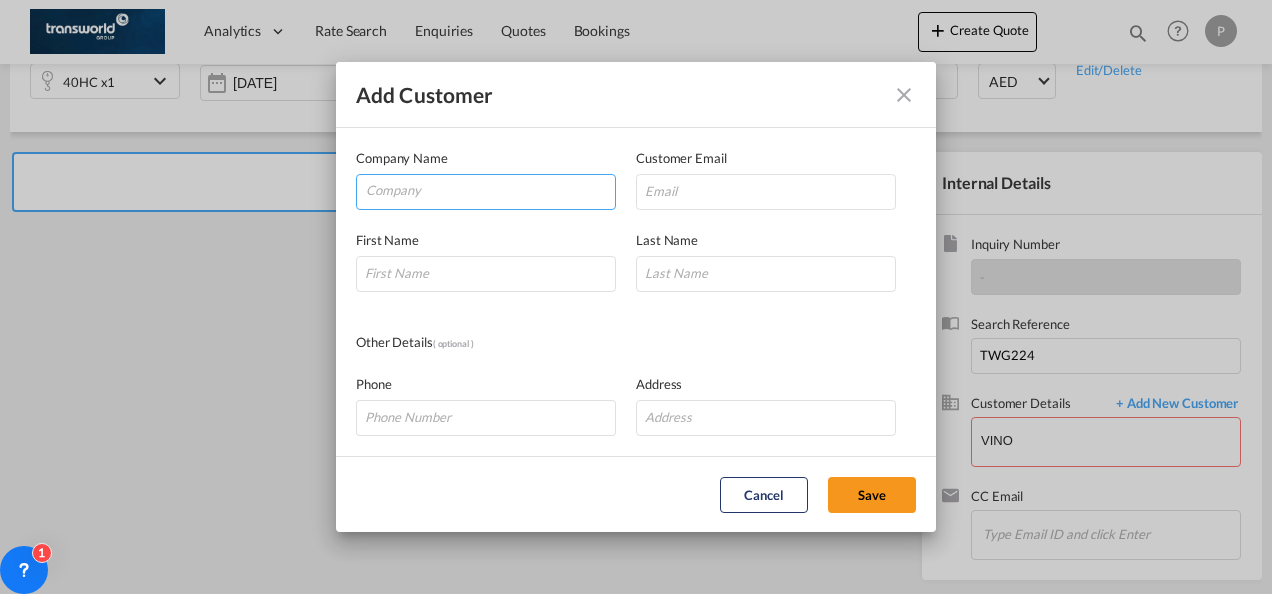 click at bounding box center (490, 190) 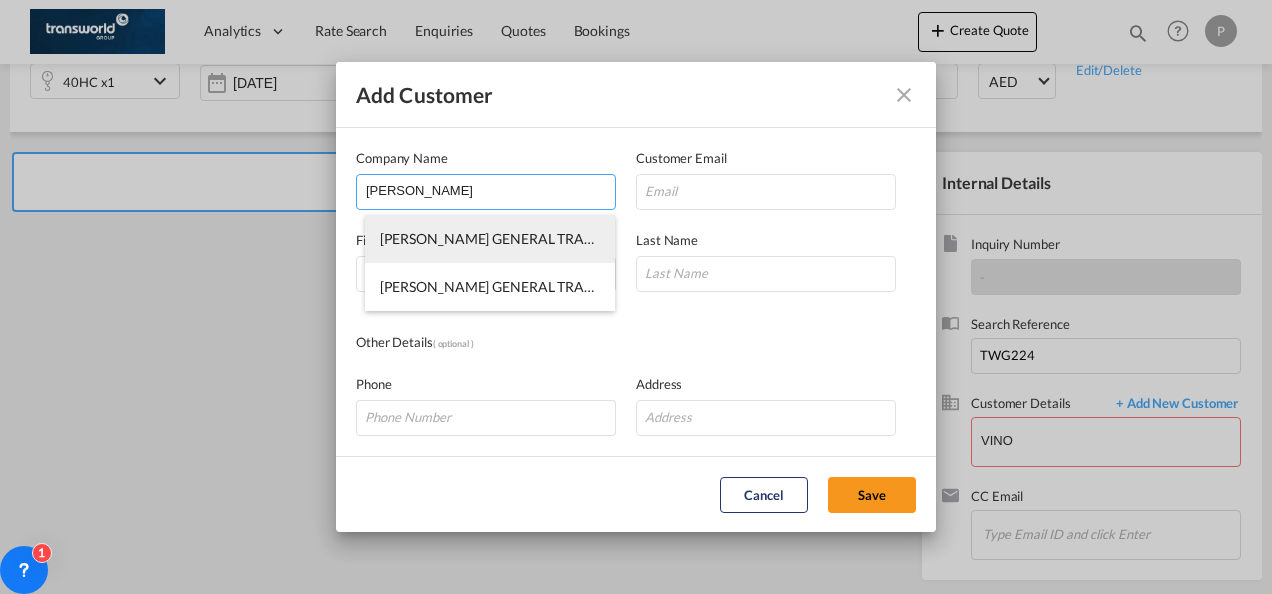 click on "[PERSON_NAME] GENERAL TRADING EST" at bounding box center [513, 238] 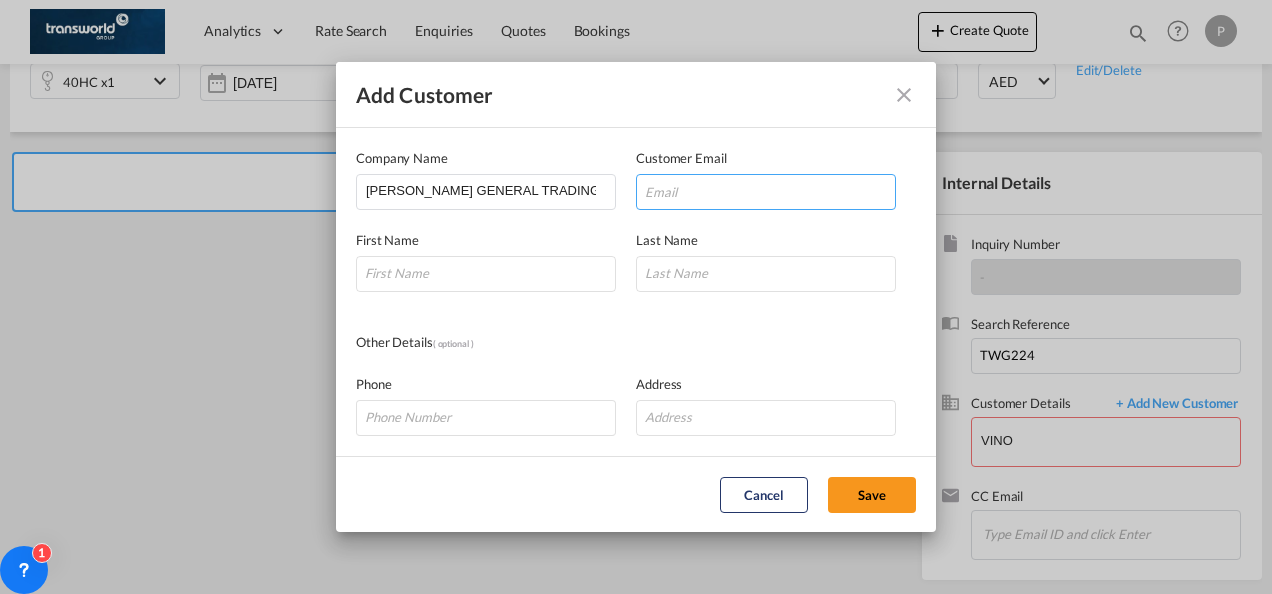 click at bounding box center [766, 192] 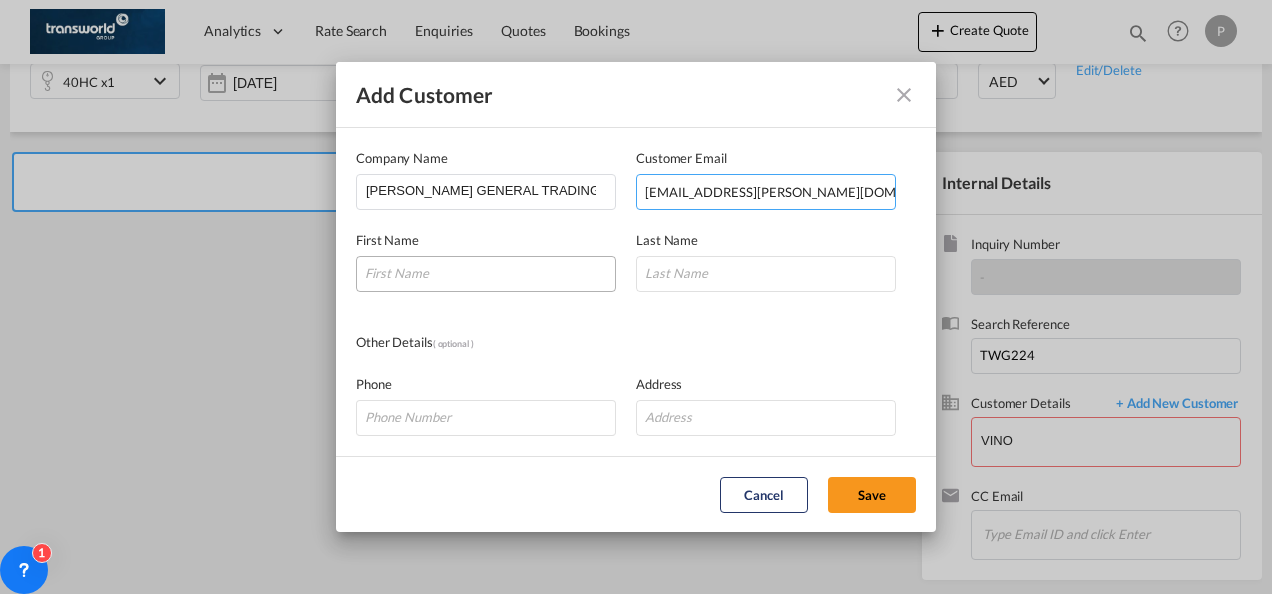 type on "[EMAIL_ADDRESS][PERSON_NAME][DOMAIN_NAME]" 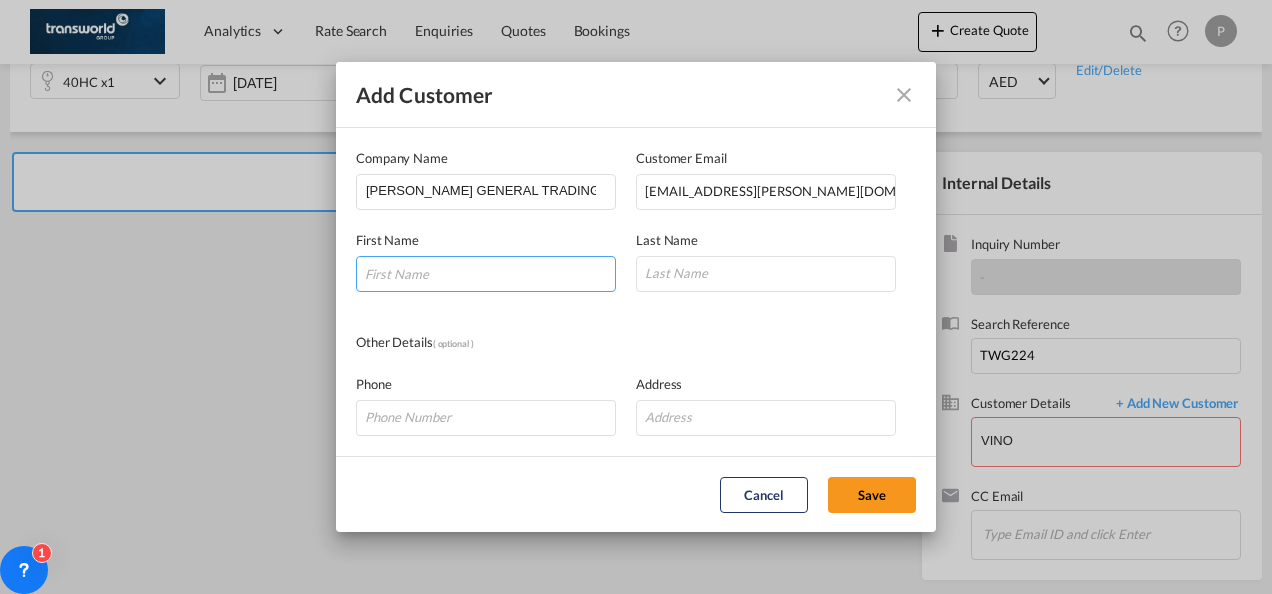 click at bounding box center [486, 274] 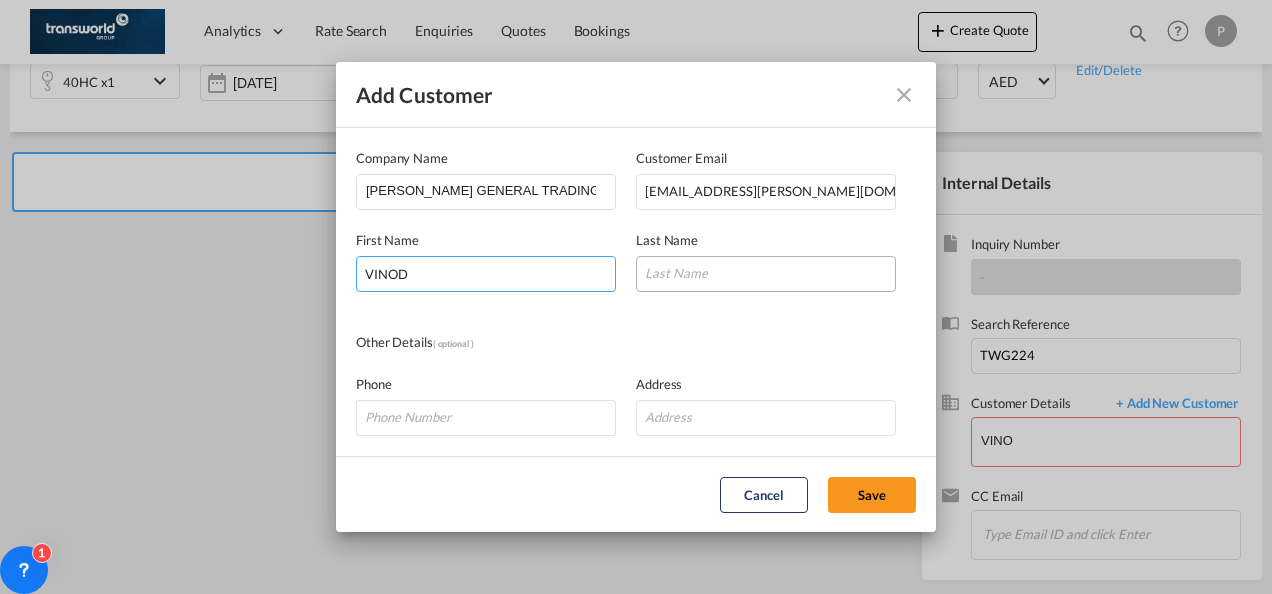 type on "VINOD" 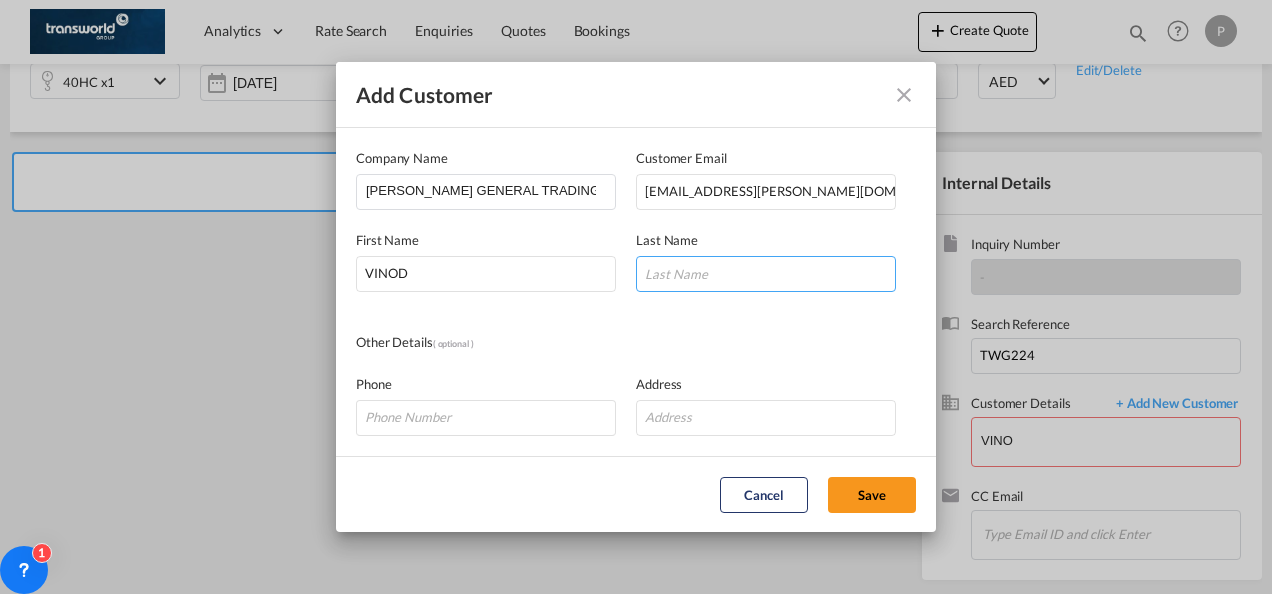 click at bounding box center (766, 274) 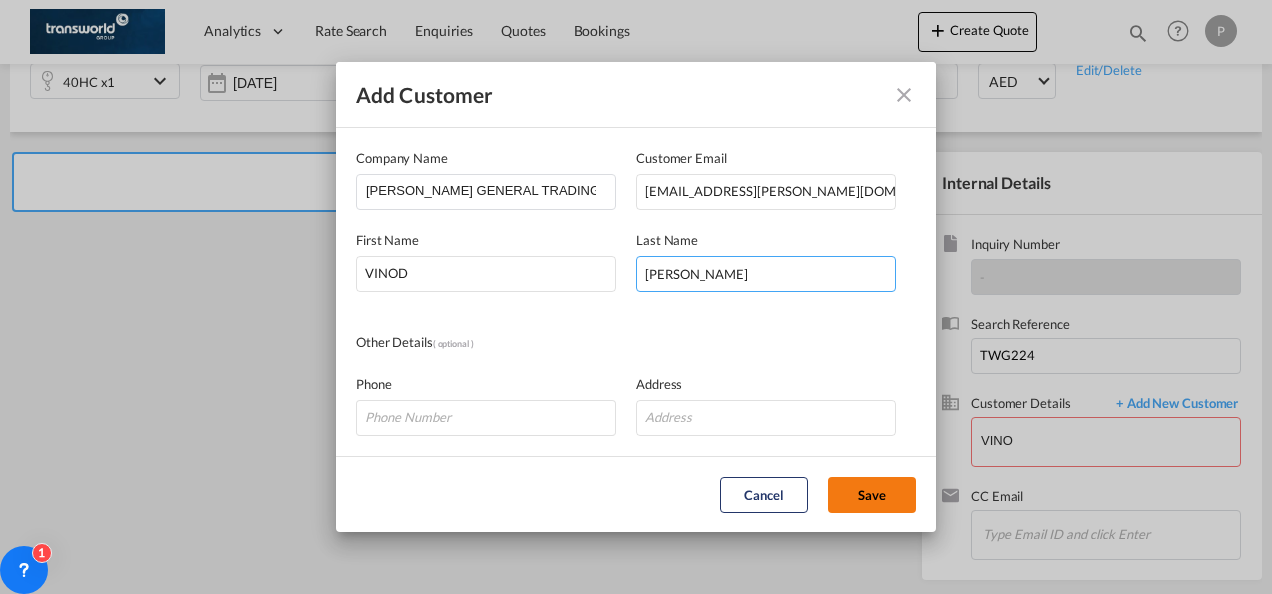 type on "[PERSON_NAME]" 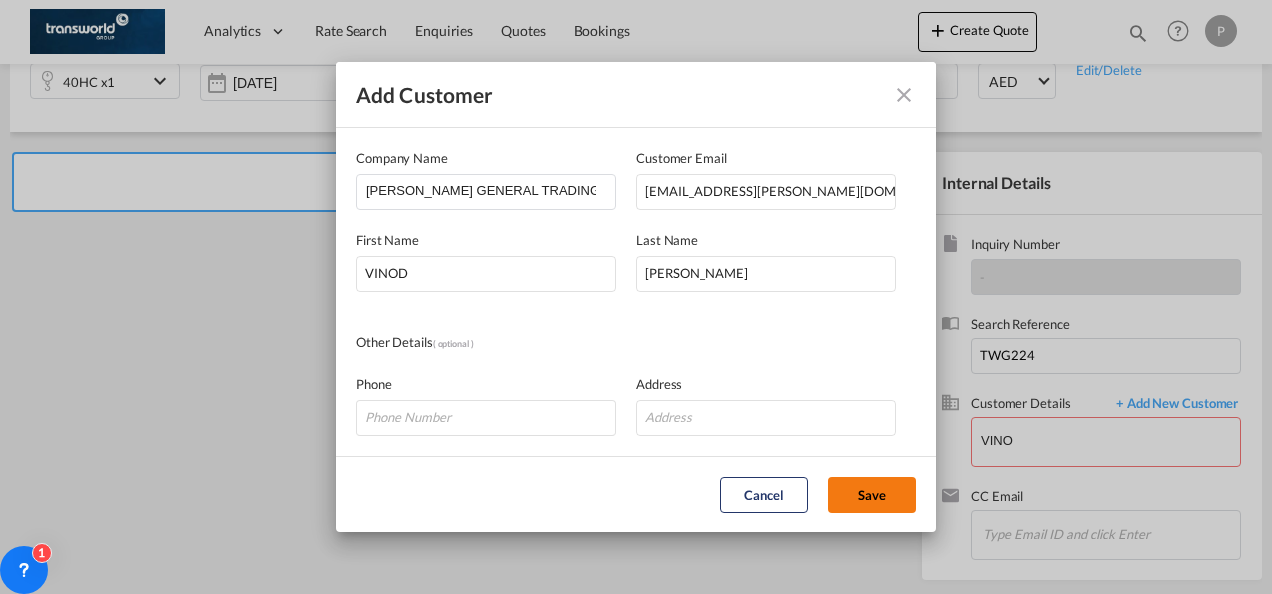 click on "Save" at bounding box center (872, 495) 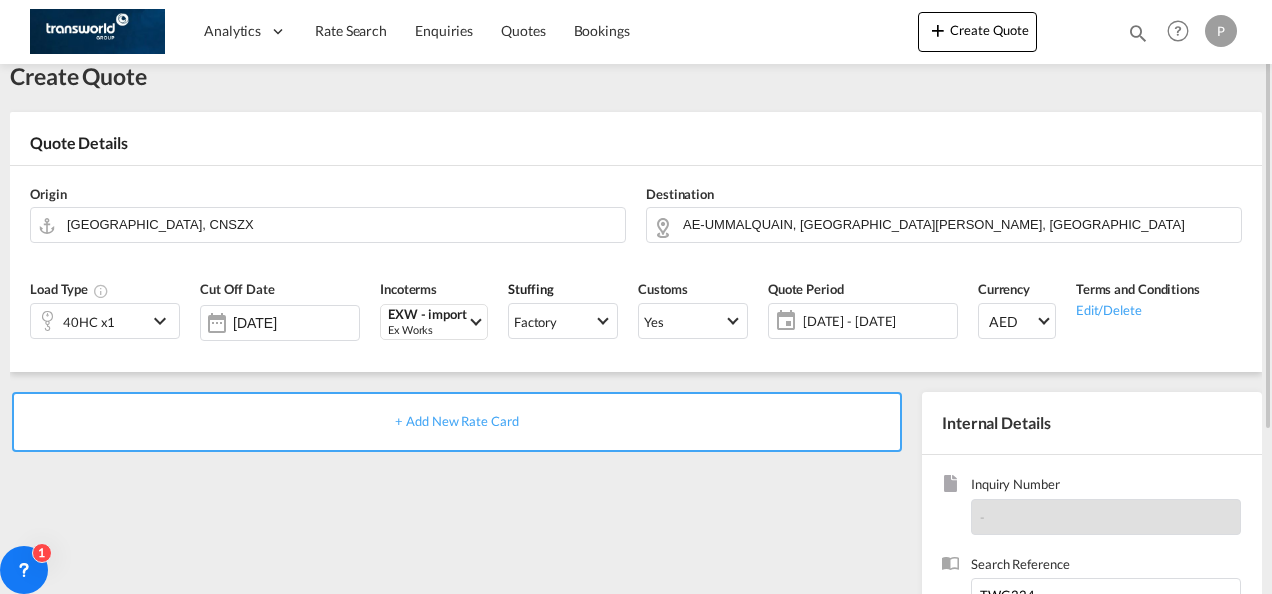 scroll, scrollTop: 42, scrollLeft: 0, axis: vertical 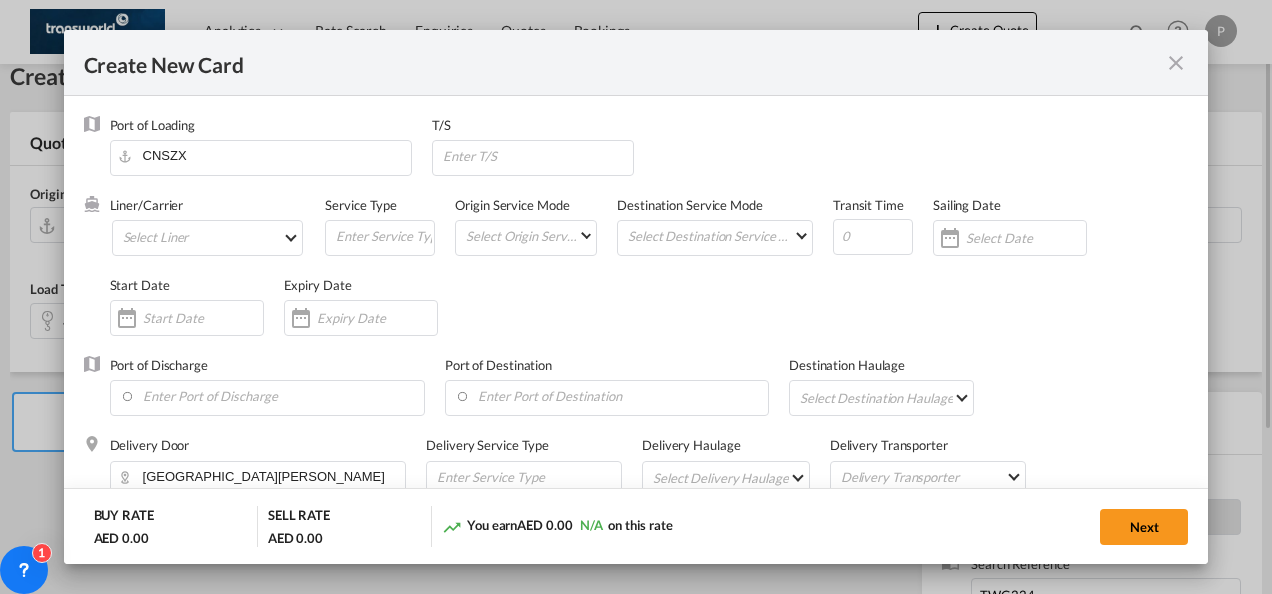 type on "Basic Ocean Freight" 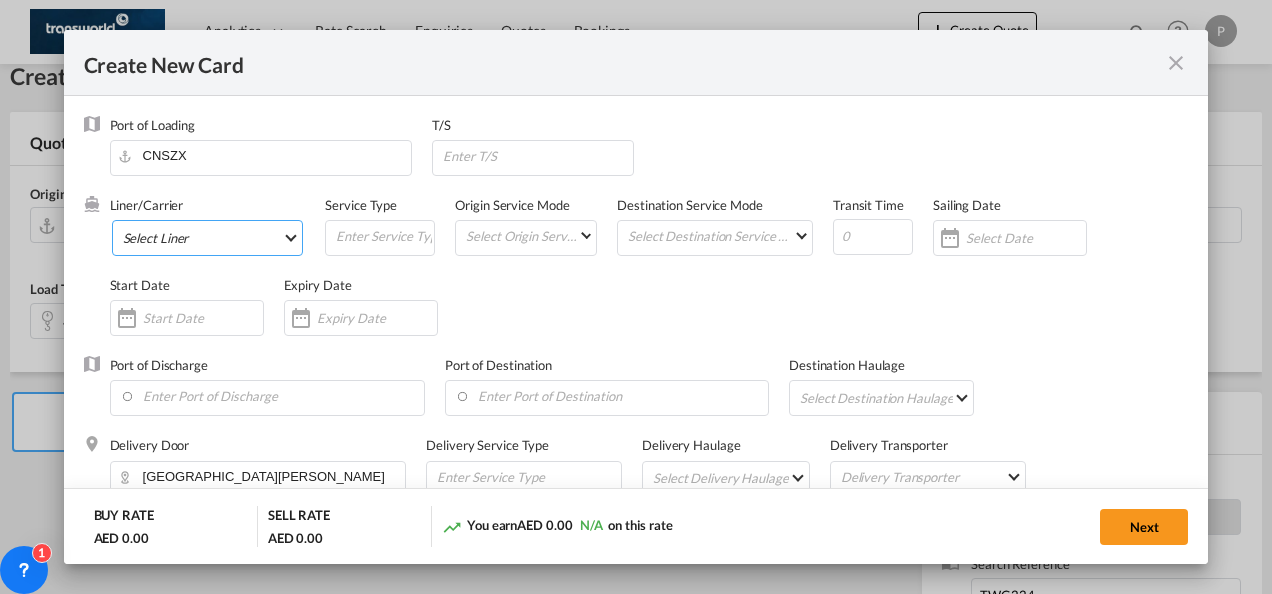 click on "Select Liner   2HM LOGISTICS D.O.O 2HM LOGISTICS D.O.O. / TDWC-CAPODISTRI 2HM LOGISTICS D.O.O. / TDWC-KOPER 2HM LOGISTICS KFT / TDWC-ANKARANSKA 3A INTERNATIONAL LOGISTICS JOINT STOCK COMPANY / T 3P LOGISTICS / TDWC - [GEOGRAPHIC_DATA] A & G INTERNATIONAL CARGO ([GEOGRAPHIC_DATA])  / TDWC-BANGK A A X L GLOBAL SHIPPING LINES L.L.C / TDWC-[GEOGRAPHIC_DATA] A AND G INTERNATIONAL CARGO / TDWC-[GEOGRAPHIC_DATA] A J WORLDWIDE SERVICES INC / TDWC-SADDLE BRO A K ENTERPRISES / TDWC-[GEOGRAPHIC_DATA] A.J WORLDWIDE SERVICES LTD / TDWC-WESTDRAYTO AA AND S SHIPPING LLC / TDWC-DUBAI AA&S SHIPPING LLC / TDWC-[GEOGRAPHIC_DATA] AAA CHINA LIMITED / TDWC-[GEOGRAPHIC_DATA] [PERSON_NAME] SHIPPING L.L.C / TDWC-[GEOGRAPHIC_DATA] AAS FREIGHT EUROPE GMBH / TDWC-[GEOGRAPHIC_DATA] [GEOGRAPHIC_DATA] COMMERCIAL FZE / TDWC-[GEOGRAPHIC_DATA] AAXL GLOBAL SHIPPING LINES LLC [PERSON_NAME] / TDWC-[GEOGRAPHIC_DATA] [PERSON_NAME] TRADING LLC / TDWC-[GEOGRAPHIC_DATA] ABC EUROPEAN AIR AND SEA CARGO DISTRI / TDWC-BEOGR ABDA CARGO SERVICES DMCC / TDWC-DUBAI [PERSON_NAME] SHIPPING LLC [PERSON_NAME] SHIPPING LLC / TDWC-[GEOGRAPHIC_DATA] ABRAO SHIPPING / TDWC-[GEOGRAPHIC_DATA] ABRECO FREIGHT LLC / TDWC-[GEOGRAPHIC_DATA]" at bounding box center (208, 238) 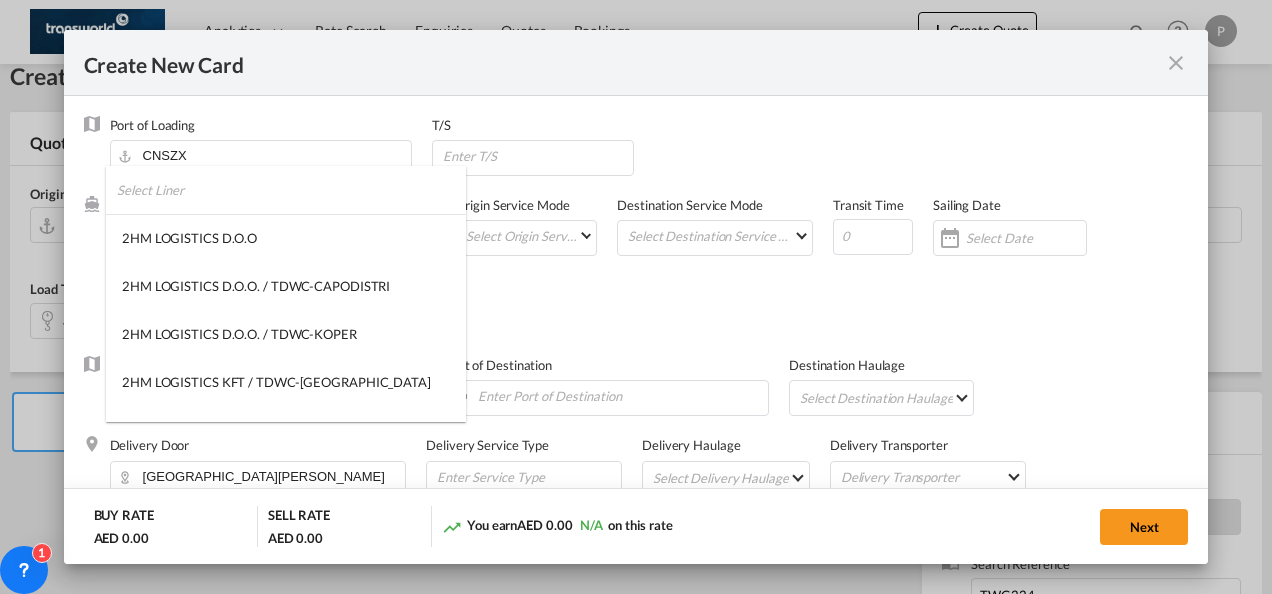 click at bounding box center [291, 190] 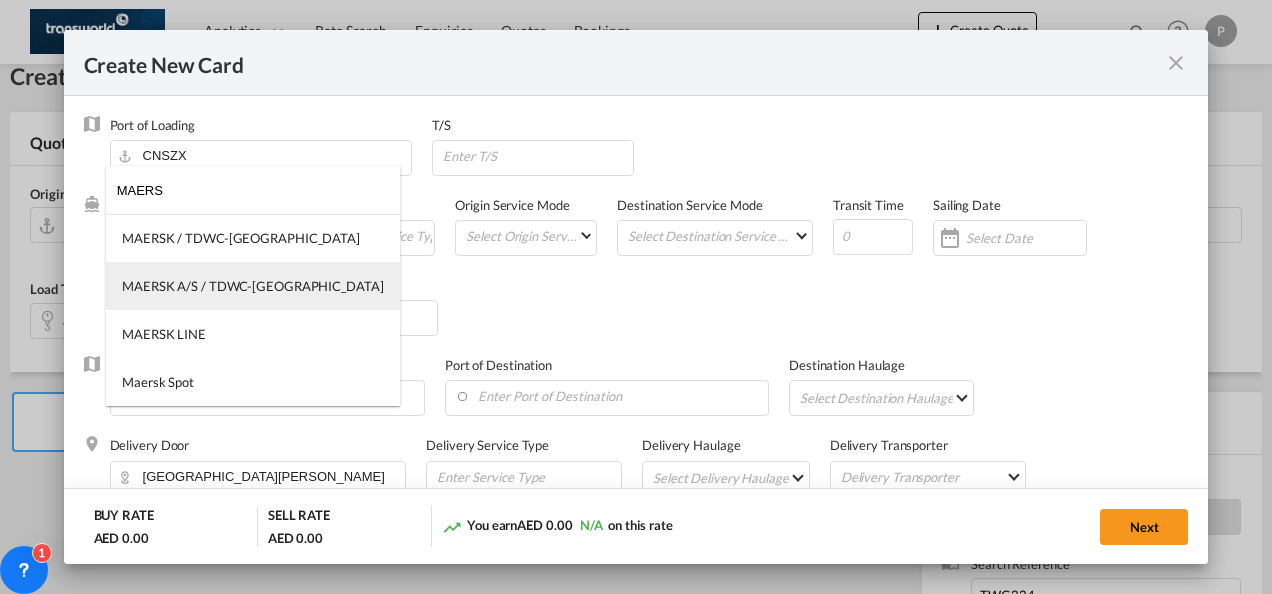 type on "MAERS" 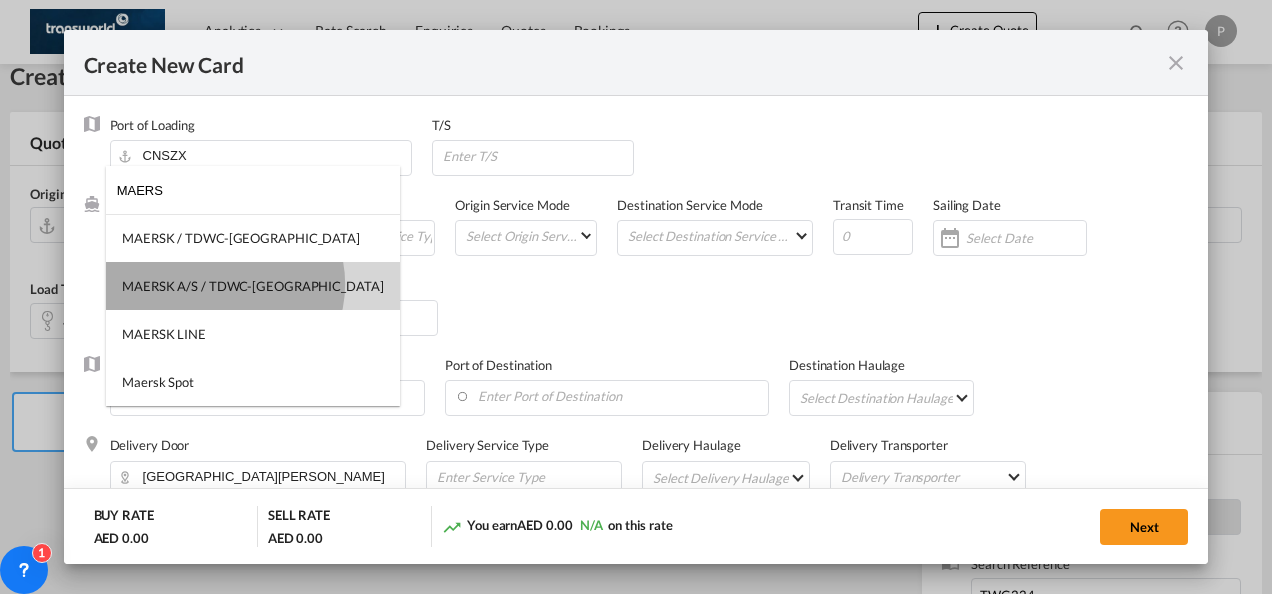 click on "MAERSK A/S / TDWC-[GEOGRAPHIC_DATA]" at bounding box center [253, 286] 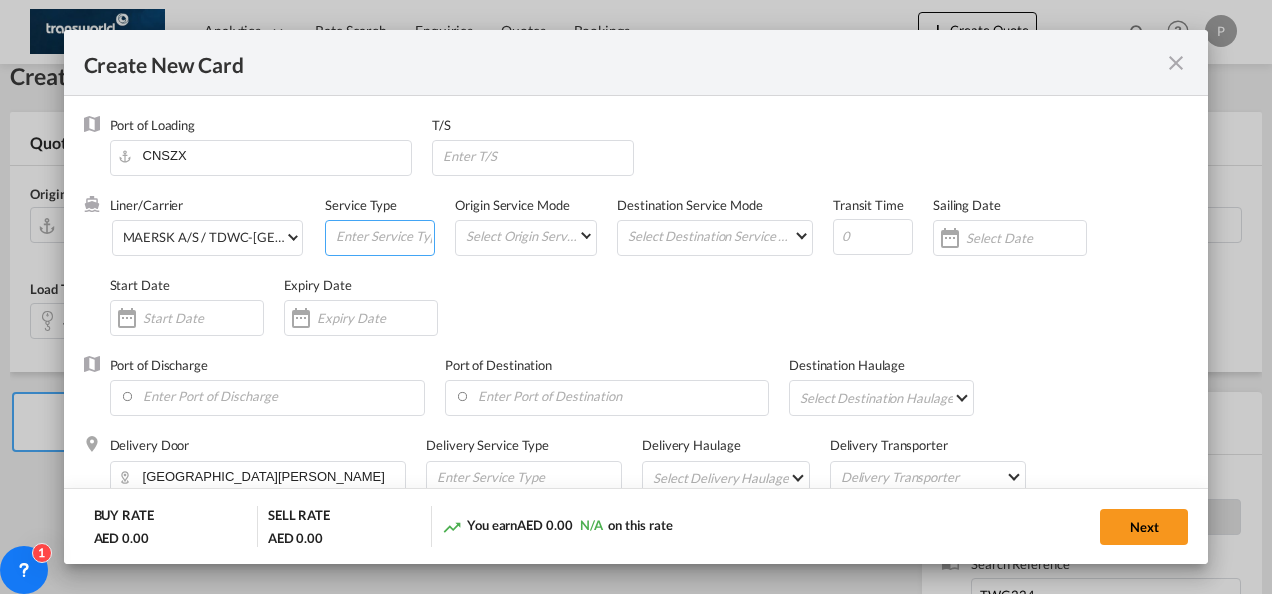 click at bounding box center [384, 236] 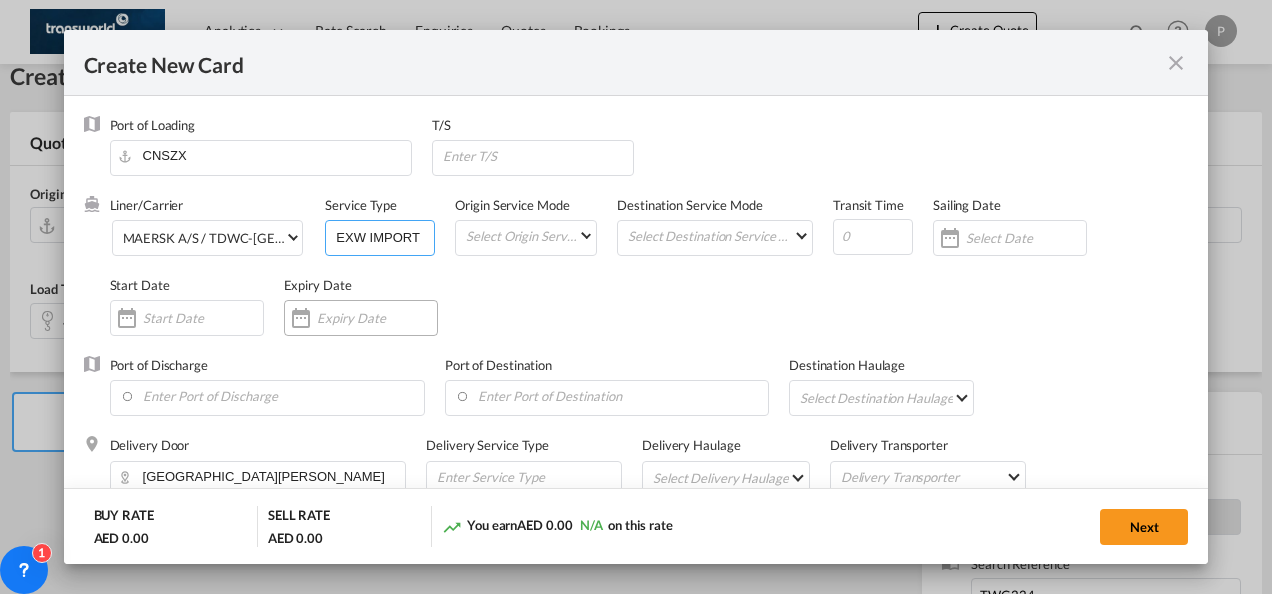 type on "EXW IMPORT" 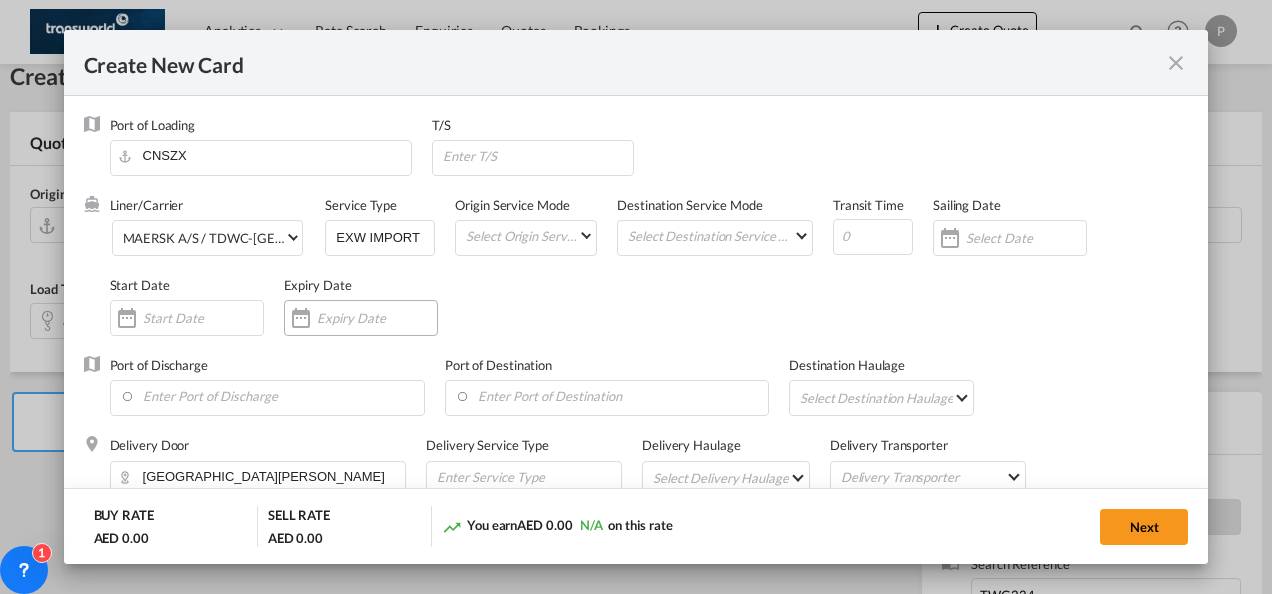 click at bounding box center [377, 318] 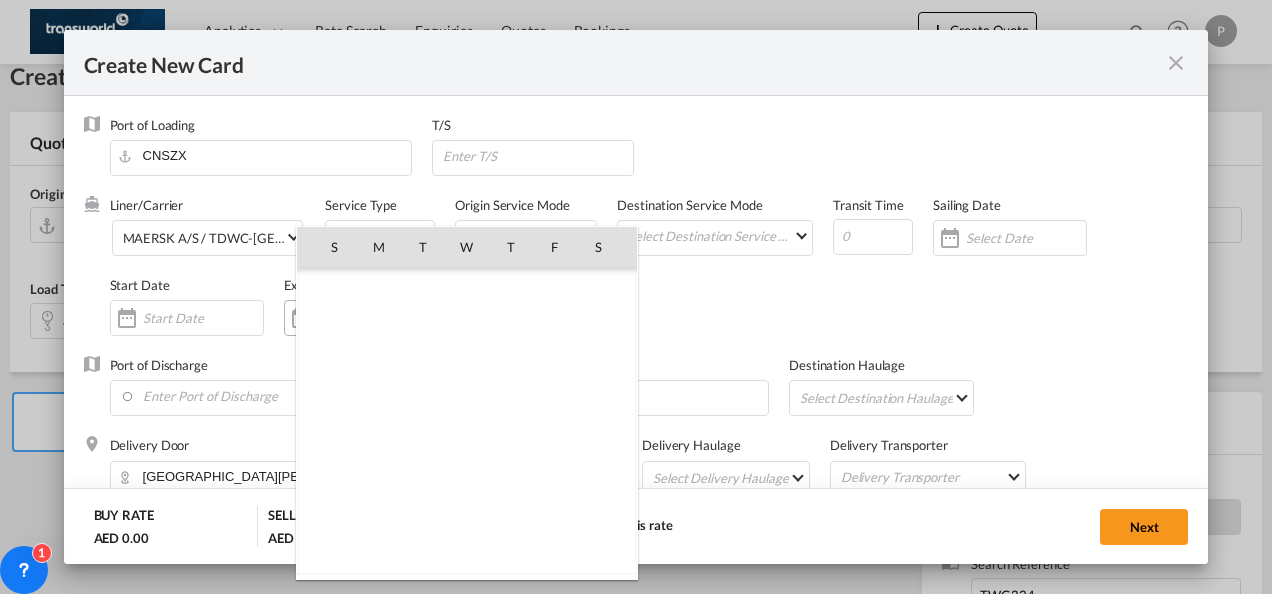 scroll, scrollTop: 462690, scrollLeft: 0, axis: vertical 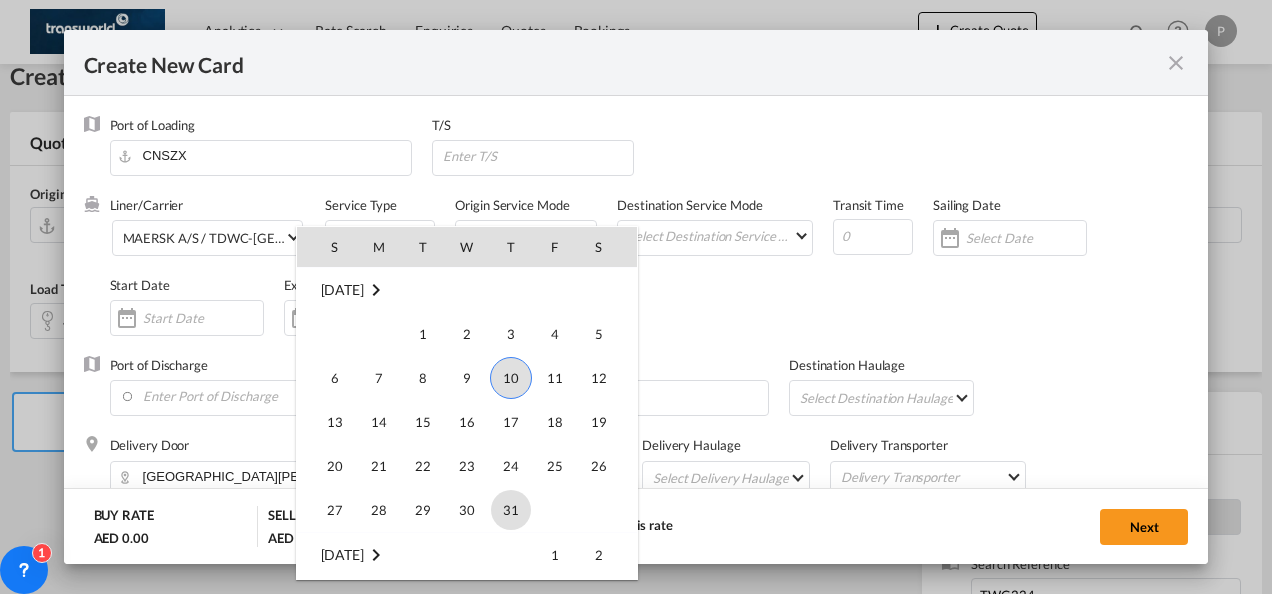 click on "31" at bounding box center (511, 510) 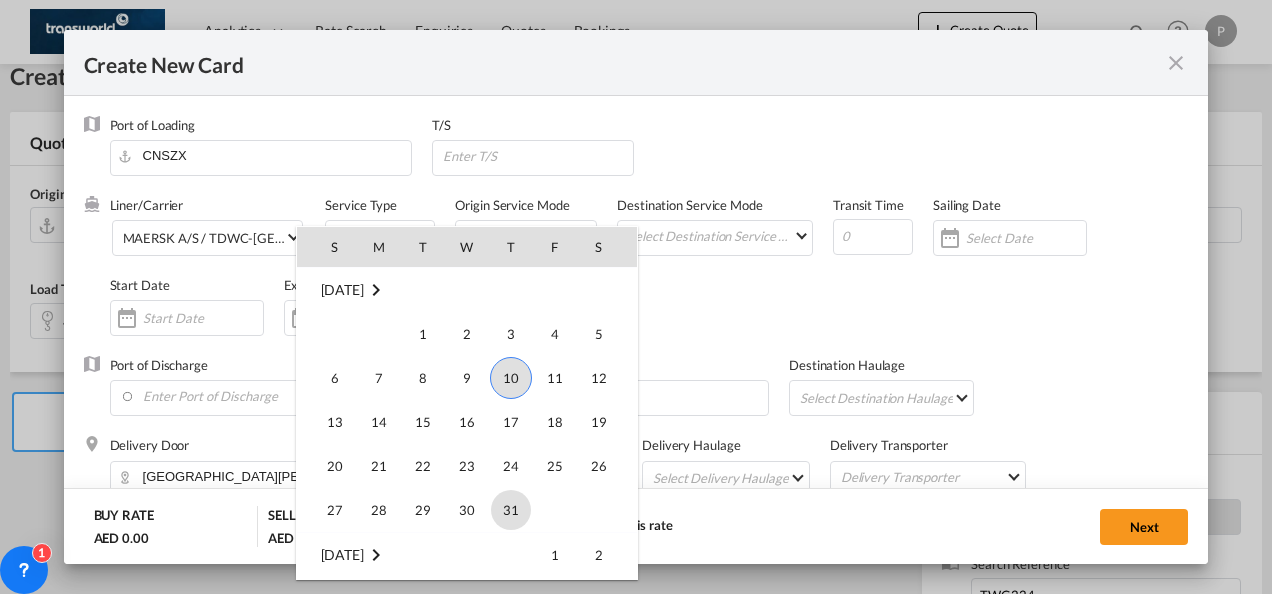 type on "[DATE]" 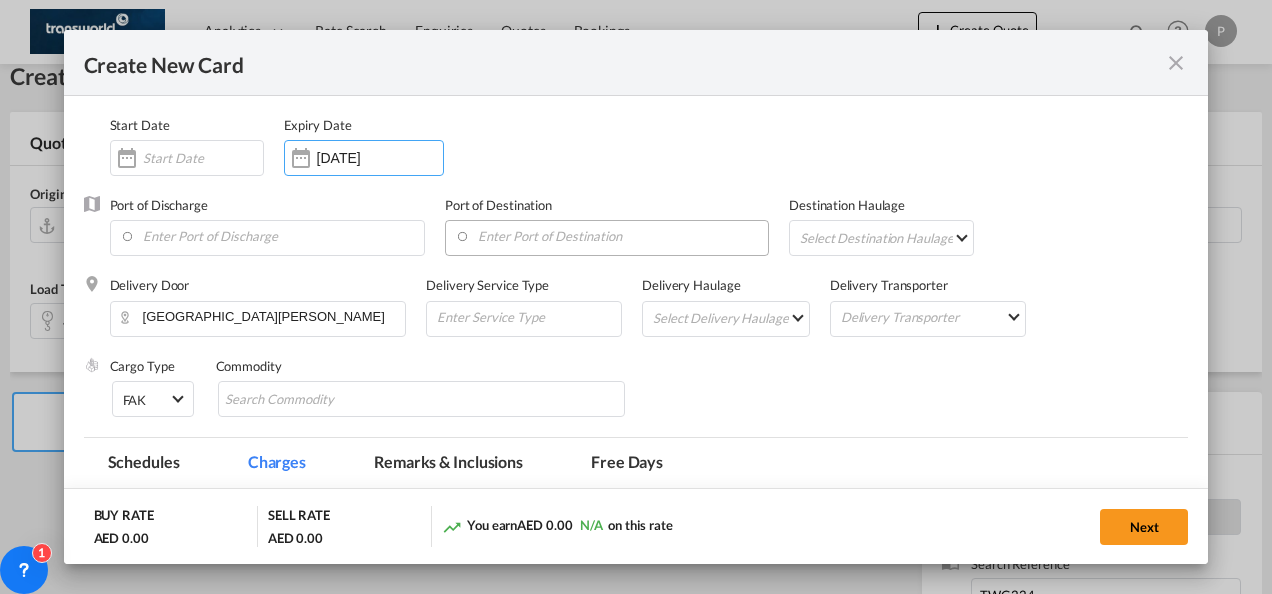 scroll, scrollTop: 166, scrollLeft: 0, axis: vertical 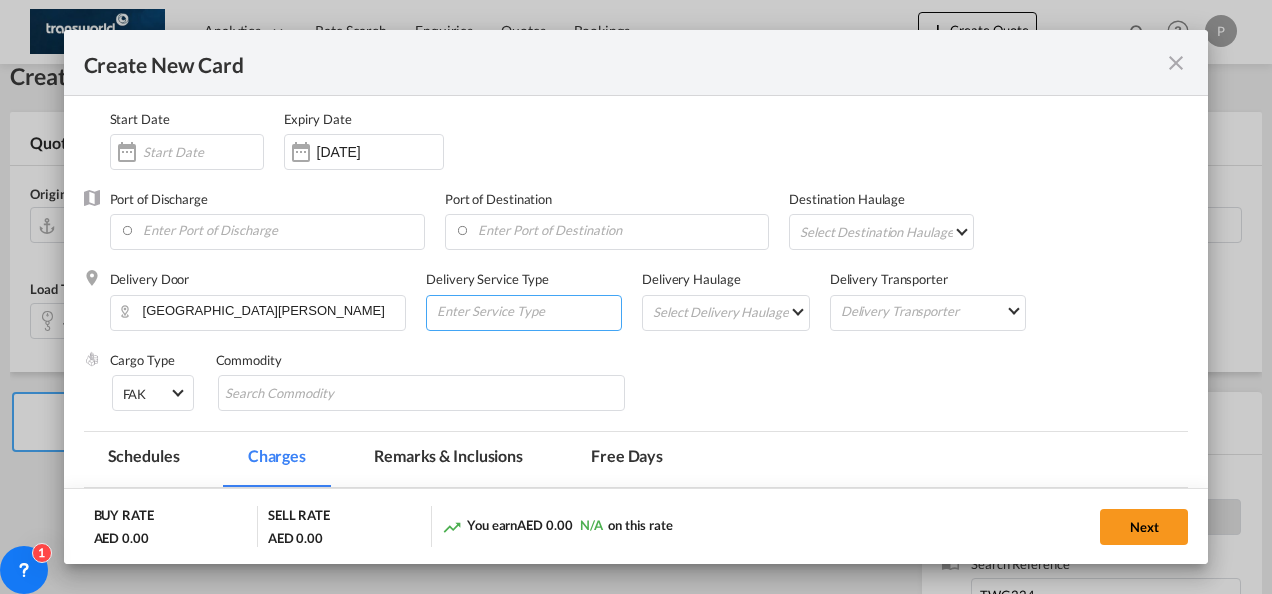 click at bounding box center [528, 311] 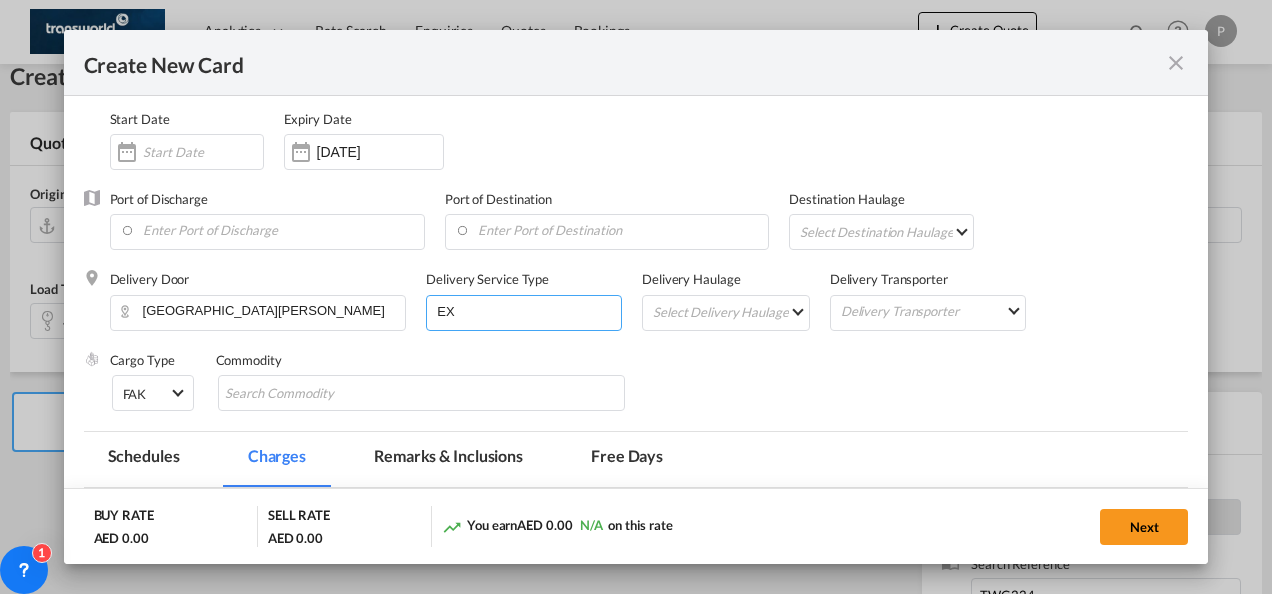 type on "E" 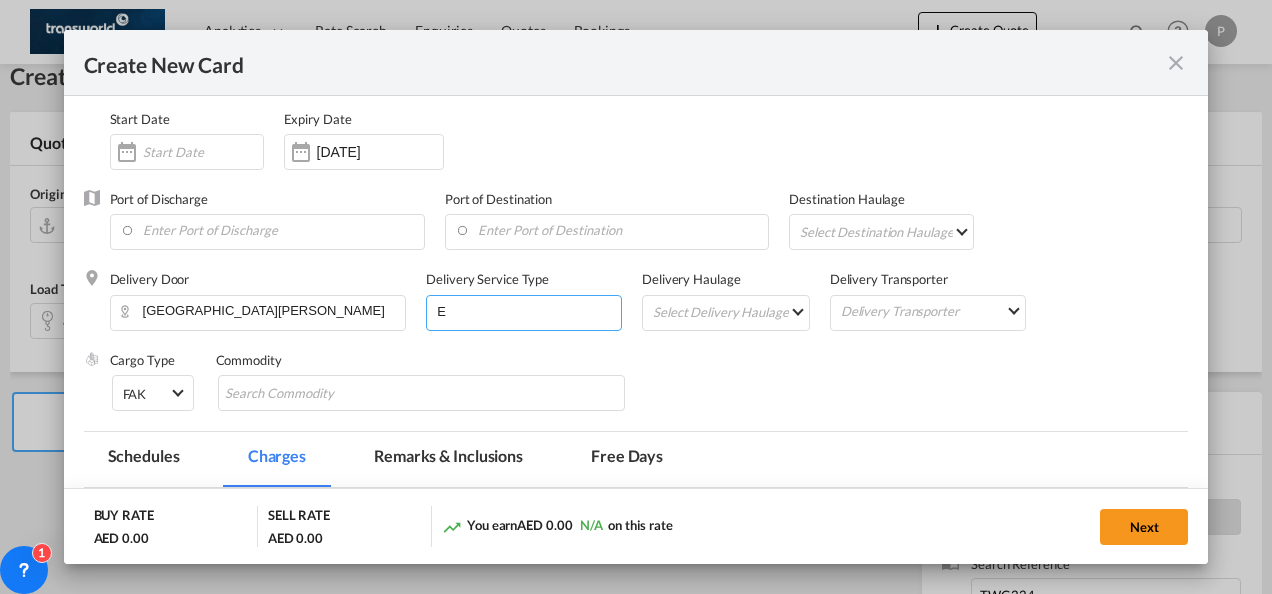 type 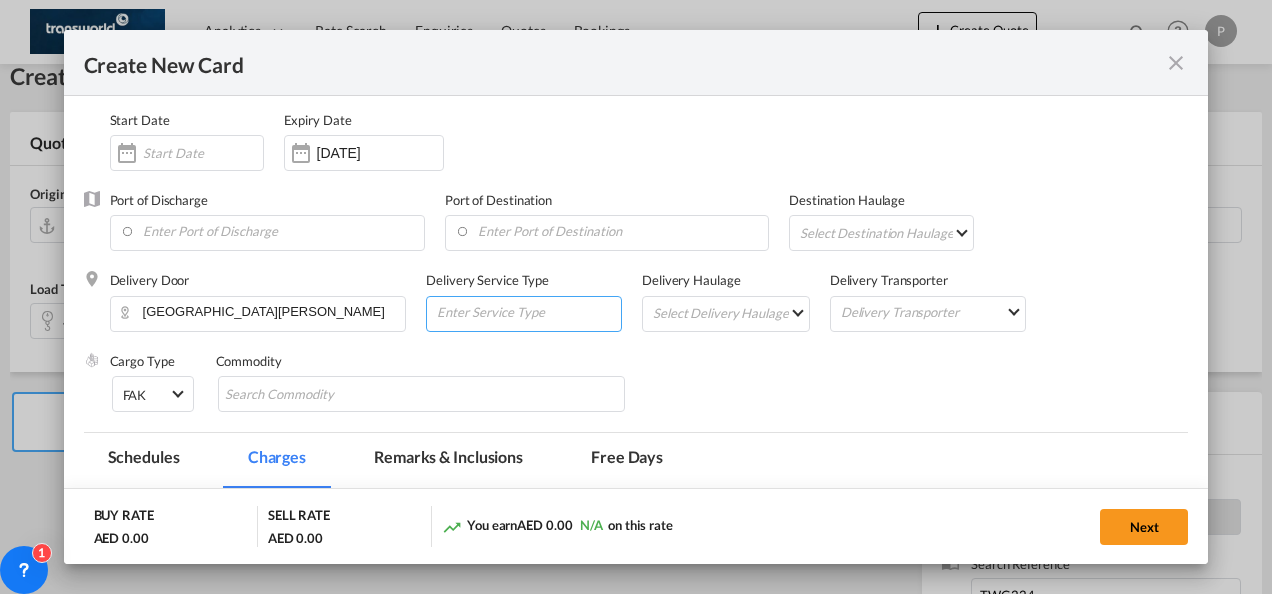 scroll, scrollTop: 58, scrollLeft: 0, axis: vertical 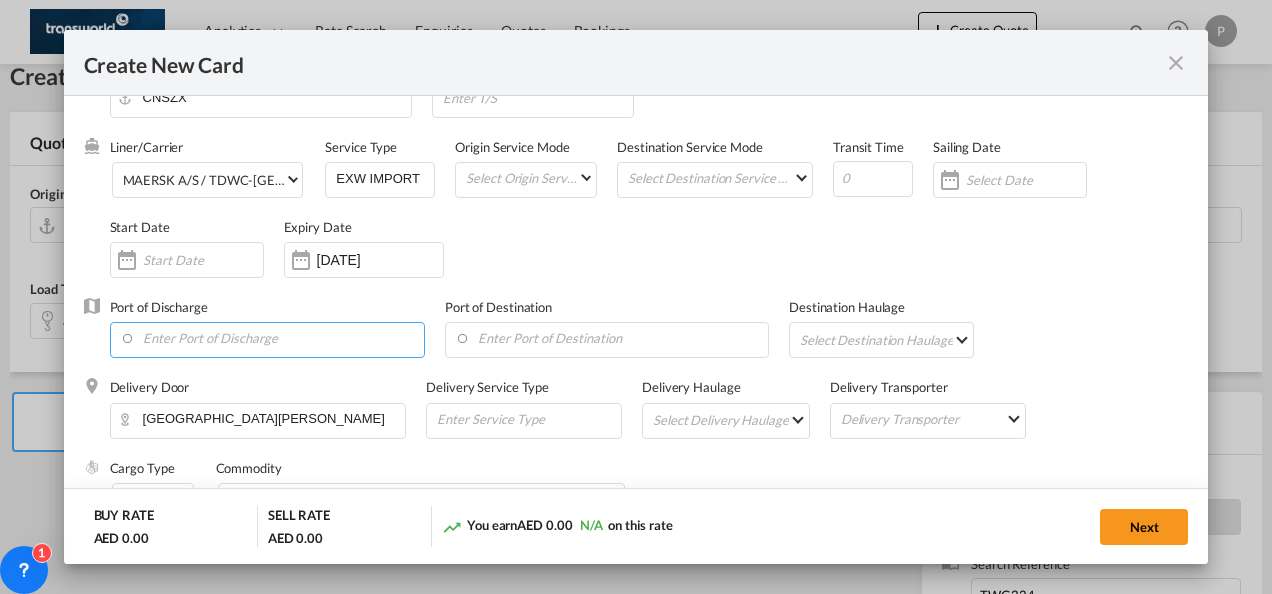 click at bounding box center (272, 338) 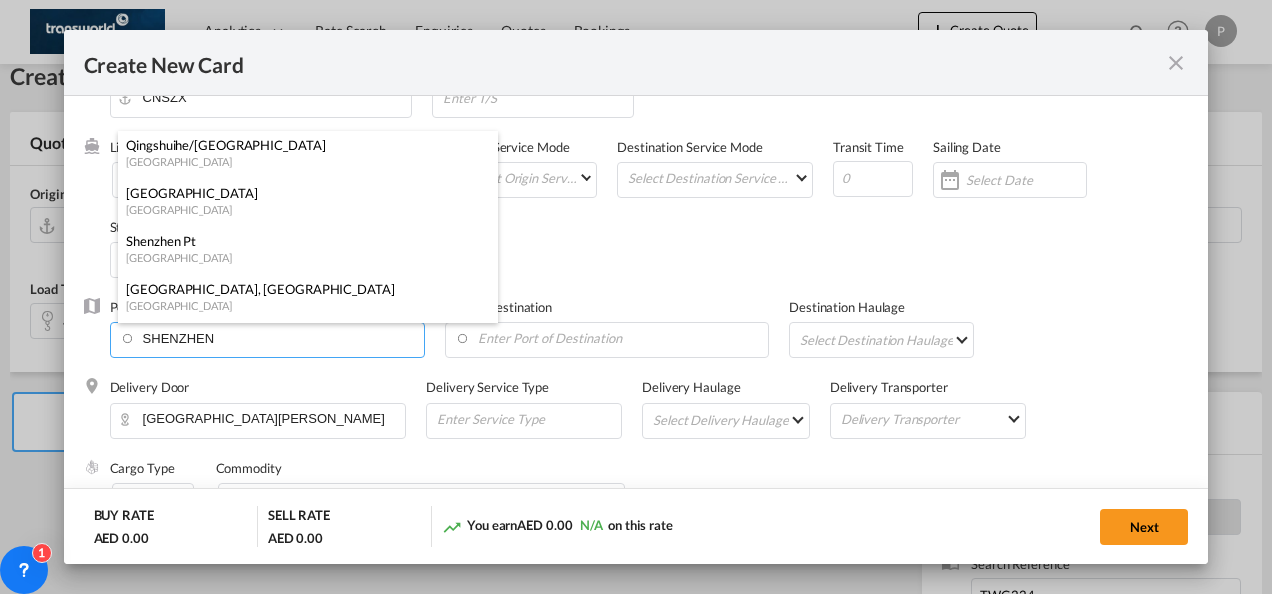 click on "[GEOGRAPHIC_DATA]" at bounding box center (302, 209) 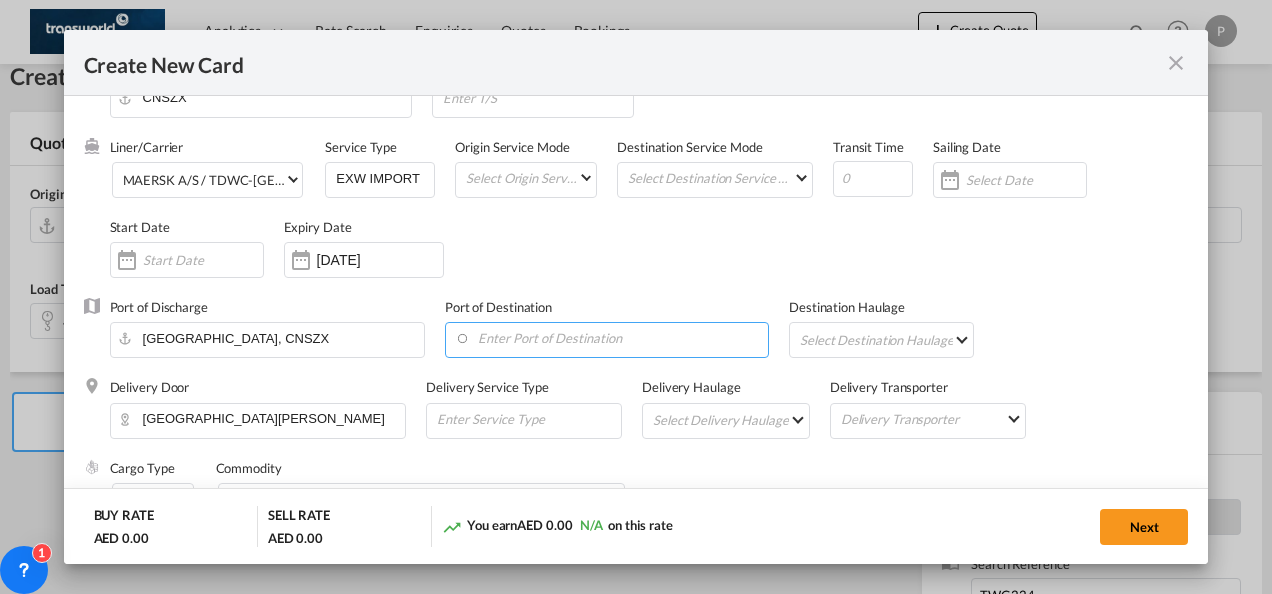 click at bounding box center (611, 338) 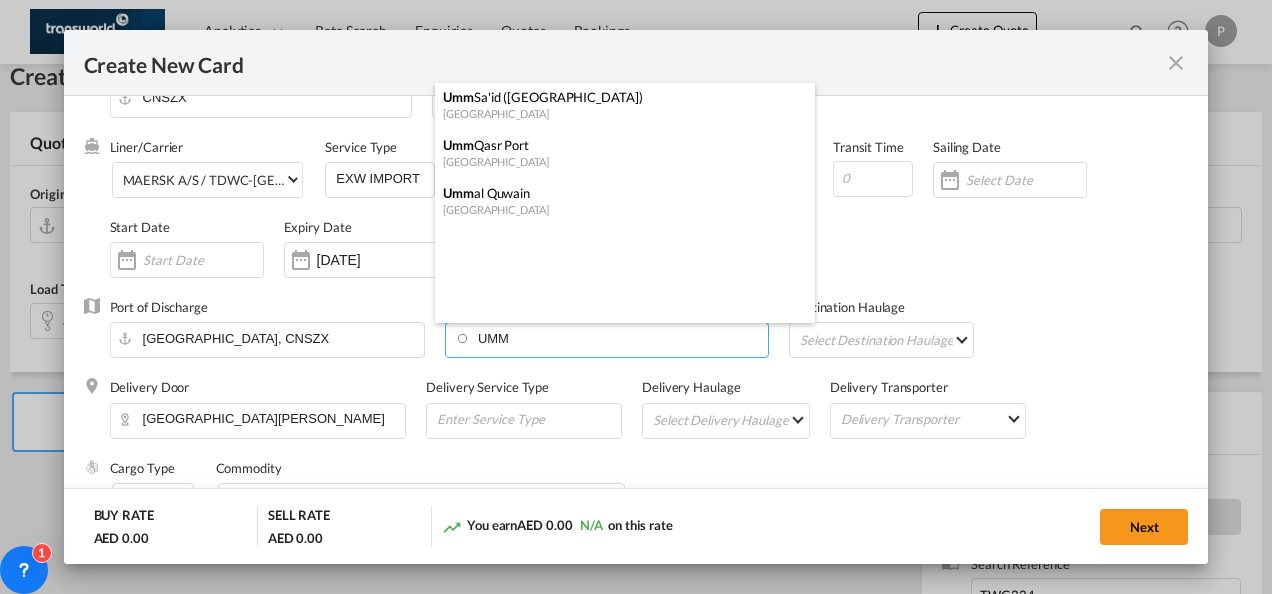 click on "[GEOGRAPHIC_DATA]" at bounding box center (619, 209) 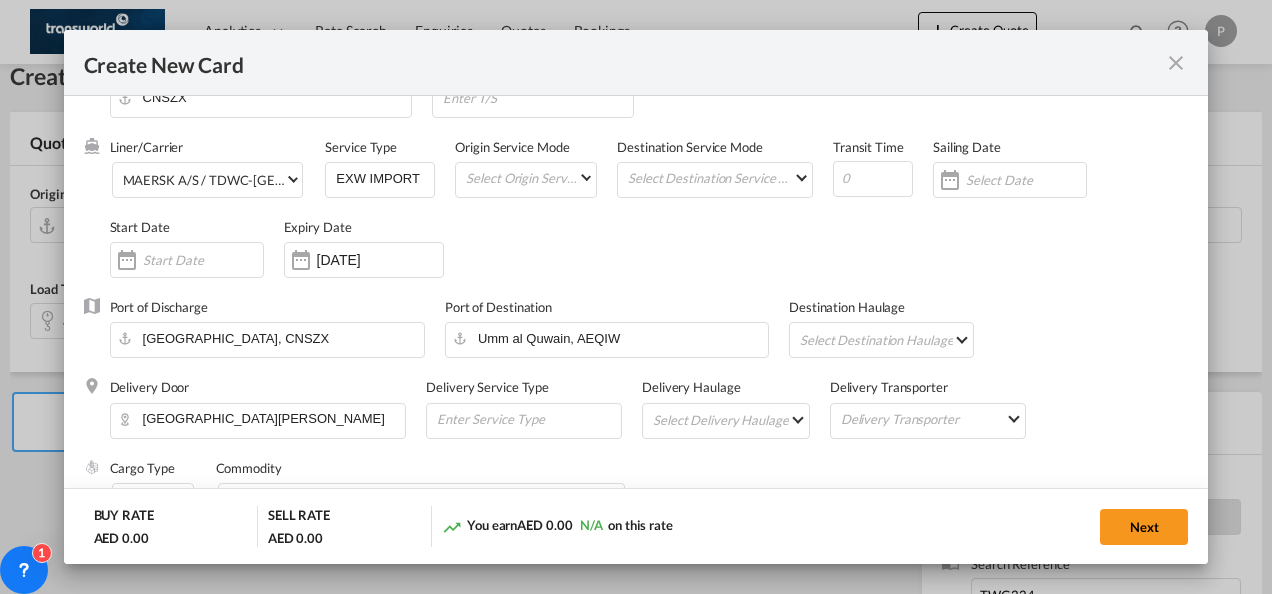 click on "Select Destination Haulage rail road barge truck unspecified not available" at bounding box center [885, 339] 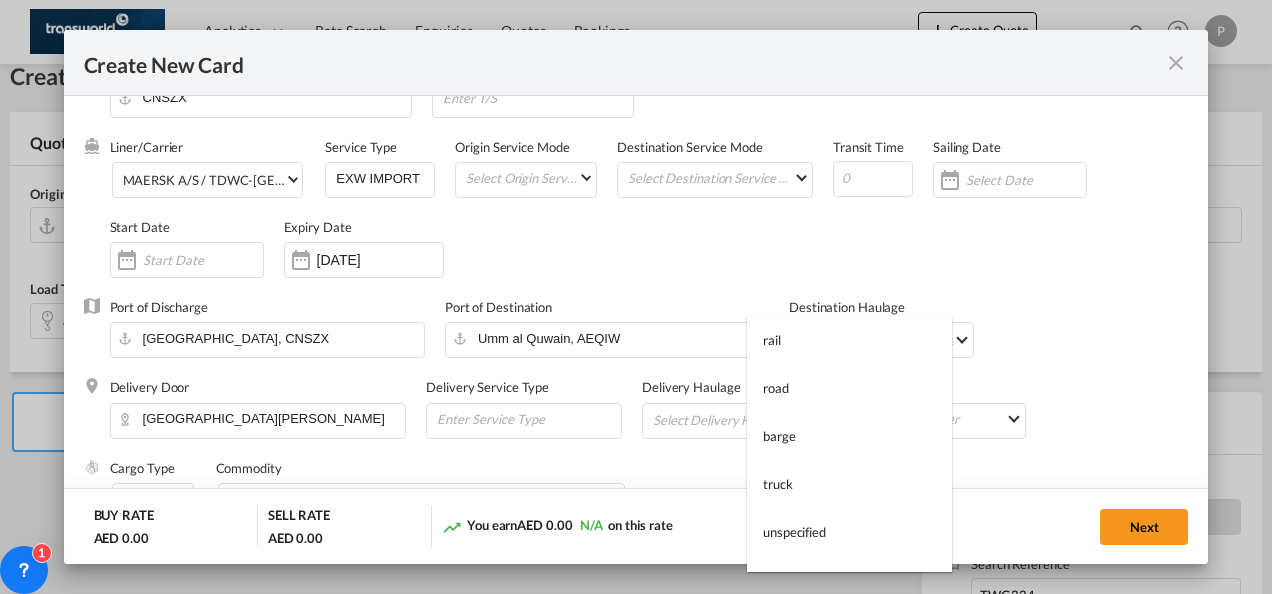 click at bounding box center [636, 297] 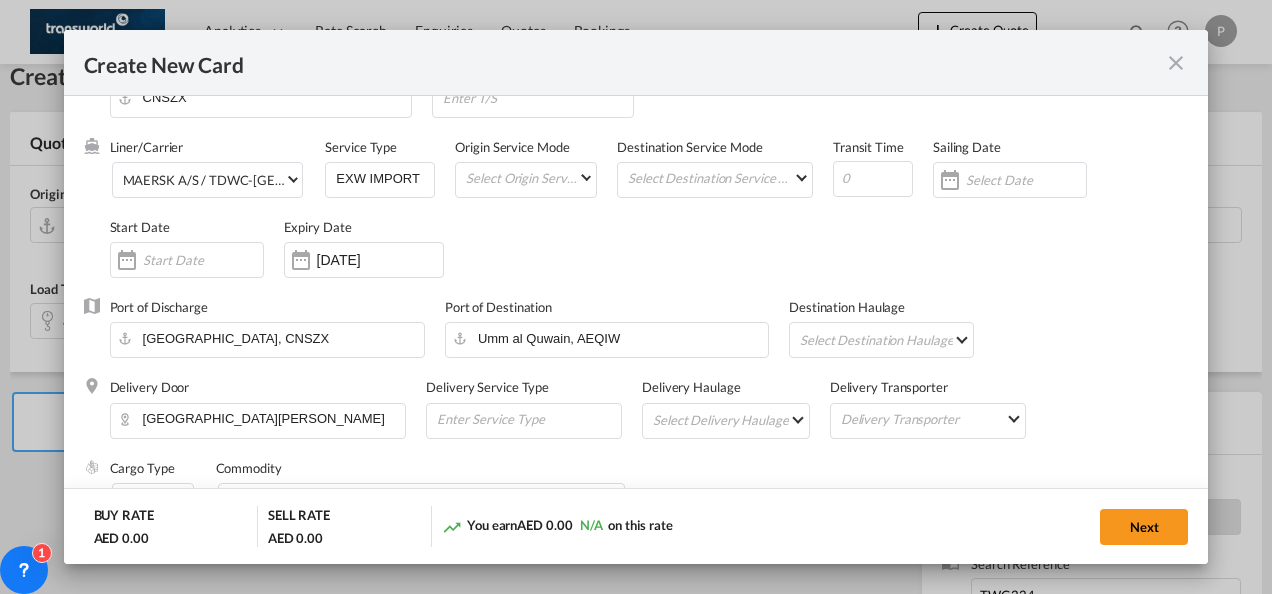 click at bounding box center (1176, 63) 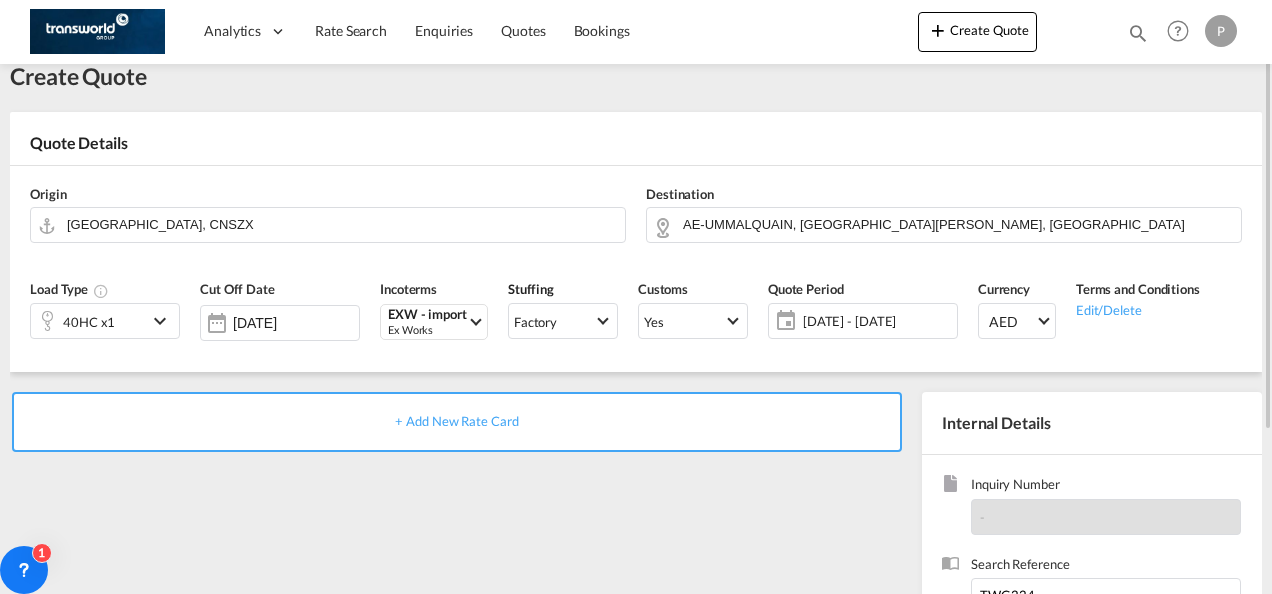 click on "+ Add New Rate Card" at bounding box center (457, 422) 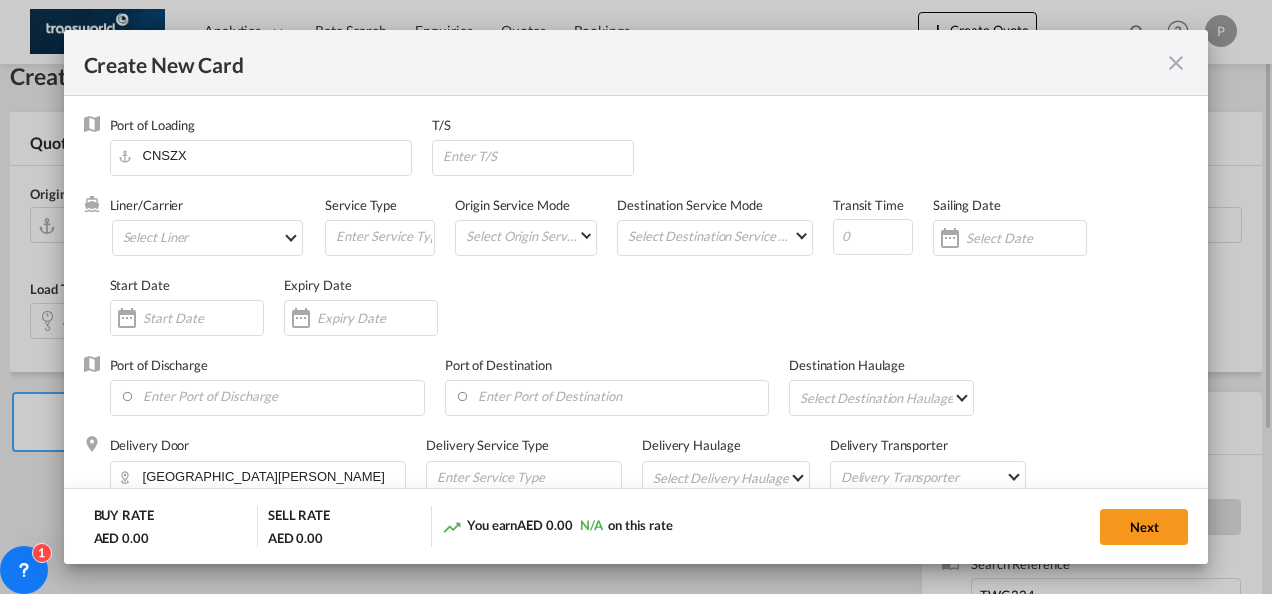 type on "Basic Ocean Freight" 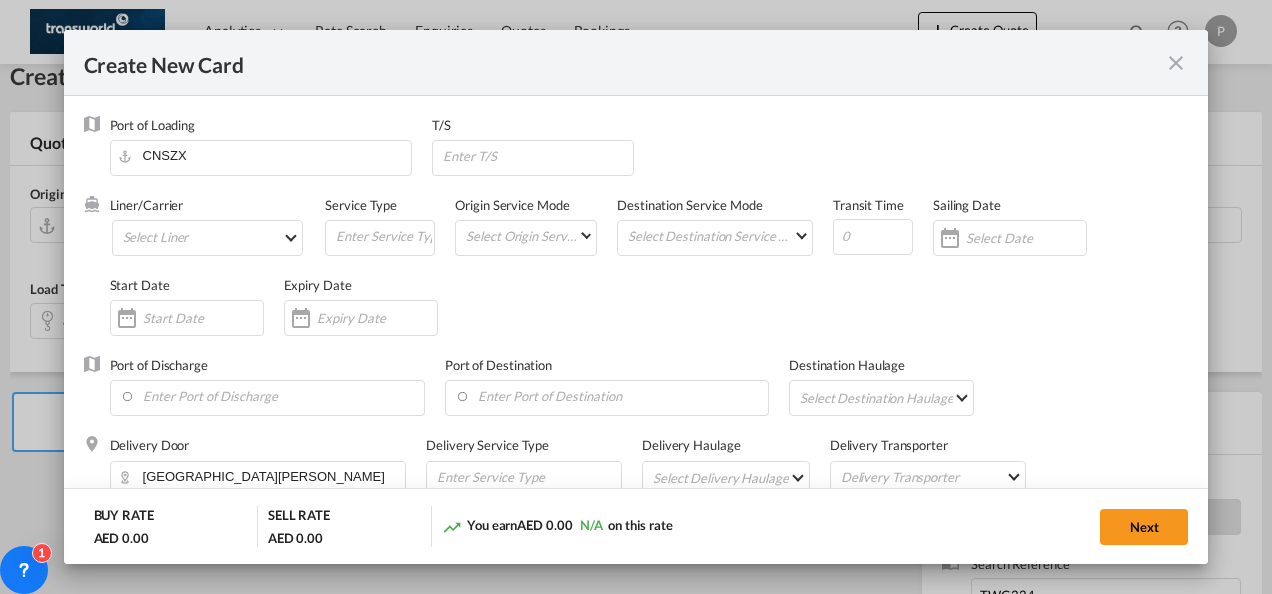 click at bounding box center [1176, 63] 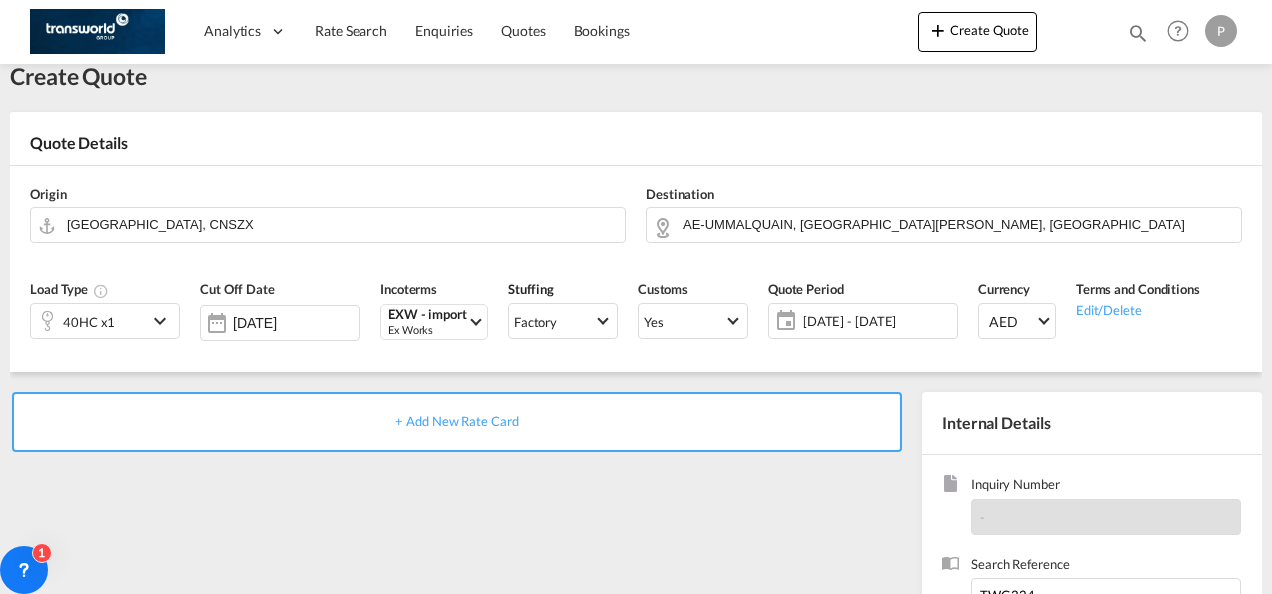 click on "Create New Card
Port of [GEOGRAPHIC_DATA]
CNSZX
T/S
Liner/Carrier Select Liner   2HM LOGISTICS D.O.O 2HM LOGISTICS D.O.O. / TDWC-CAPODISTRI 2HM LOGISTICS D.O.O. / TDWC-KOPER 2HM LOGISTICS KFT / TDWC-ANKARANSKA 3A INTERNATIONAL LOGISTICS JOINT STOCK COMPANY / T 3P LOGISTICS / TDWC - [GEOGRAPHIC_DATA] A & G INTERNATIONAL CARGO ([GEOGRAPHIC_DATA])  / TDWC-BANGK A A X L GLOBAL SHIPPING LINES L.L.C / TDWC-[GEOGRAPHIC_DATA] A AND G INTERNATIONAL CARGO / TDWC-[GEOGRAPHIC_DATA] A J WORLDWIDE SERVICES INC / TDWC-SADDLE BRO A K ENTERPRISES / TDWC-[GEOGRAPHIC_DATA] A.J WORLDWIDE SERVICES LTD / TDWC-WESTDRAYTO AA AND S SHIPPING LLC / TDWC-DUBAI AA&S SHIPPING LLC / TDWC-DUBAI AAA CHINA LIMITED / TDWC-SHENZHEN [PERSON_NAME] SHIPPING L.L.C / TDWC-DUBAI AAS FREIGHT EUROPE GMBH / TDWC-[GEOGRAPHIC_DATA] [GEOGRAPHIC_DATA] COMMERCIAL FZE / TDWC-[GEOGRAPHIC_DATA] AAXL GLOBAL SHIPPING LINES LLC [PERSON_NAME] / TDWC-[GEOGRAPHIC_DATA] [PERSON_NAME] TRADING LLC / TDWC-DUBAI ABC EUROPEAN AIR AND SEA CARGO DISTRI / TDWC-BEOGR" at bounding box center (636, 297) 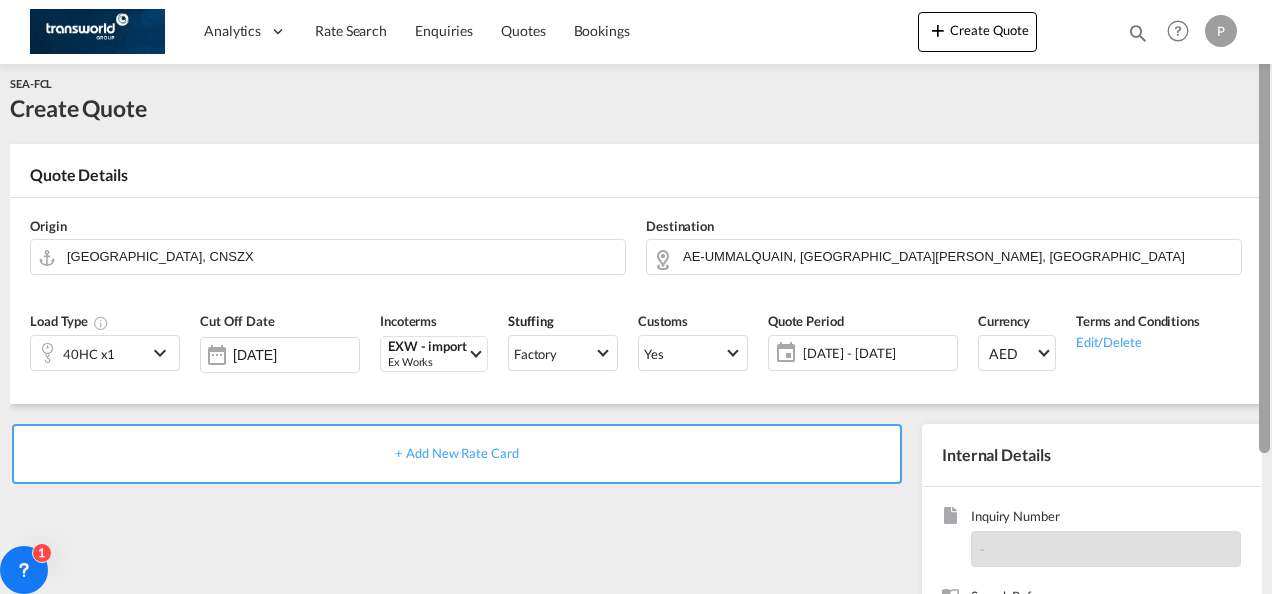 scroll, scrollTop: 0, scrollLeft: 0, axis: both 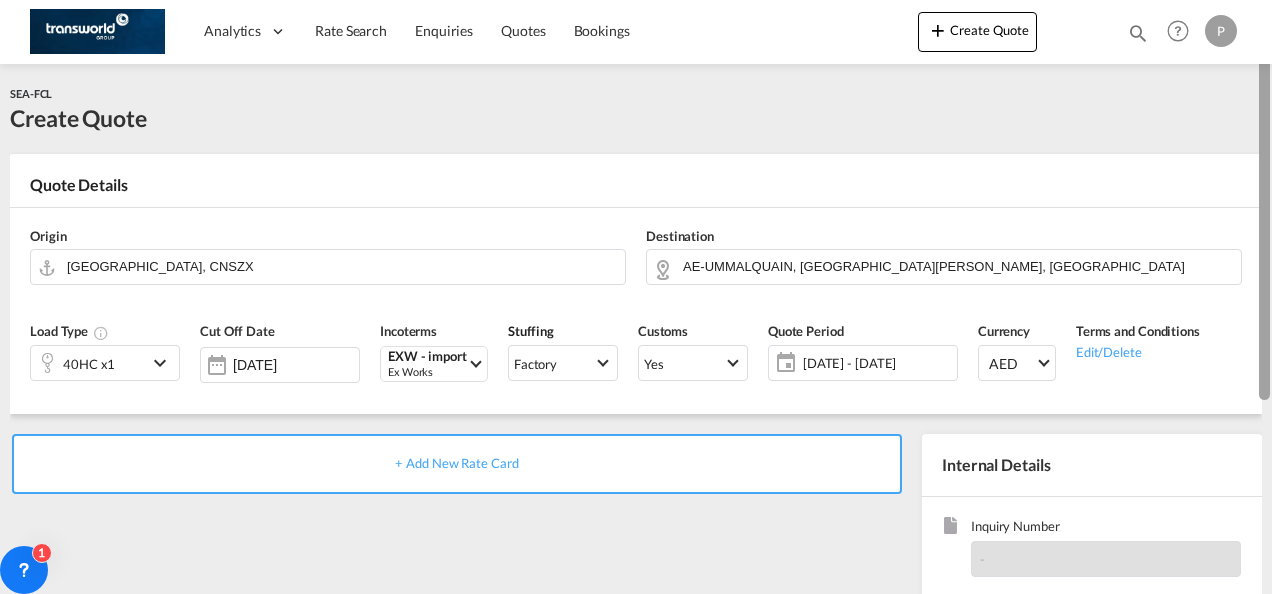 drag, startPoint x: 1263, startPoint y: 271, endPoint x: 1271, endPoint y: 194, distance: 77.41447 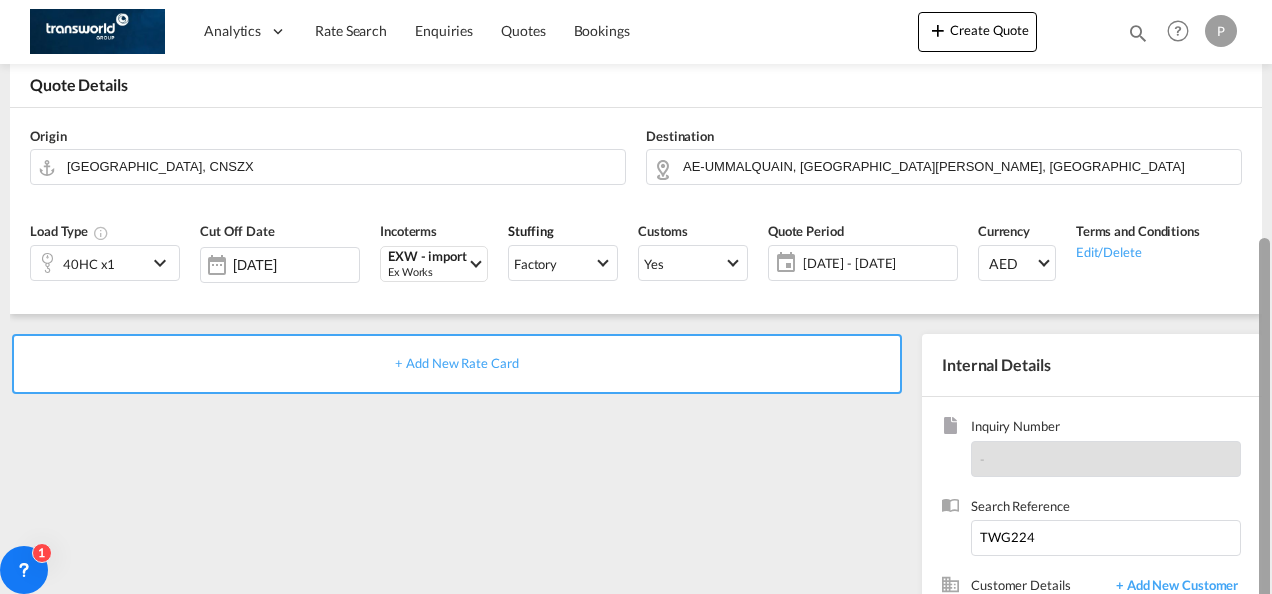 scroll, scrollTop: 282, scrollLeft: 0, axis: vertical 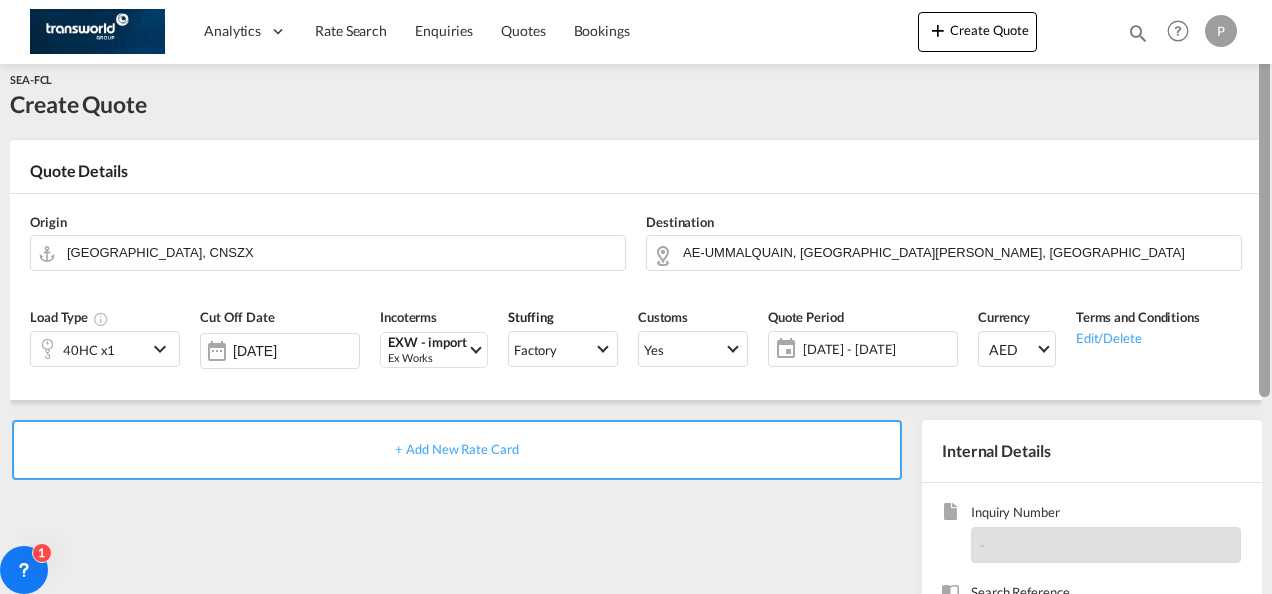 drag, startPoint x: 1261, startPoint y: 293, endPoint x: 1250, endPoint y: 106, distance: 187.32326 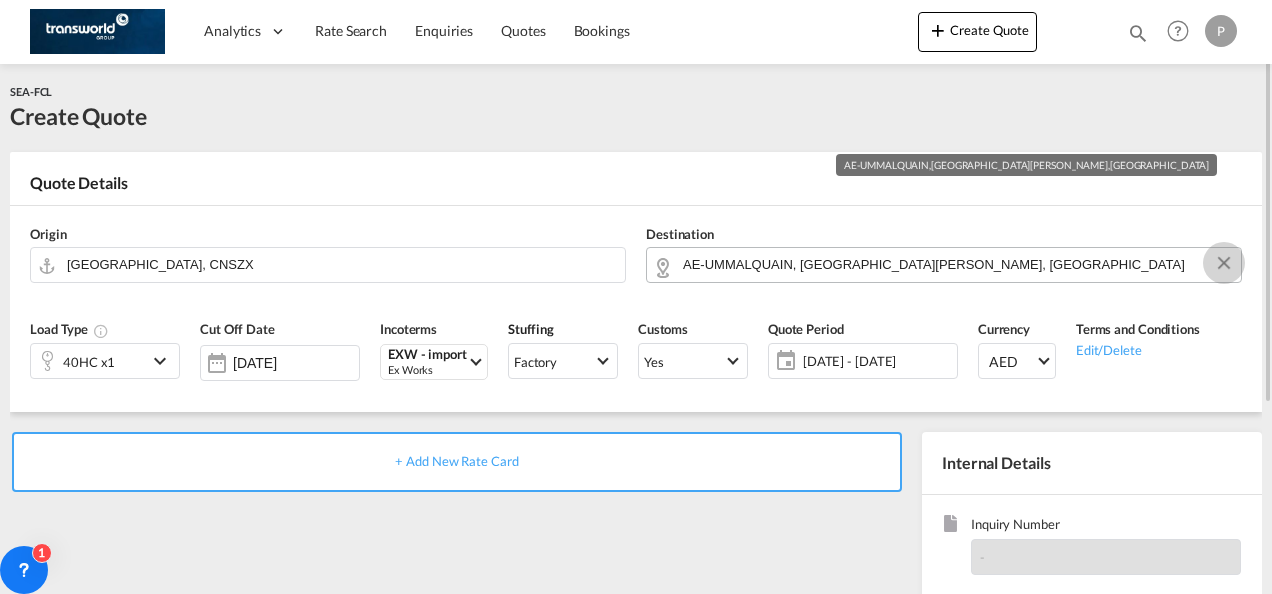 click at bounding box center (1224, 263) 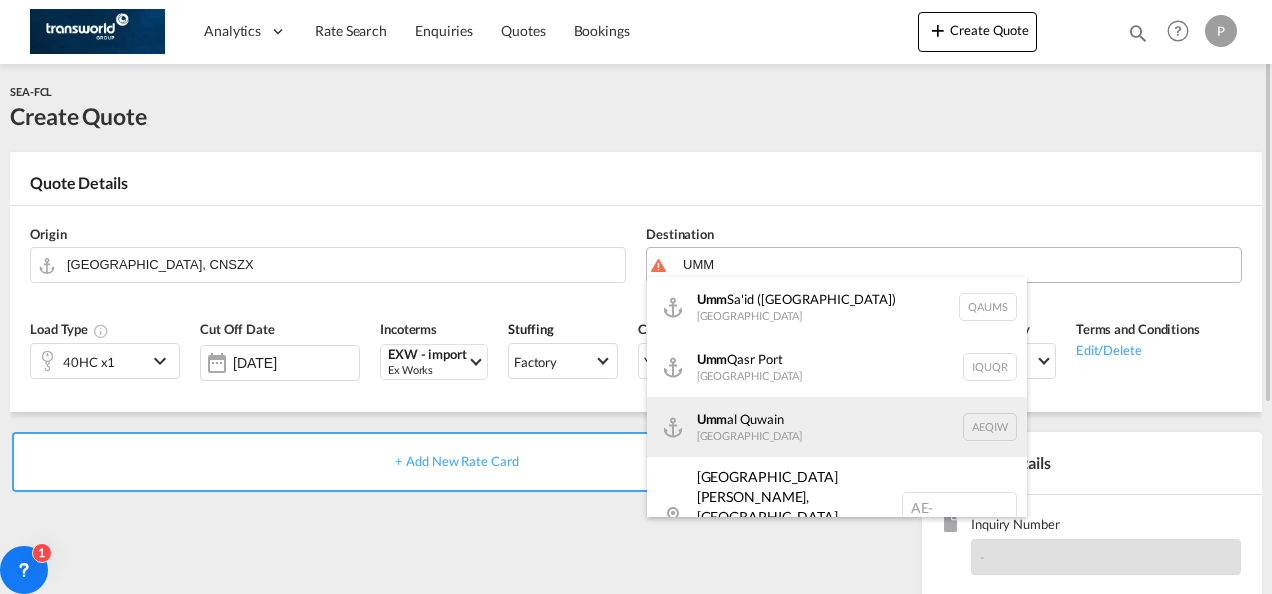 click on "Umm  al Quwain
[GEOGRAPHIC_DATA]
AEQIW" at bounding box center [837, 427] 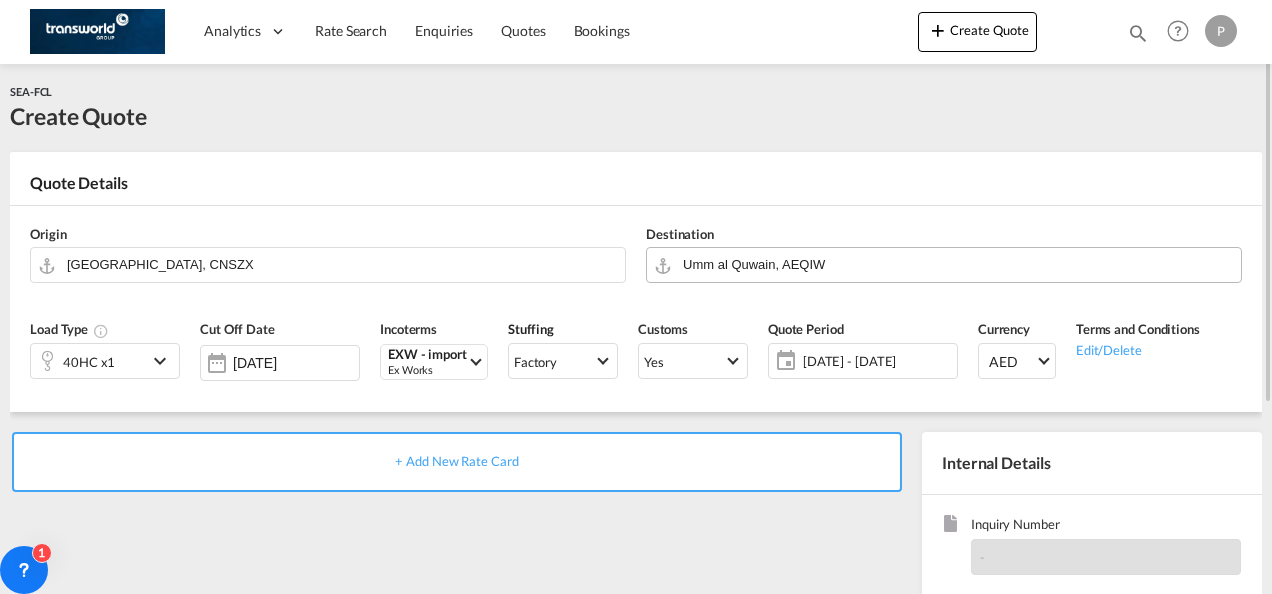 click on "+ Add New Rate Card" at bounding box center [456, 461] 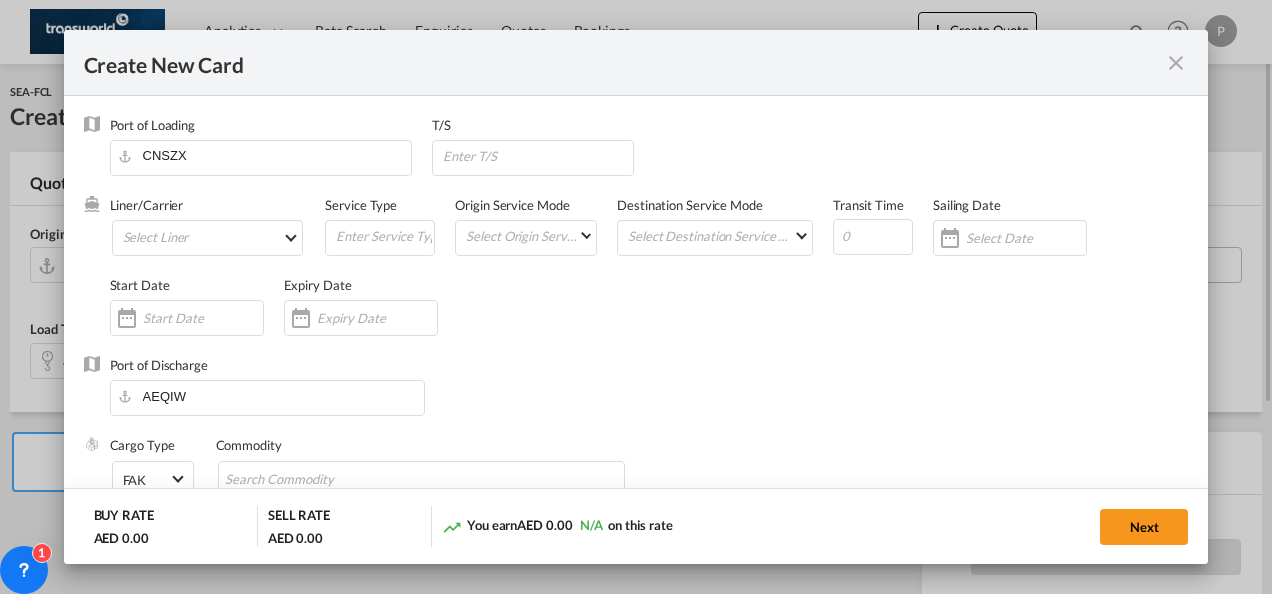 type on "Basic Ocean Freight" 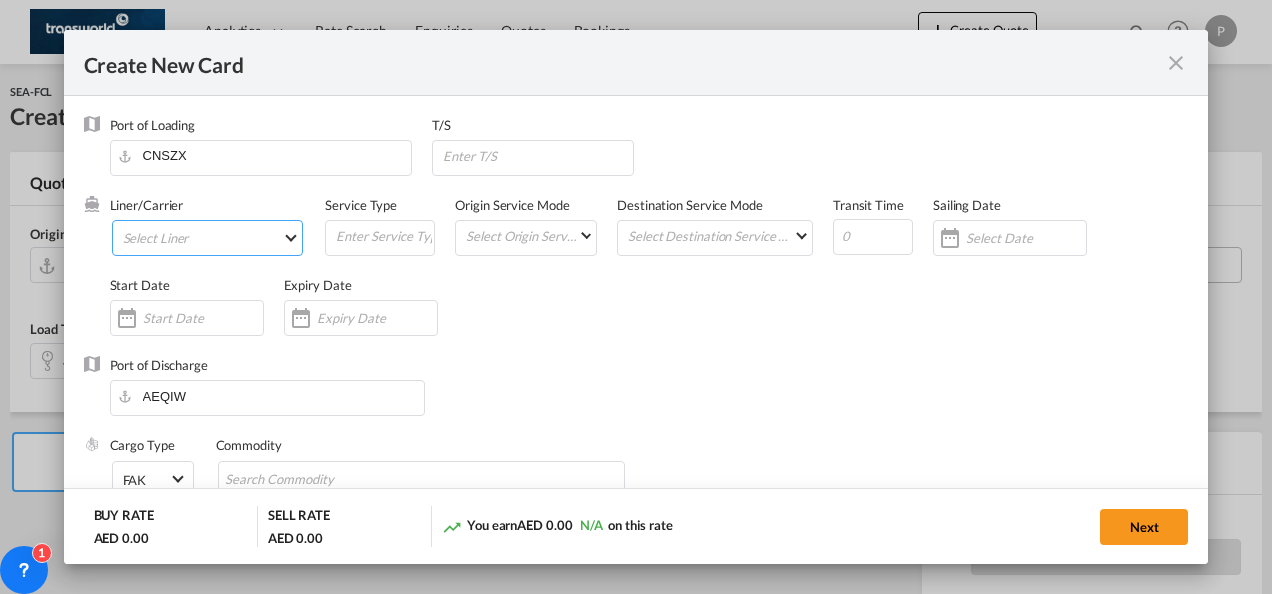 click on "Select Liner   2HM LOGISTICS D.O.O 2HM LOGISTICS D.O.O. / TDWC-CAPODISTRI 2HM LOGISTICS D.O.O. / TDWC-KOPER 2HM LOGISTICS KFT / TDWC-ANKARANSKA 3A INTERNATIONAL LOGISTICS JOINT STOCK COMPANY / T 3P LOGISTICS / TDWC - [GEOGRAPHIC_DATA] A & G INTERNATIONAL CARGO ([GEOGRAPHIC_DATA])  / TDWC-BANGK A A X L GLOBAL SHIPPING LINES L.L.C / TDWC-[GEOGRAPHIC_DATA] A AND G INTERNATIONAL CARGO / TDWC-[GEOGRAPHIC_DATA] A J WORLDWIDE SERVICES INC / TDWC-SADDLE BRO A K ENTERPRISES / TDWC-[GEOGRAPHIC_DATA] A.J WORLDWIDE SERVICES LTD / TDWC-WESTDRAYTO AA AND S SHIPPING LLC / TDWC-DUBAI AA&S SHIPPING LLC / TDWC-[GEOGRAPHIC_DATA] AAA CHINA LIMITED / TDWC-[GEOGRAPHIC_DATA] [PERSON_NAME] SHIPPING L.L.C / TDWC-[GEOGRAPHIC_DATA] AAS FREIGHT EUROPE GMBH / TDWC-[GEOGRAPHIC_DATA] [GEOGRAPHIC_DATA] COMMERCIAL FZE / TDWC-[GEOGRAPHIC_DATA] AAXL GLOBAL SHIPPING LINES LLC [PERSON_NAME] / TDWC-[GEOGRAPHIC_DATA] [PERSON_NAME] TRADING LLC / TDWC-[GEOGRAPHIC_DATA] ABC EUROPEAN AIR AND SEA CARGO DISTRI / TDWC-BEOGR ABDA CARGO SERVICES DMCC / TDWC-DUBAI [PERSON_NAME] SHIPPING LLC [PERSON_NAME] SHIPPING LLC / TDWC-[GEOGRAPHIC_DATA] ABRAO SHIPPING / TDWC-[GEOGRAPHIC_DATA] ABRECO FREIGHT LLC / TDWC-[GEOGRAPHIC_DATA]" at bounding box center (208, 238) 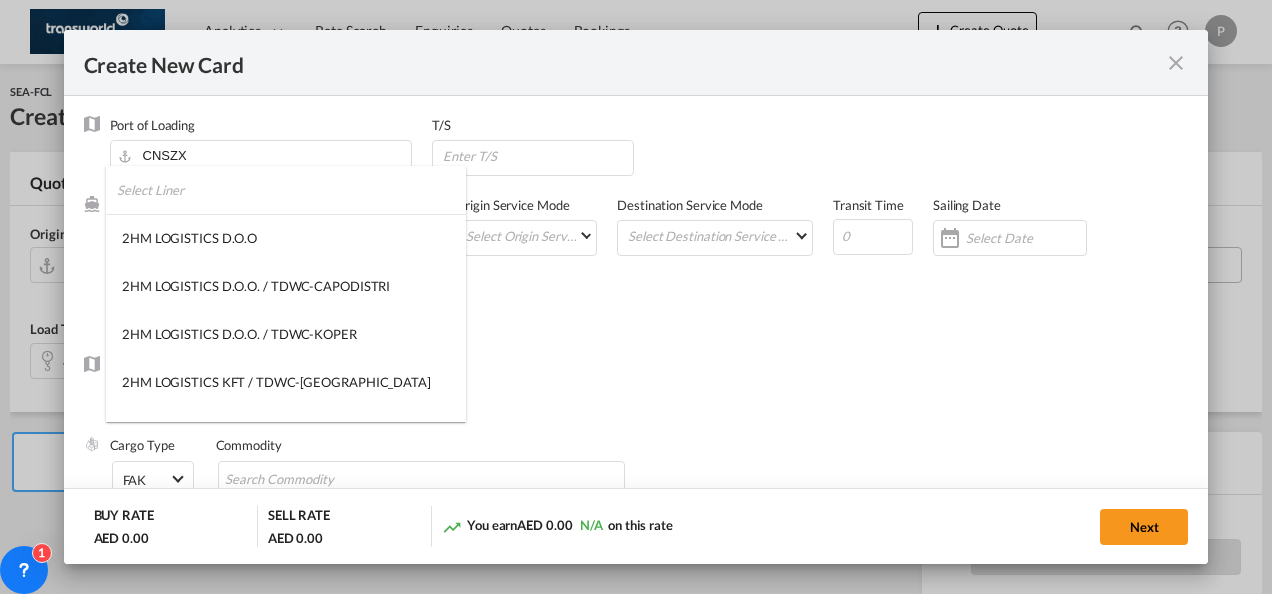 click at bounding box center [291, 190] 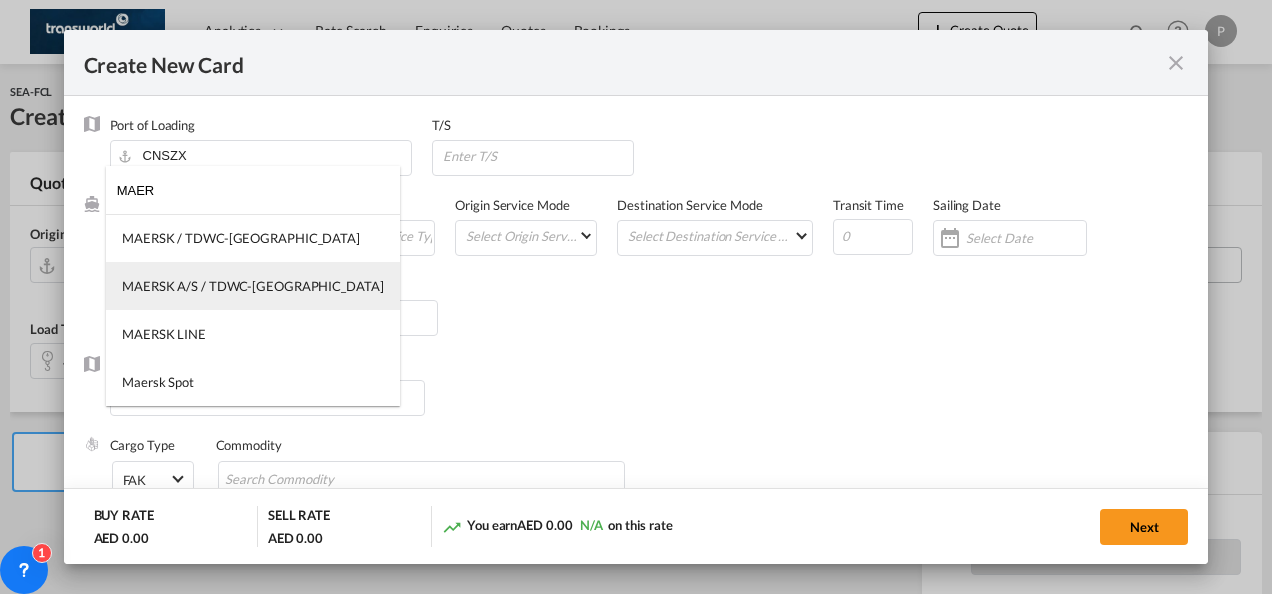 type on "MAER" 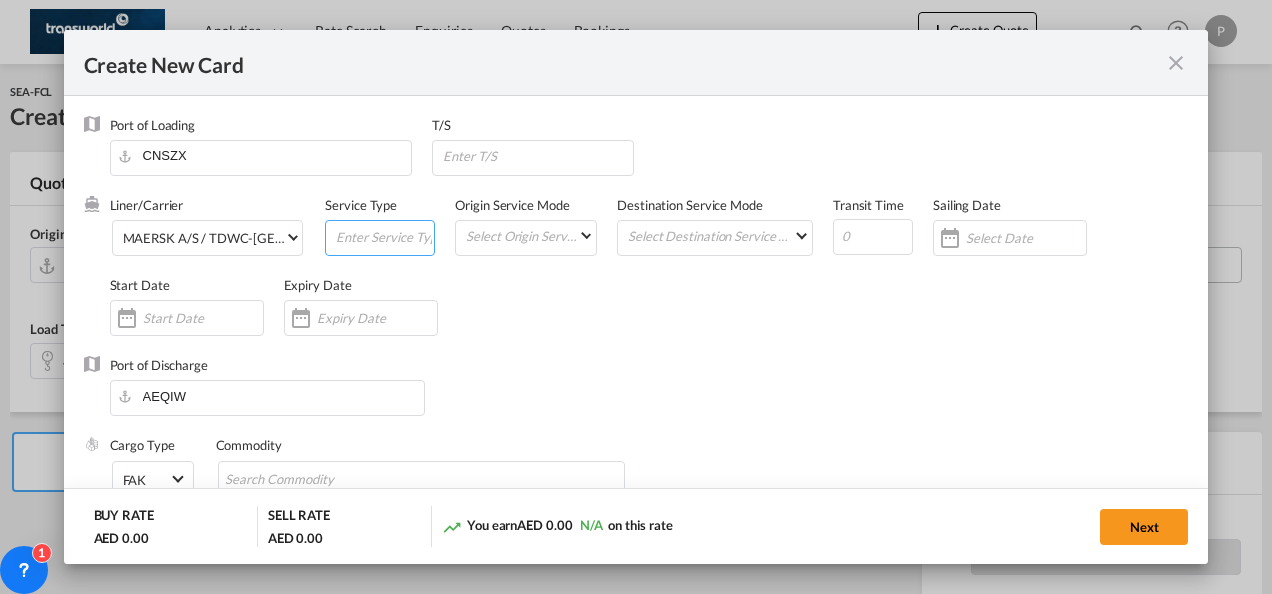 click at bounding box center [384, 236] 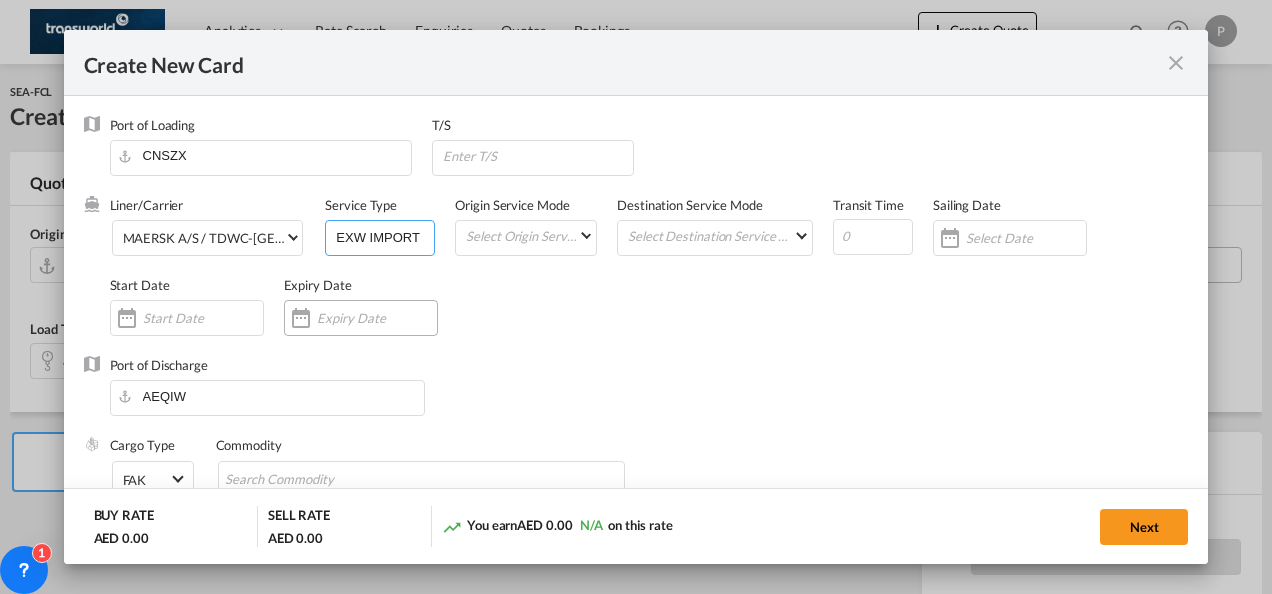type on "EXW IMPORT" 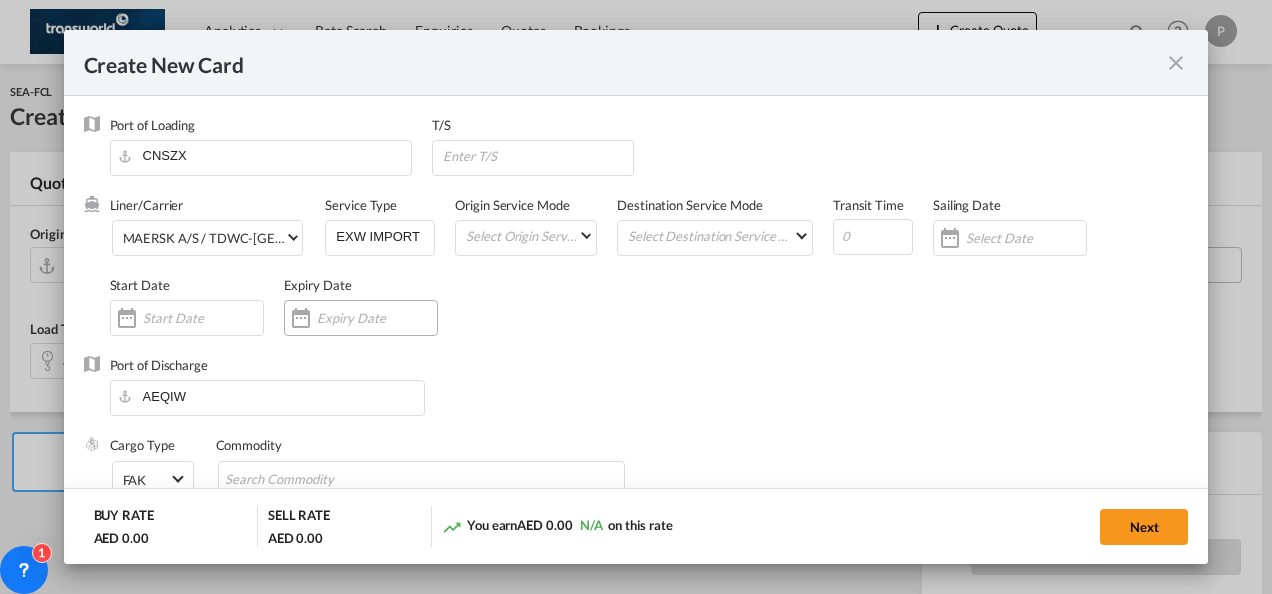 click at bounding box center [377, 318] 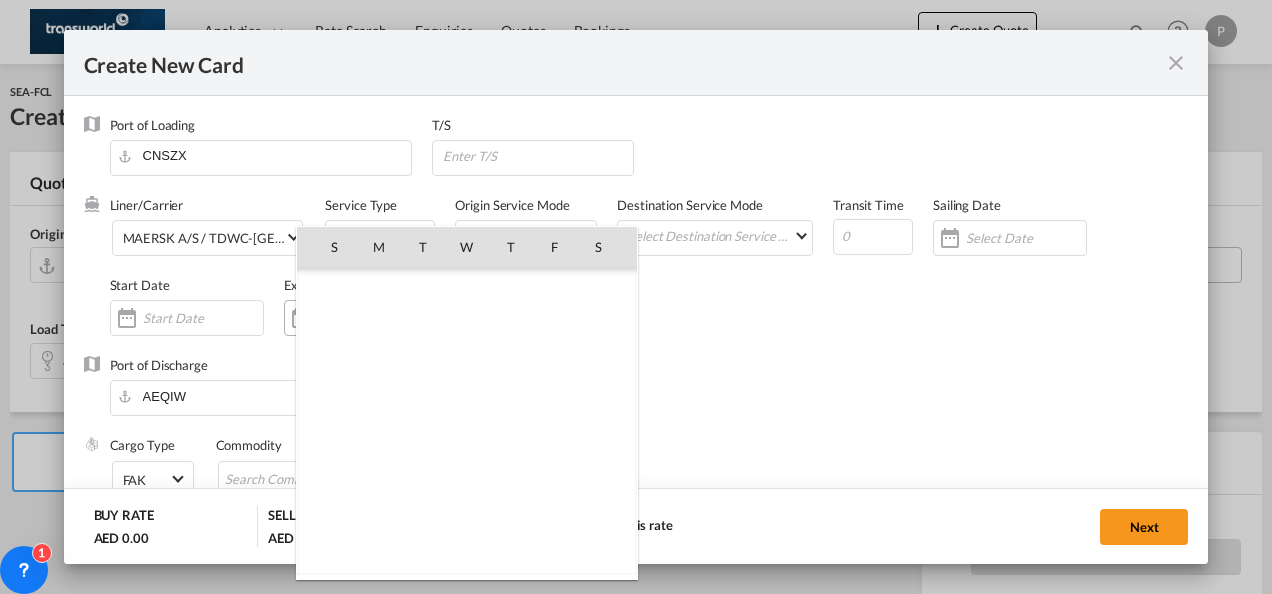 scroll, scrollTop: 462690, scrollLeft: 0, axis: vertical 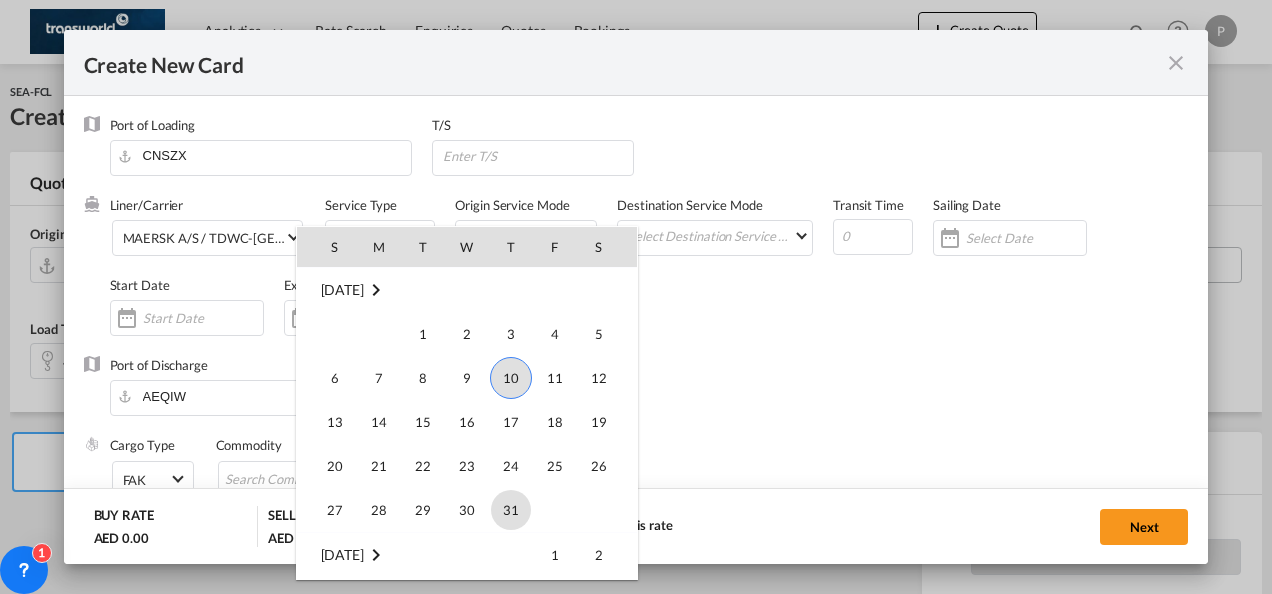 click on "31" at bounding box center [511, 510] 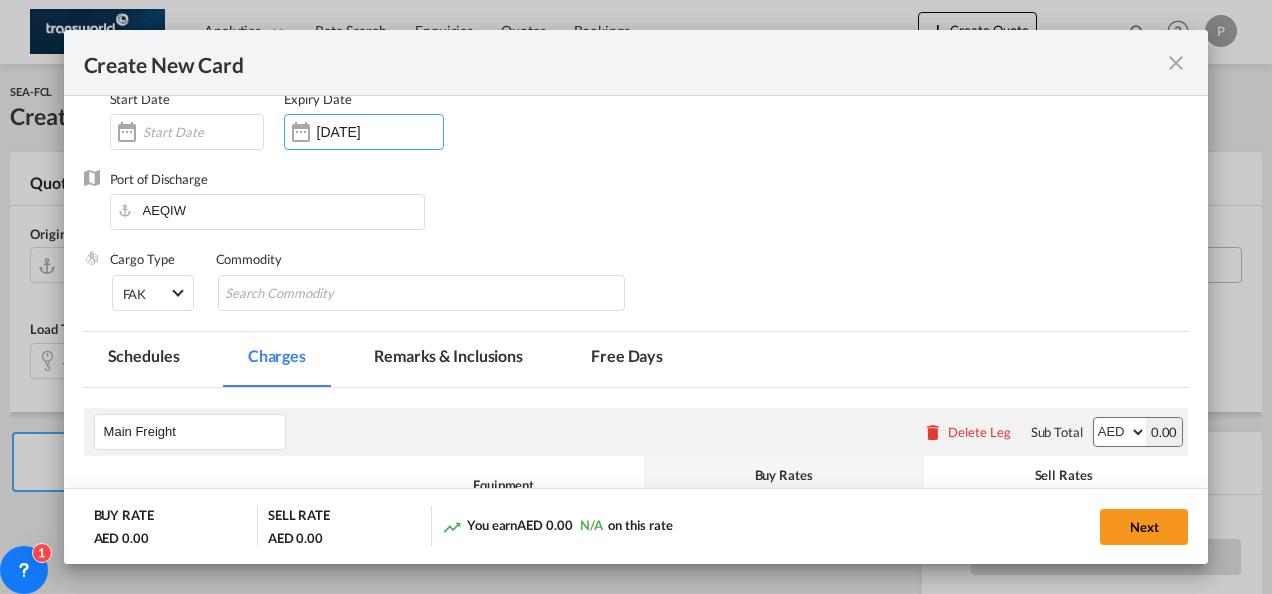 scroll, scrollTop: 202, scrollLeft: 0, axis: vertical 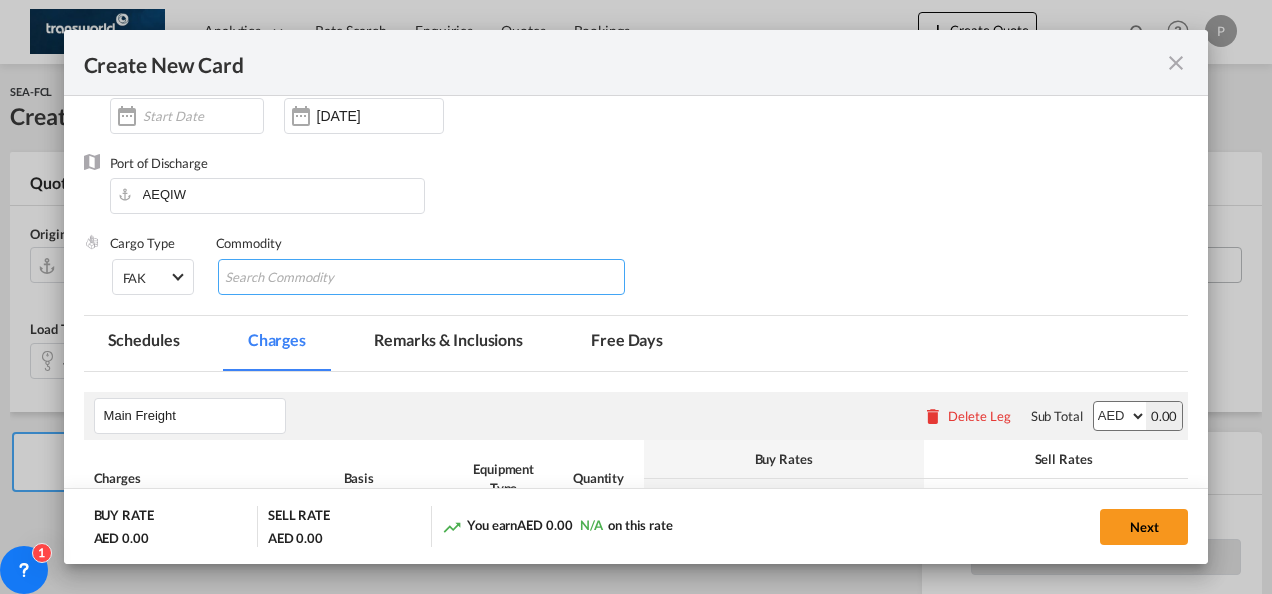click at bounding box center [316, 278] 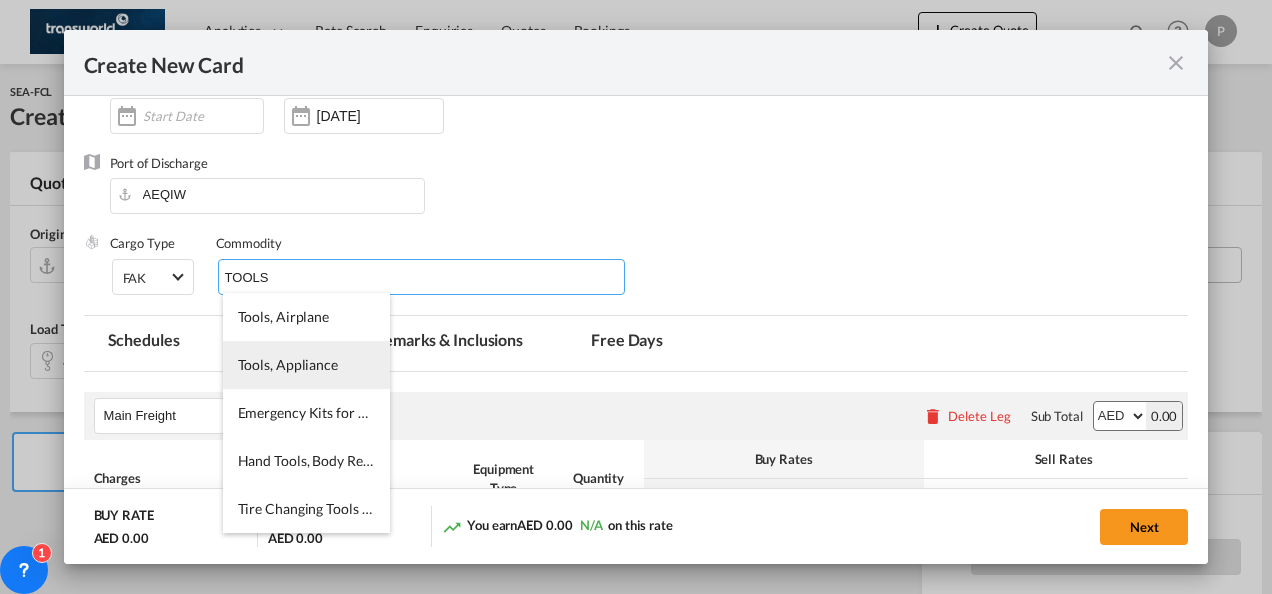 type on "TOOLS" 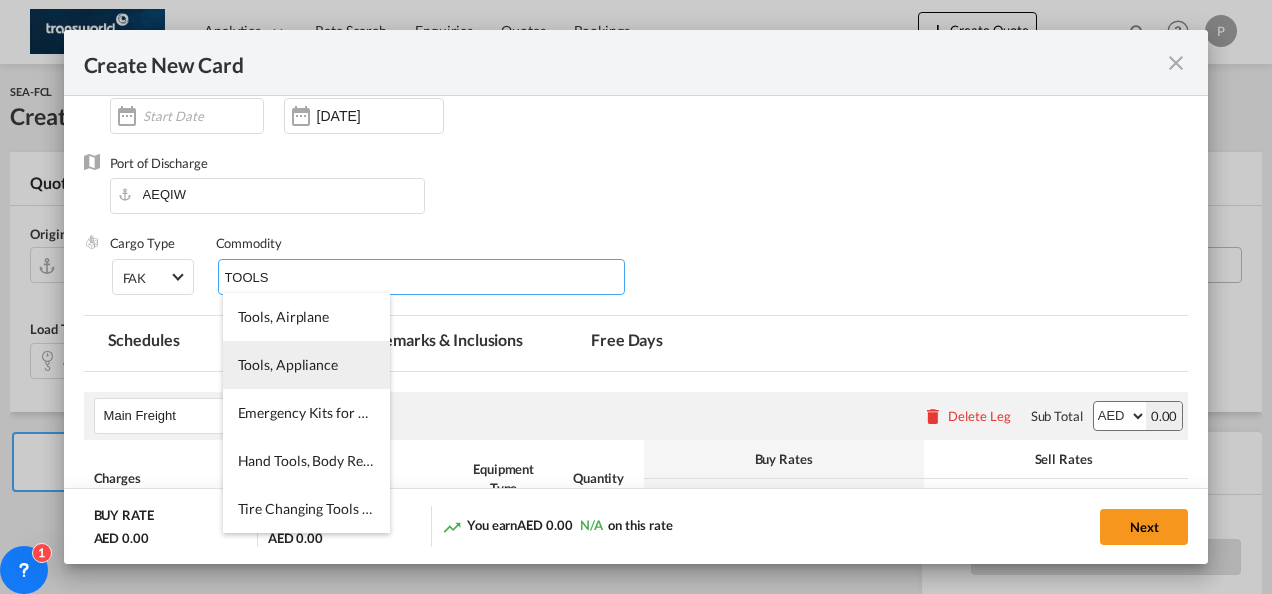 click on "Tools, Appliance" at bounding box center [306, 365] 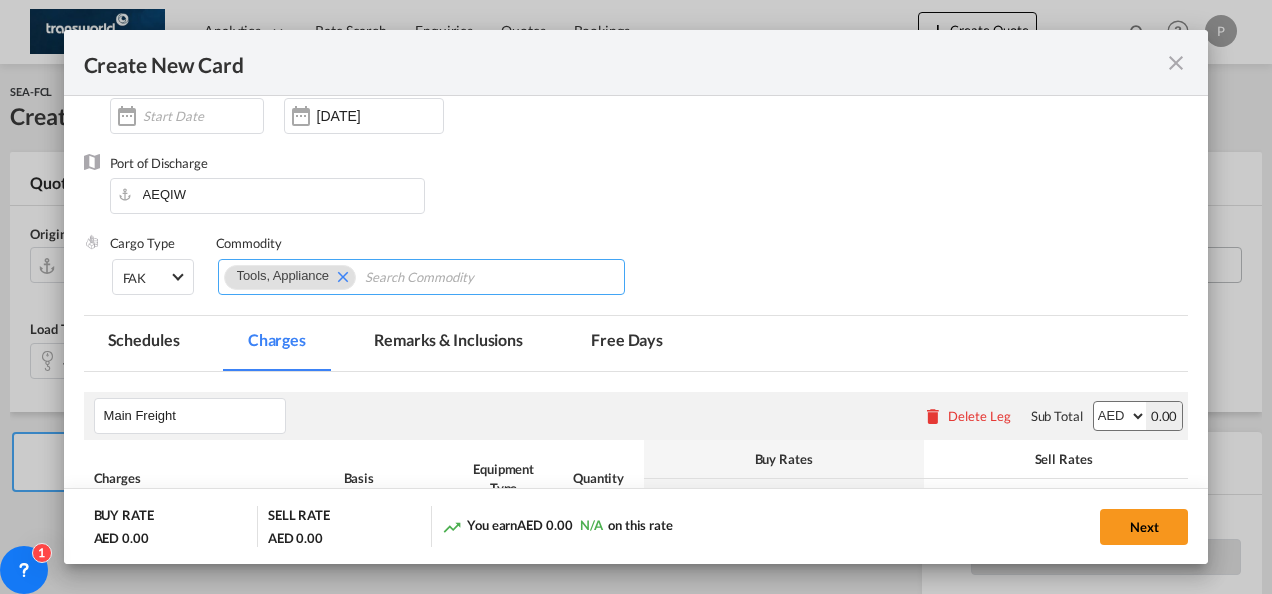 scroll, scrollTop: 434, scrollLeft: 0, axis: vertical 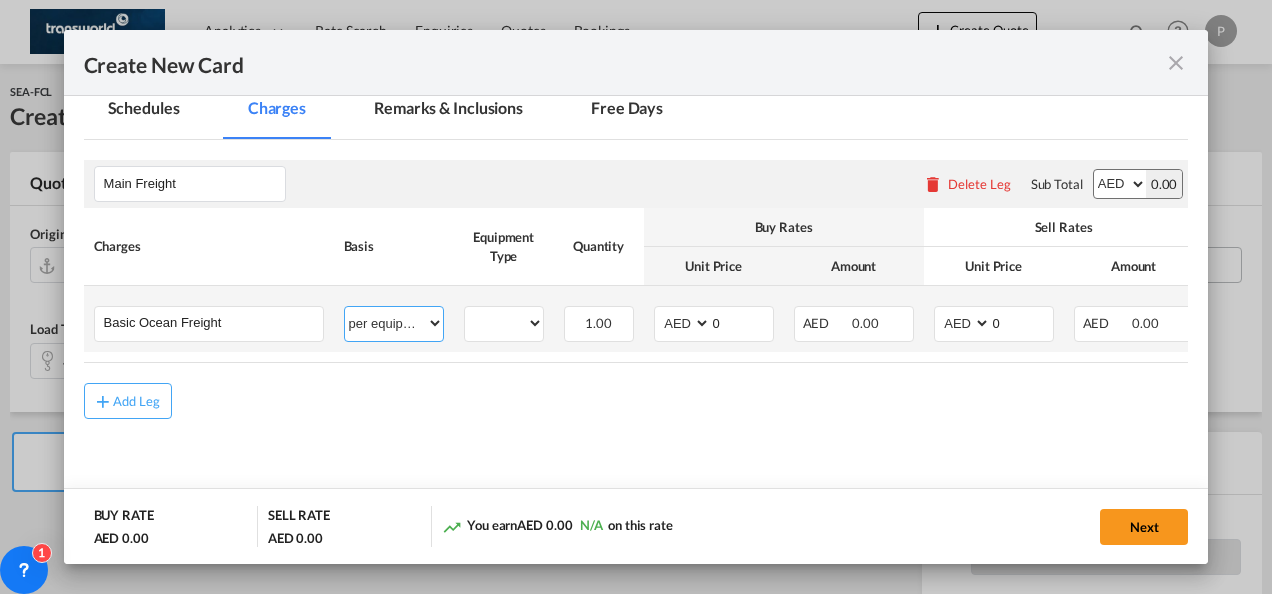 click on "per equipment
per container
per B/L
per shipping bill
per shipment
% on freight
per pallet
per carton
per vehicle
per shift
per invoice
per package
per day
per revalidation
per teu
per kg
per ton
per hour
flat
per_hbl
per belt
per_declaration
per_document
per chasis split
per clearance" at bounding box center [394, 323] 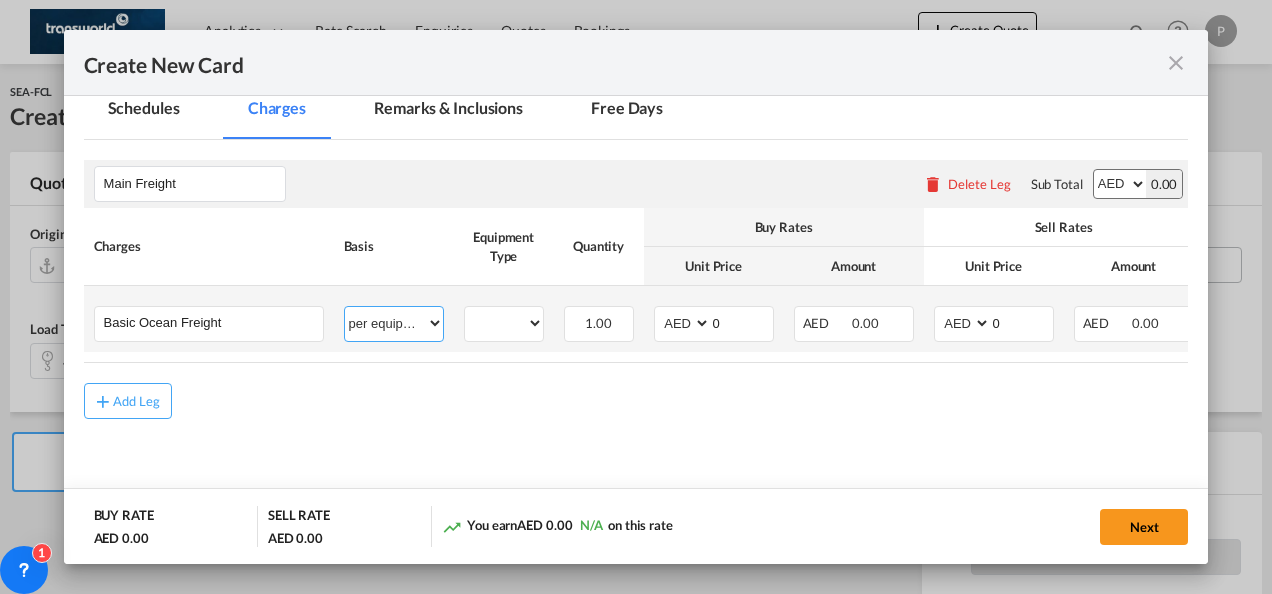 select on "per shipment" 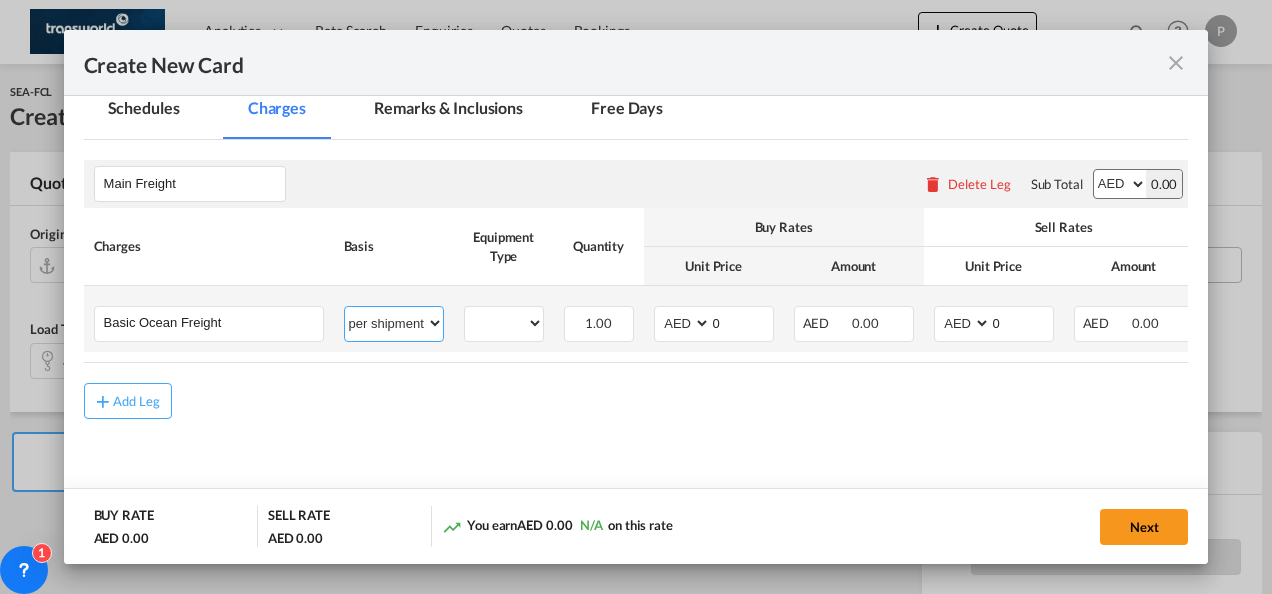 click on "per equipment
per container
per B/L
per shipping bill
per shipment
% on freight
per pallet
per carton
per vehicle
per shift
per invoice
per package
per day
per revalidation
per teu
per kg
per ton
per hour
flat
per_hbl
per belt
per_declaration
per_document
per chasis split
per clearance" at bounding box center [394, 323] 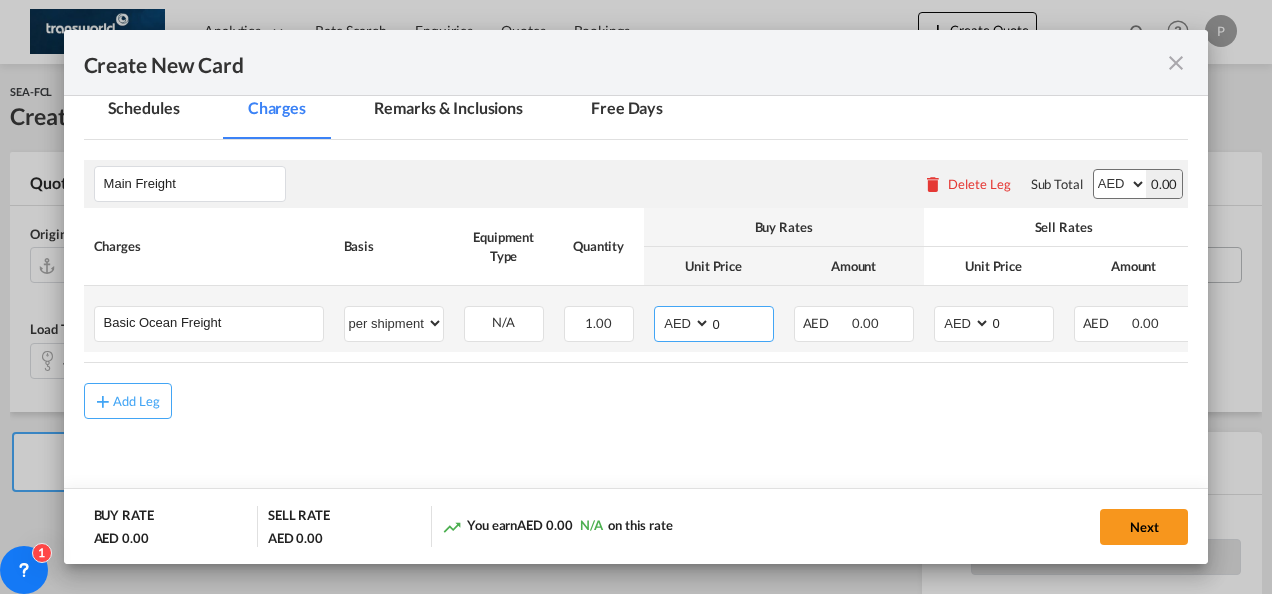 click on "0" at bounding box center [742, 322] 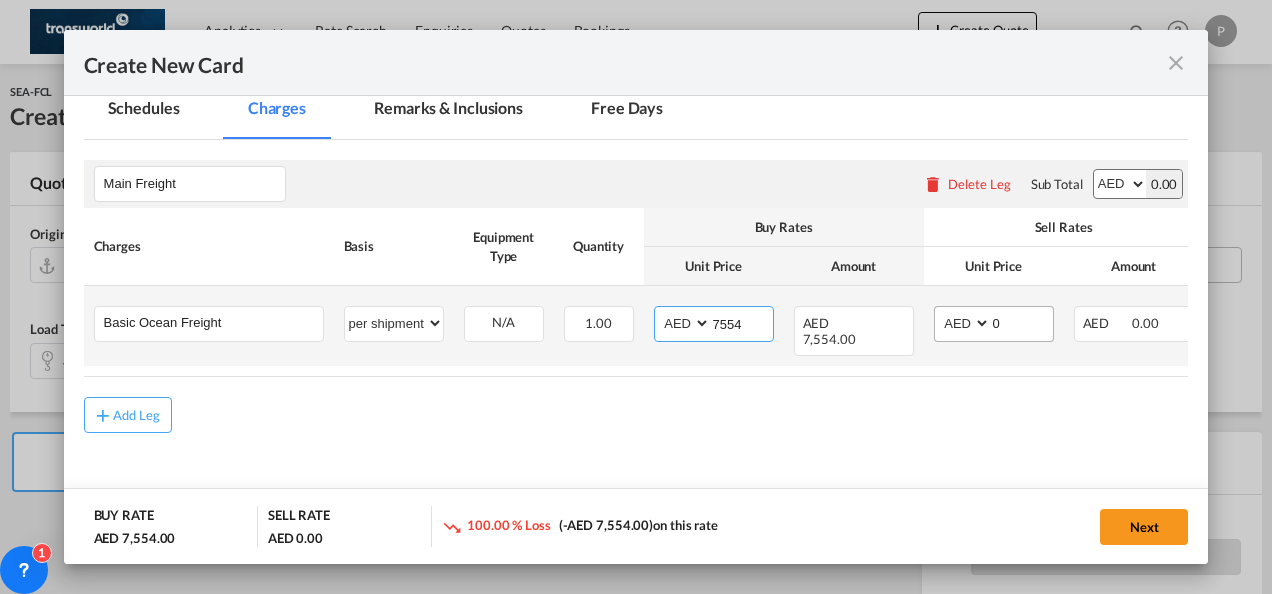 type on "7554" 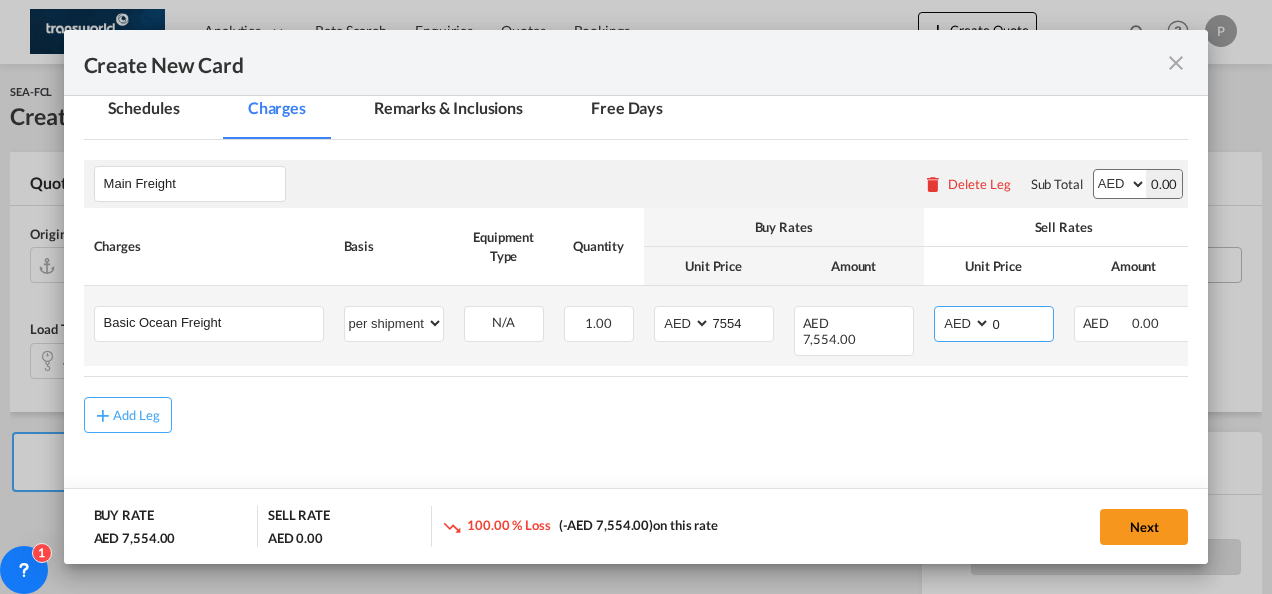 click on "0" at bounding box center (1022, 322) 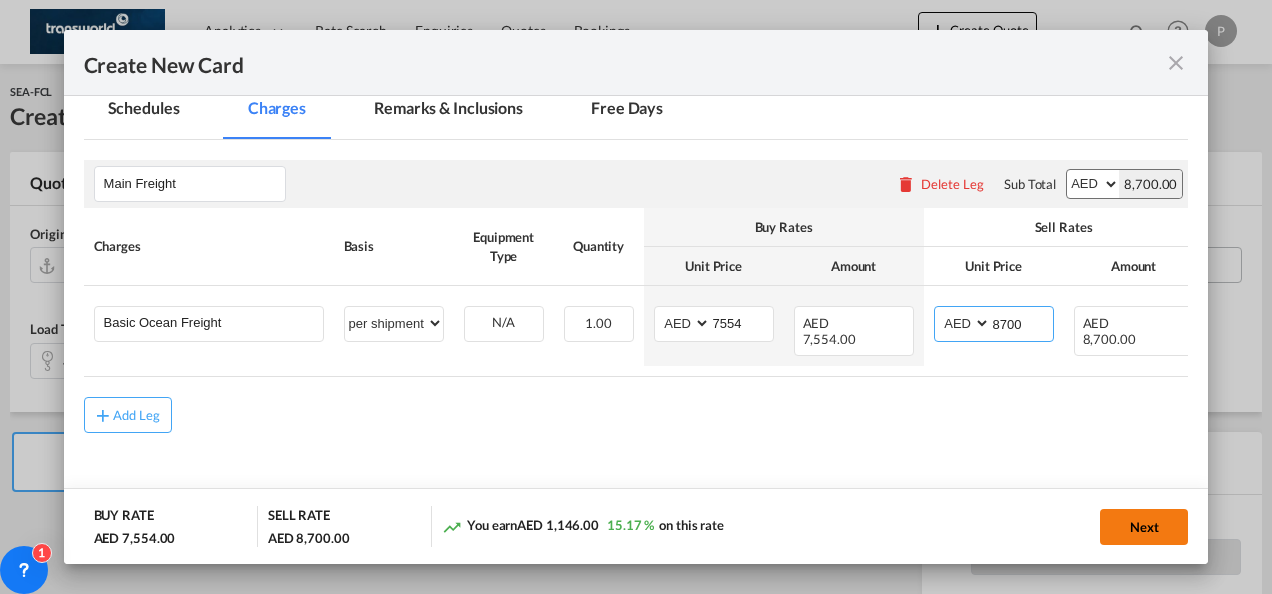type on "8700" 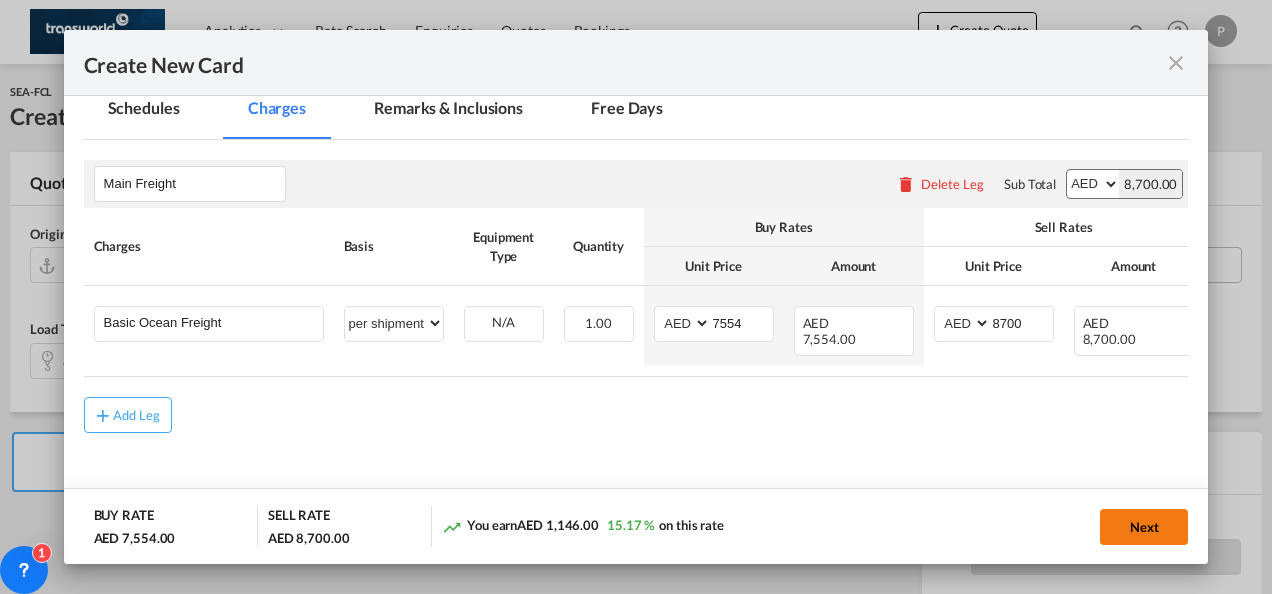 click on "Next" 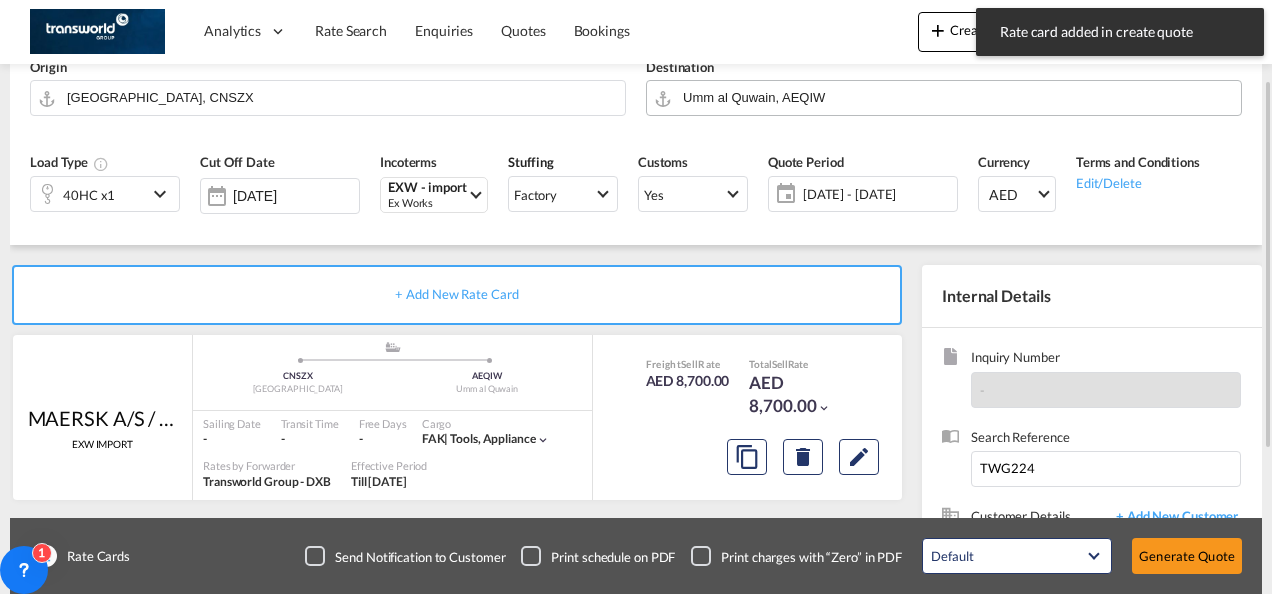 scroll, scrollTop: 183, scrollLeft: 0, axis: vertical 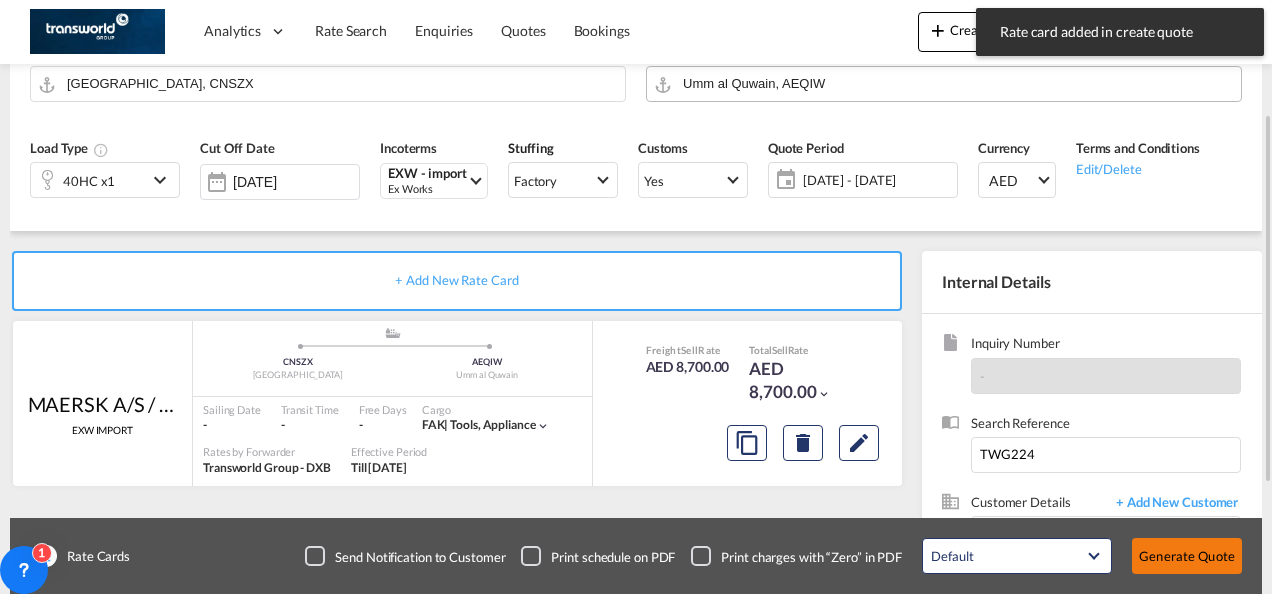 click on "Generate Quote" at bounding box center [1187, 556] 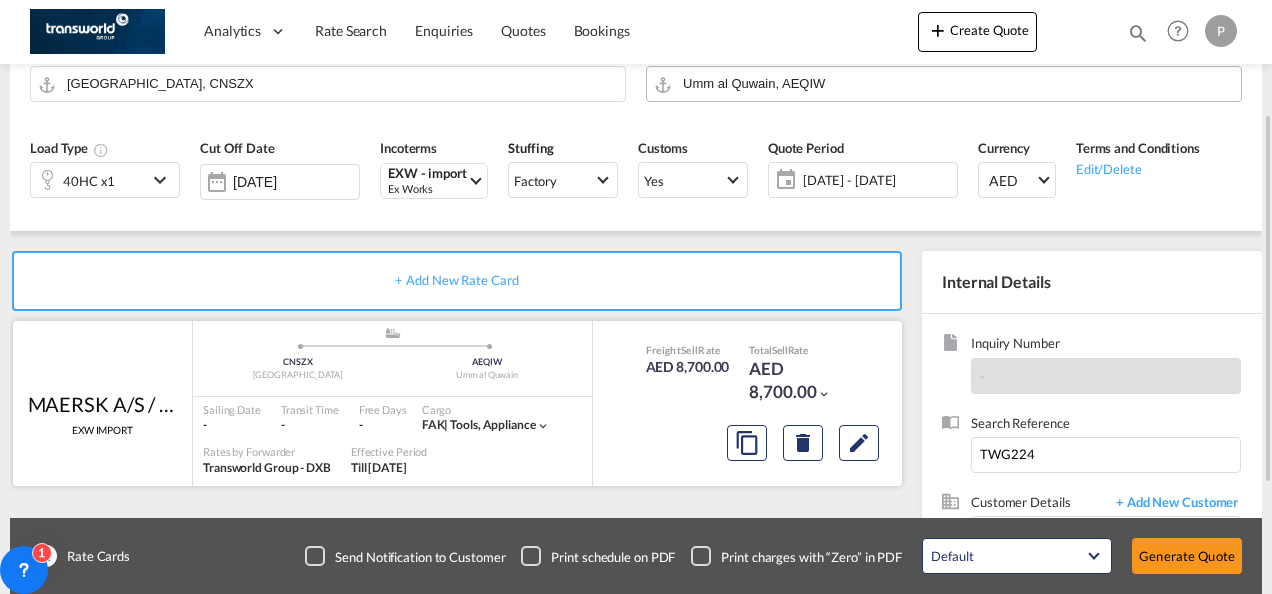 scroll, scrollTop: 358, scrollLeft: 0, axis: vertical 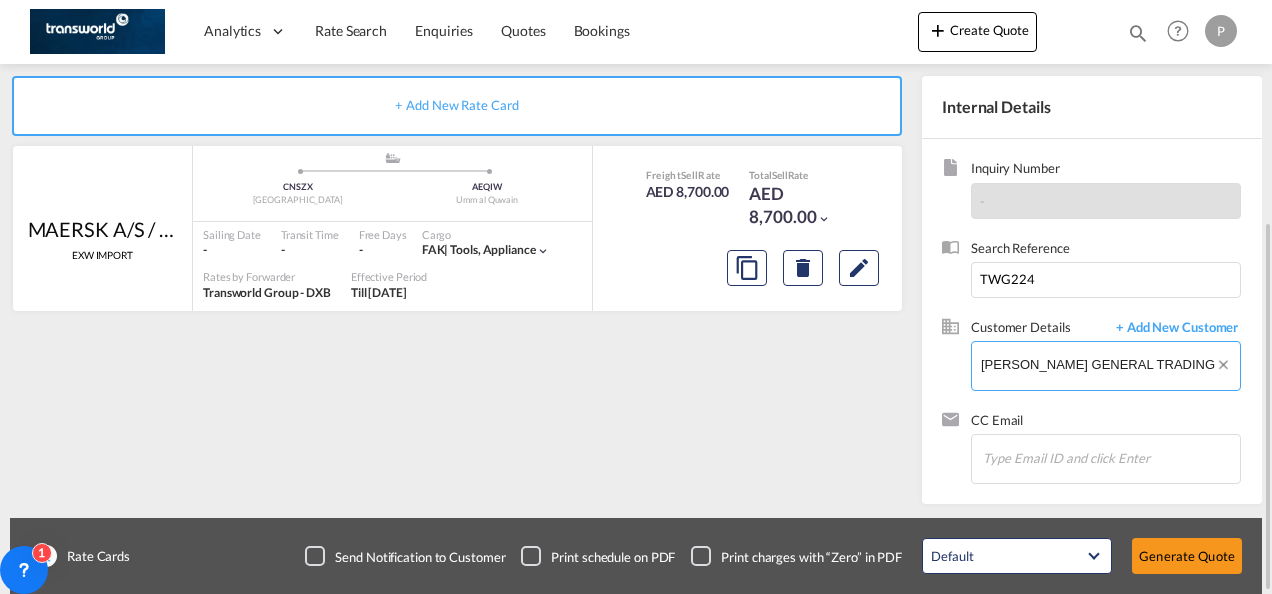 click on "[PERSON_NAME] GENERAL TRADING EST, [PERSON_NAME] [PERSON_NAME], [PERSON_NAME][EMAIL_ADDRESS][PERSON_NAME][DOMAIN_NAME]" at bounding box center [1110, 364] 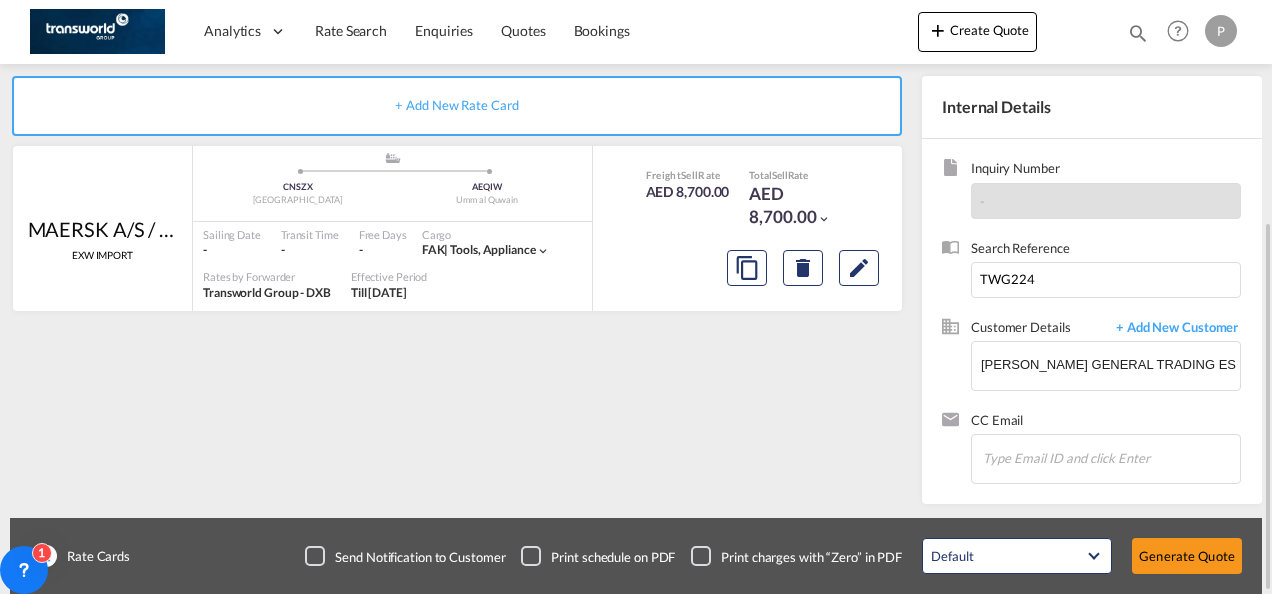 drag, startPoint x: 1045, startPoint y: 364, endPoint x: 769, endPoint y: 406, distance: 279.17737 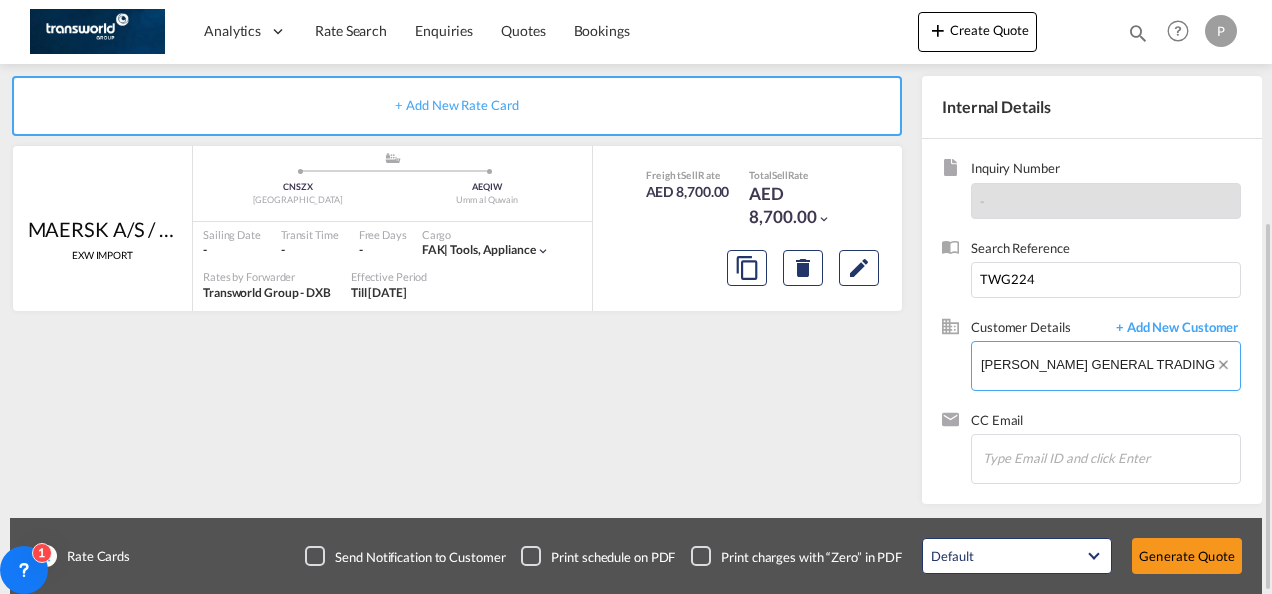 click on "[PERSON_NAME] GENERAL TRADING EST, [PERSON_NAME] [PERSON_NAME], [PERSON_NAME][EMAIL_ADDRESS][PERSON_NAME][DOMAIN_NAME]" at bounding box center [1110, 364] 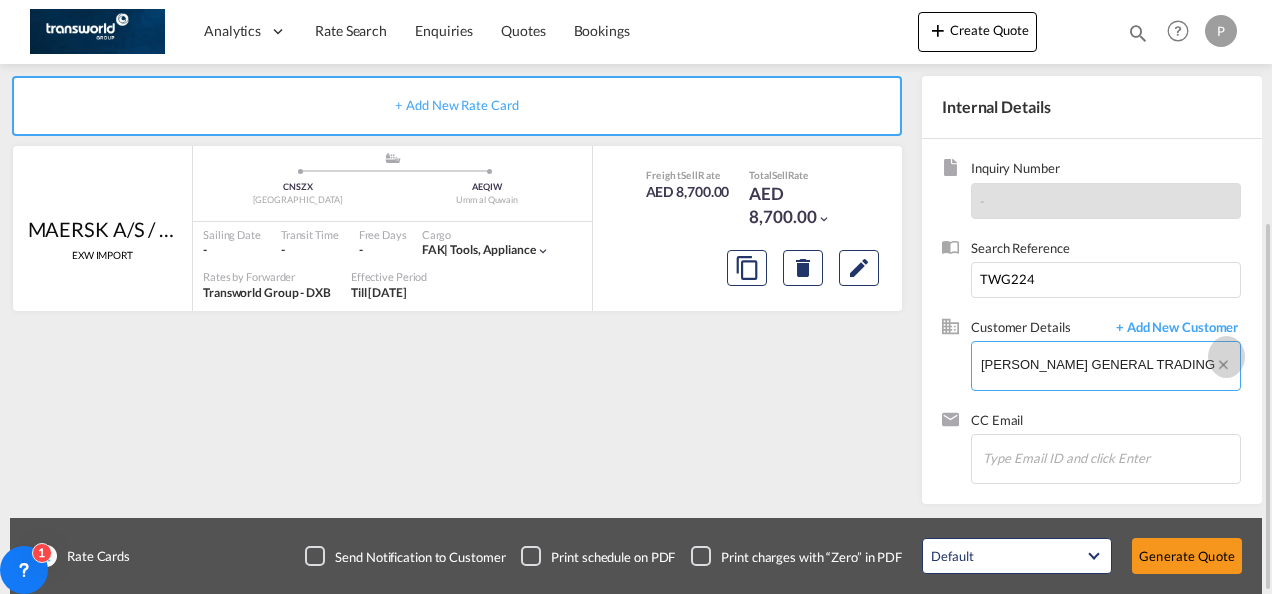click at bounding box center [1226, 357] 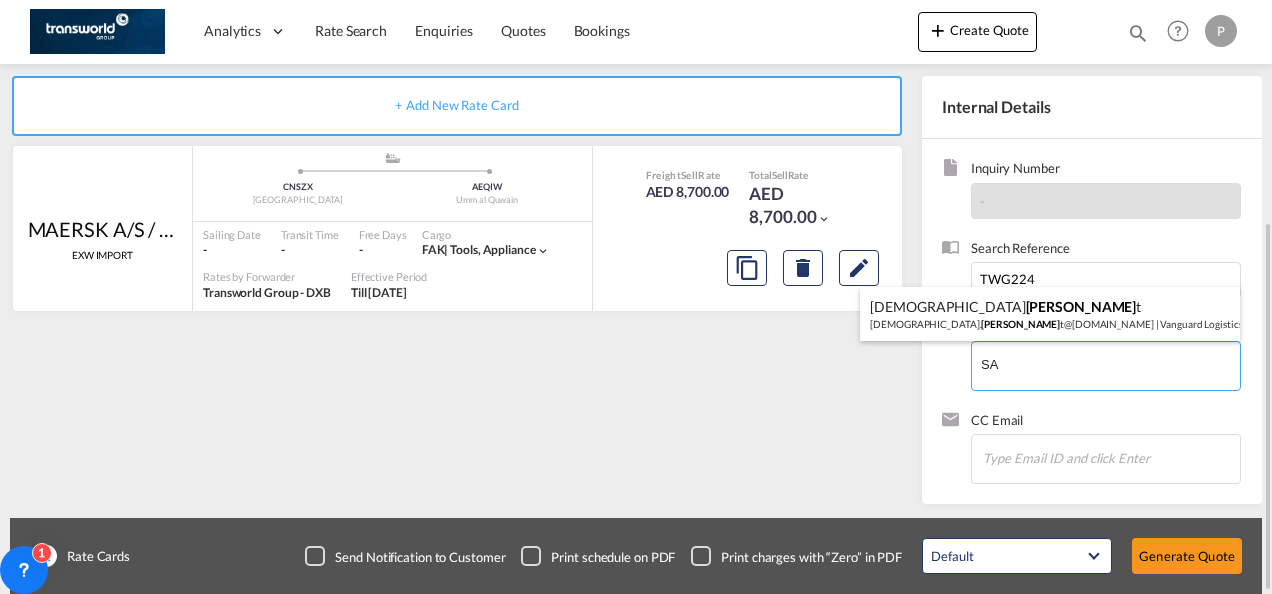 type on "S" 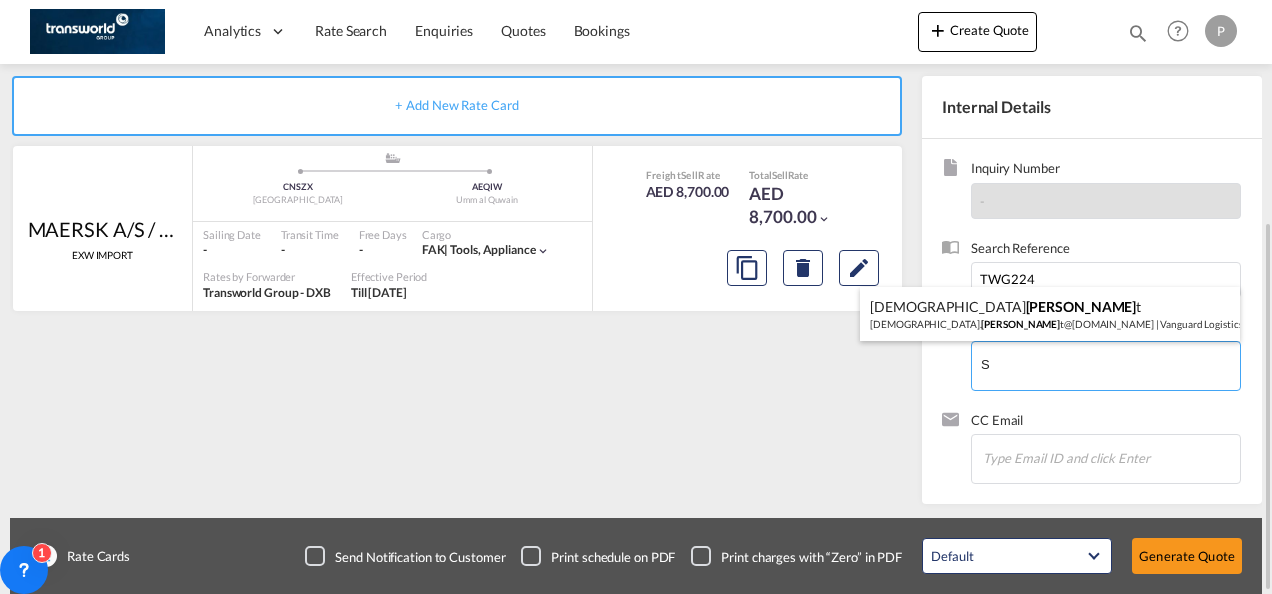 type 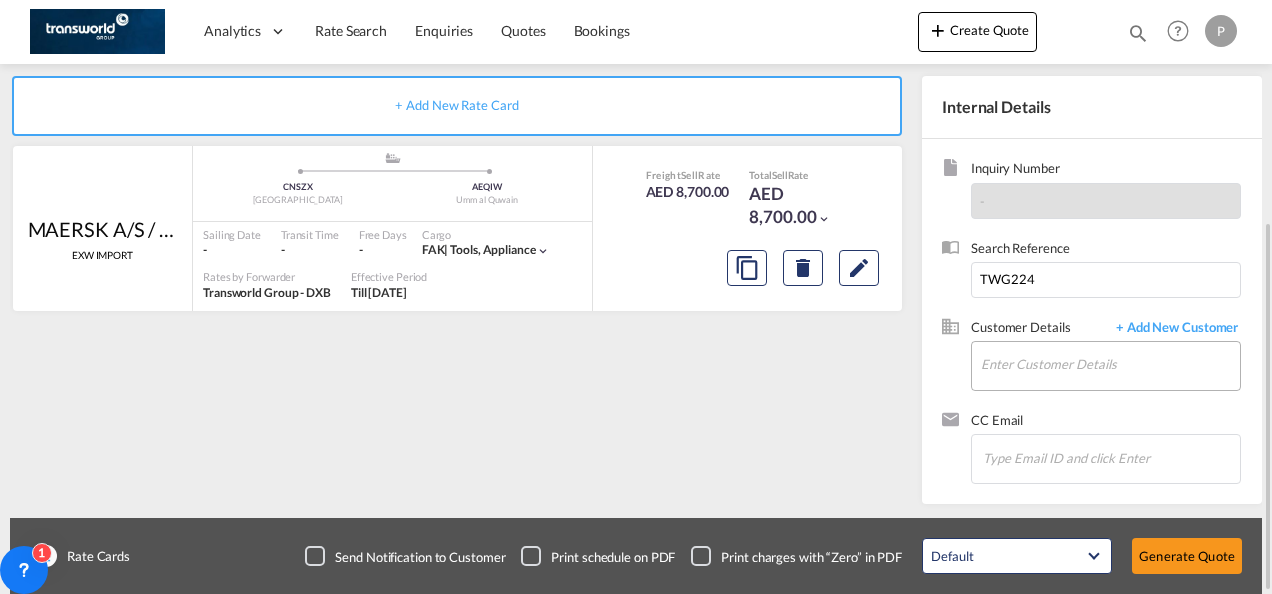 click on "+ Add New Rate Card
MAERSK A/S / TDWC-[GEOGRAPHIC_DATA]
EXW IMPORT
added by you
.a{fill:#aaa8ad;} .a{fill:#aaa8ad;}
CNSZX Shenzhen
AEQIW [GEOGRAPHIC_DATA]
Sailing Date
-
Transit Time
-
Free Days
View -
Cargo
FAK  |
tools, appliance
Rates by Forwarder
Transworld Group - DXB
Effective Period
Till [DATE]
Freight  Sell  Rate
AED 8,700.00
Total  Sell
Rate
AED 8,700.00
Do you want to delete this rate card ?
Tap to Undo Delete" at bounding box center [461, 285] 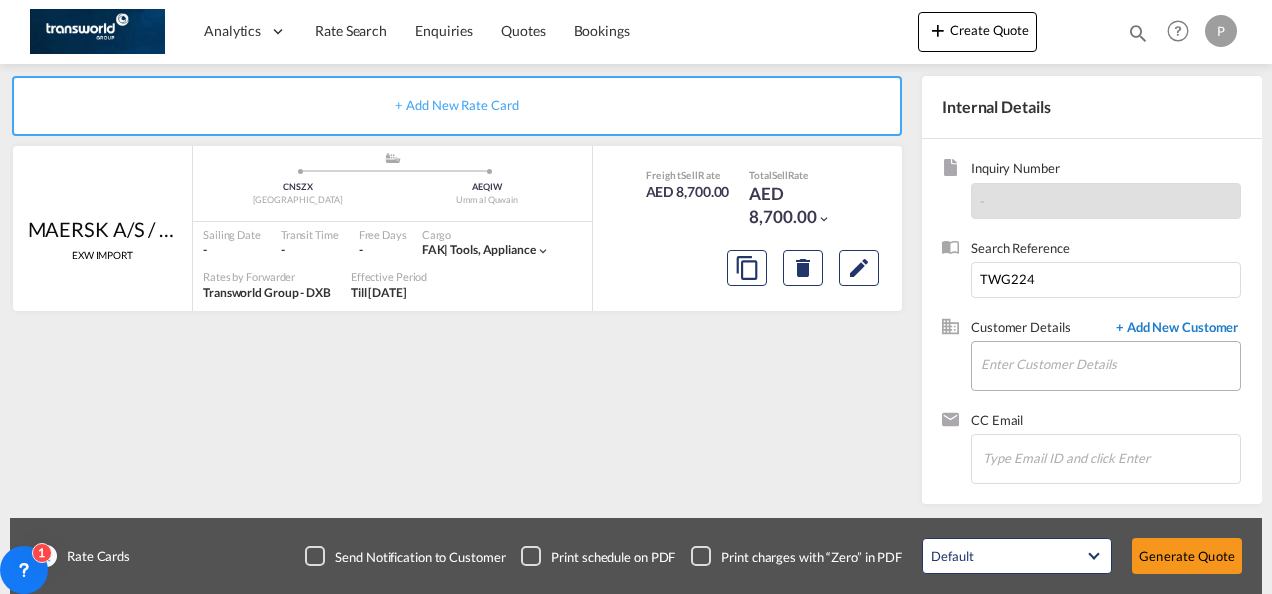 click on "+ Add New Customer" at bounding box center (1173, 329) 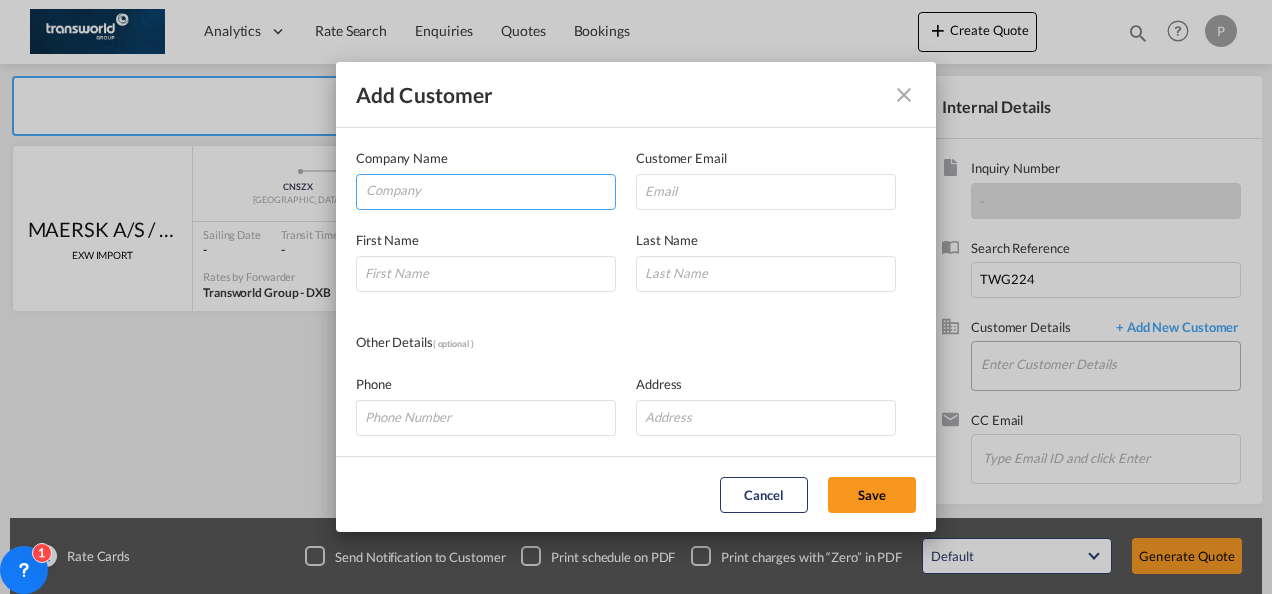 click at bounding box center [490, 190] 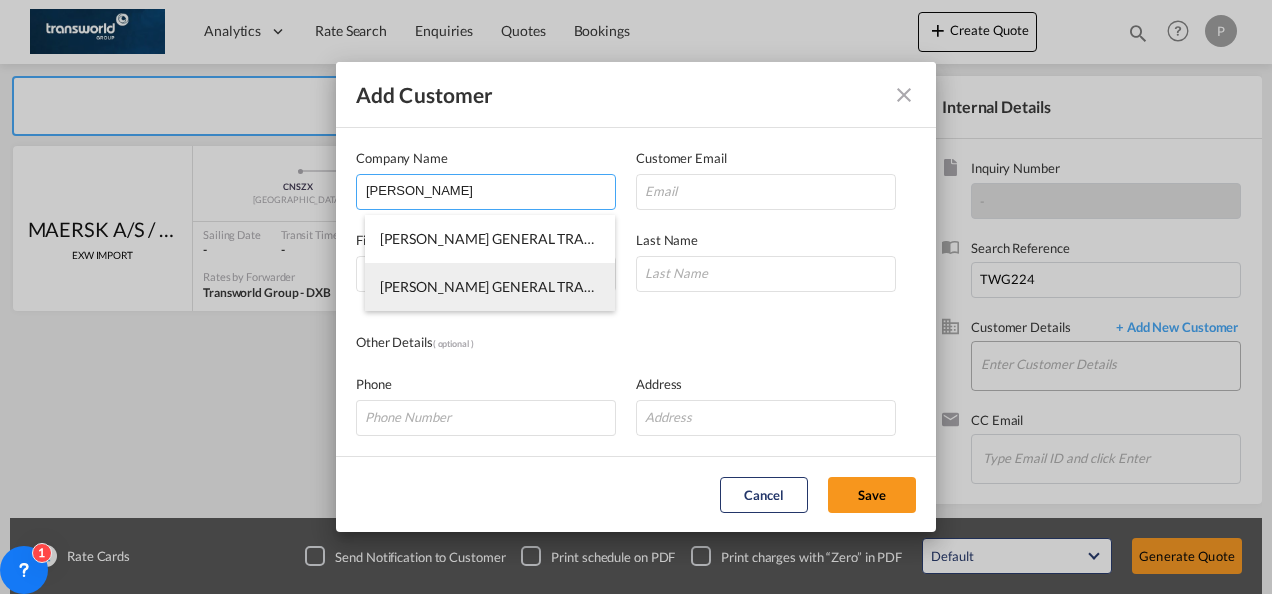click on "[PERSON_NAME] GENERAL TRADING LLC" at bounding box center [490, 287] 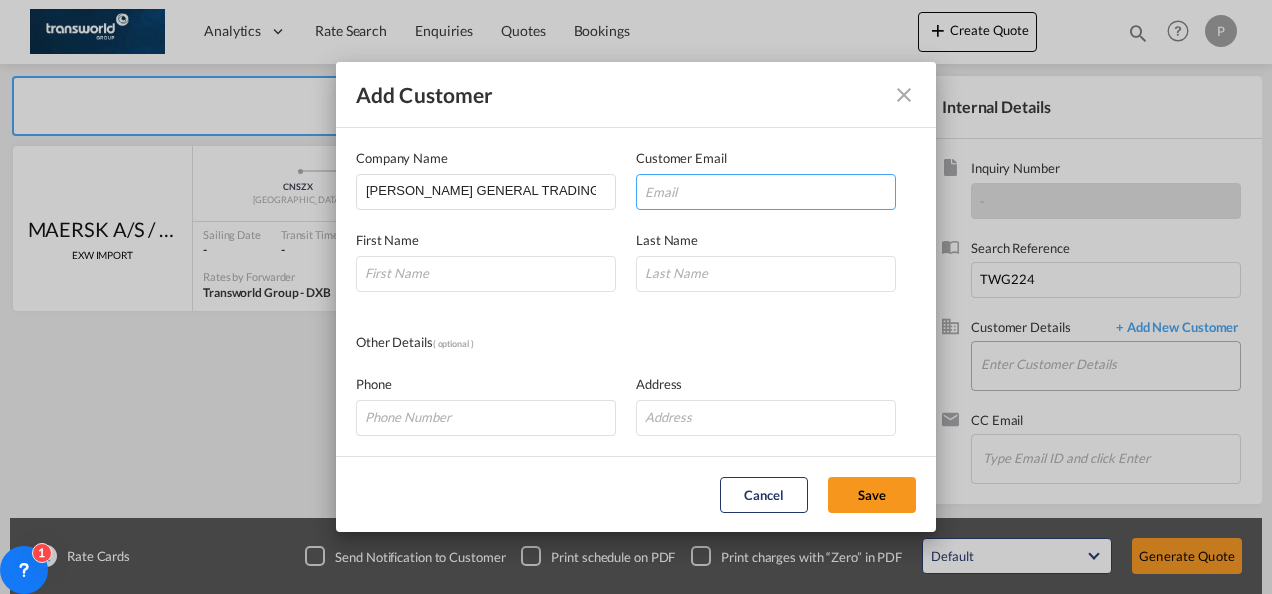 click at bounding box center [766, 192] 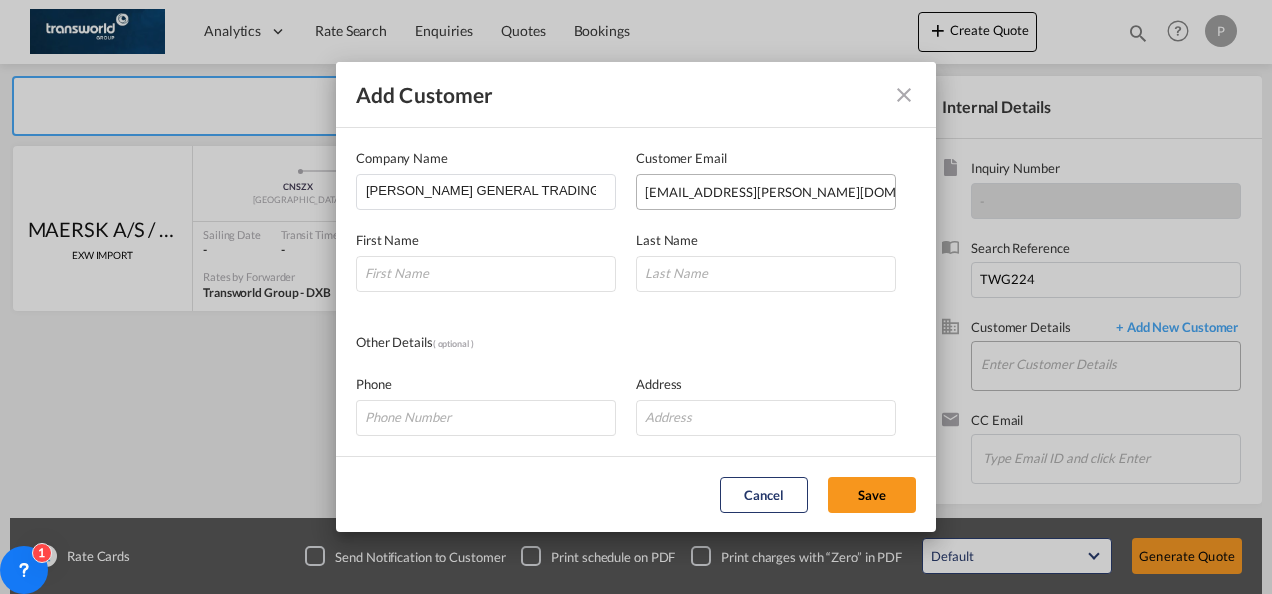 type on "VINOD" 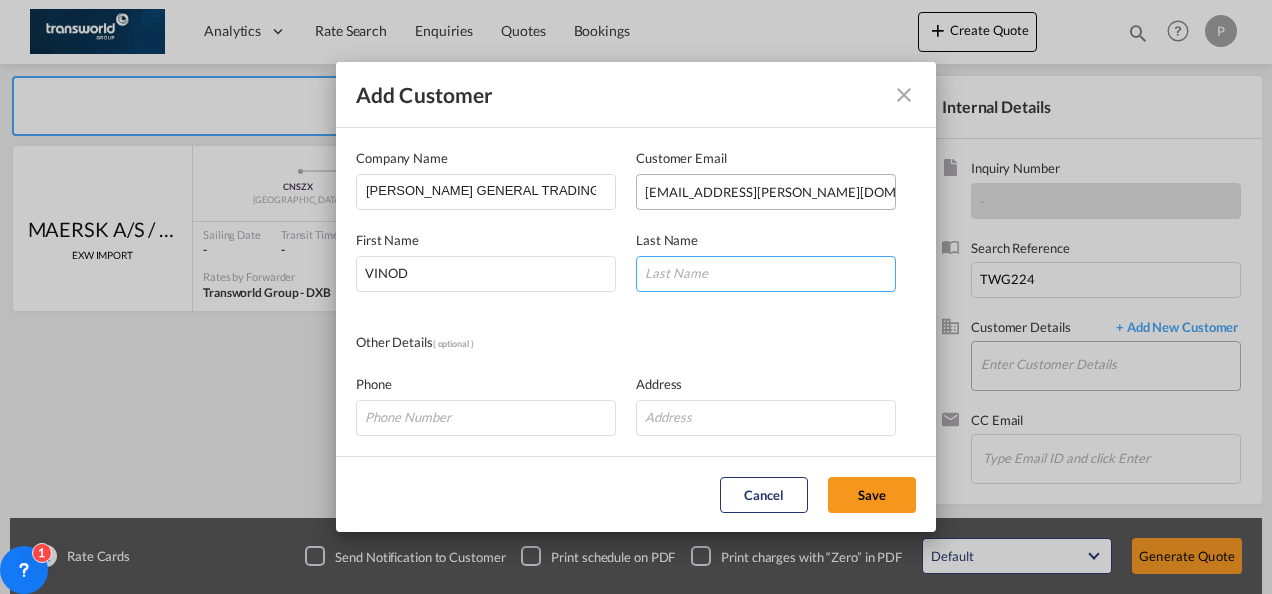 type on "[PERSON_NAME]" 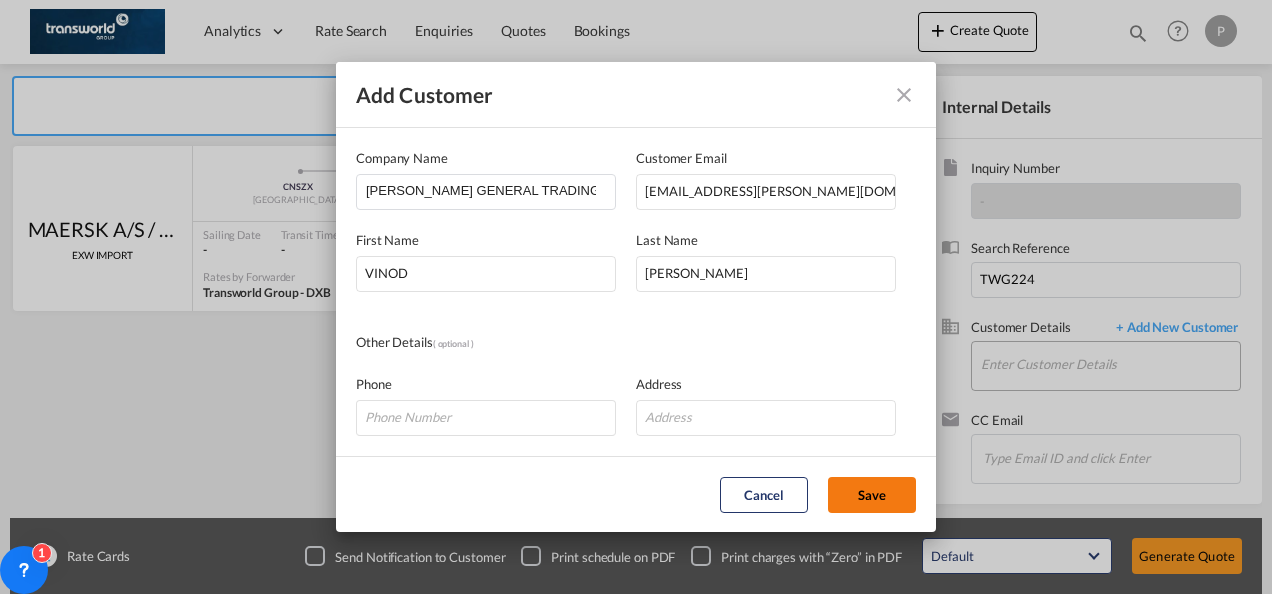 click on "Save" at bounding box center (872, 495) 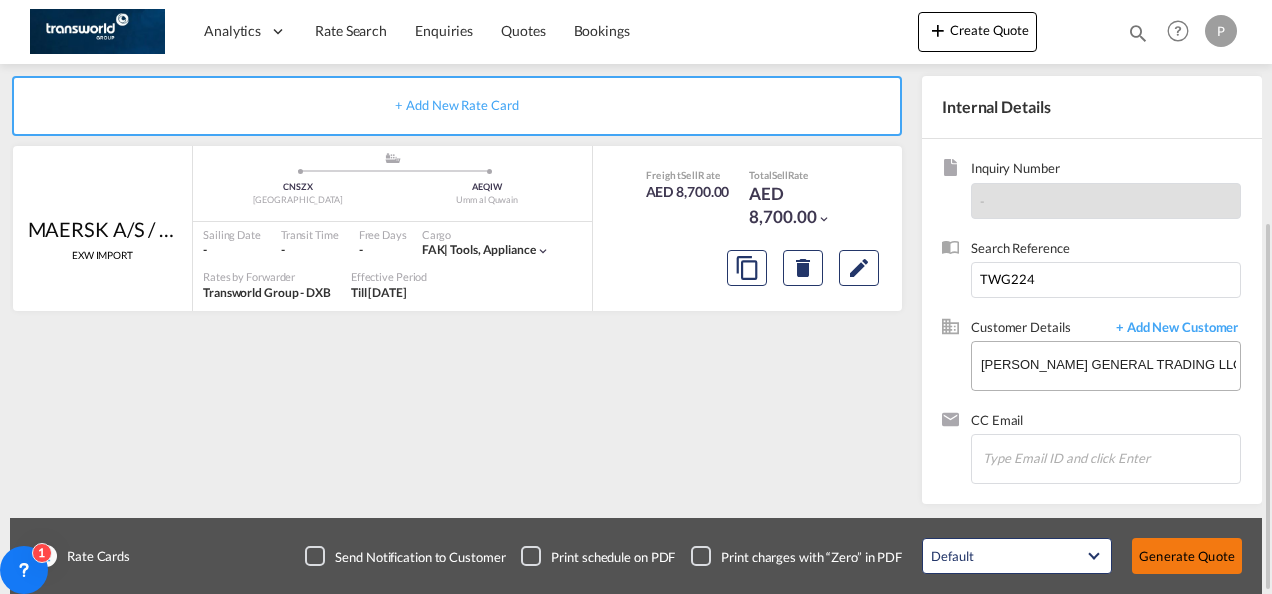 click on "Generate Quote" at bounding box center (1187, 556) 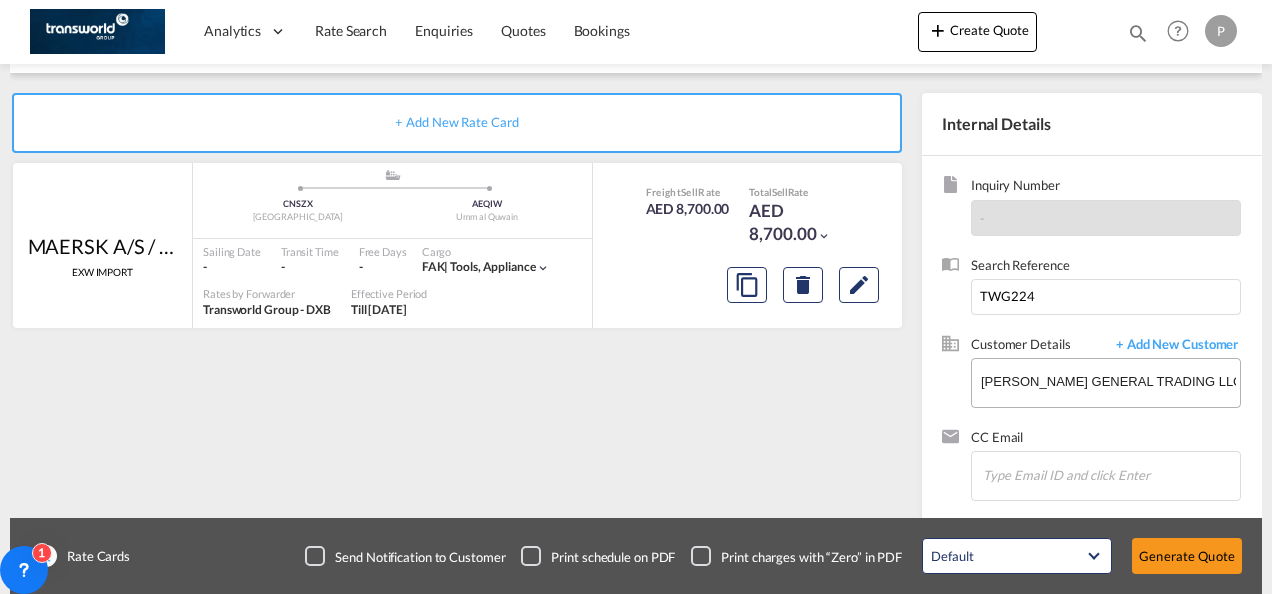 scroll, scrollTop: 358, scrollLeft: 0, axis: vertical 